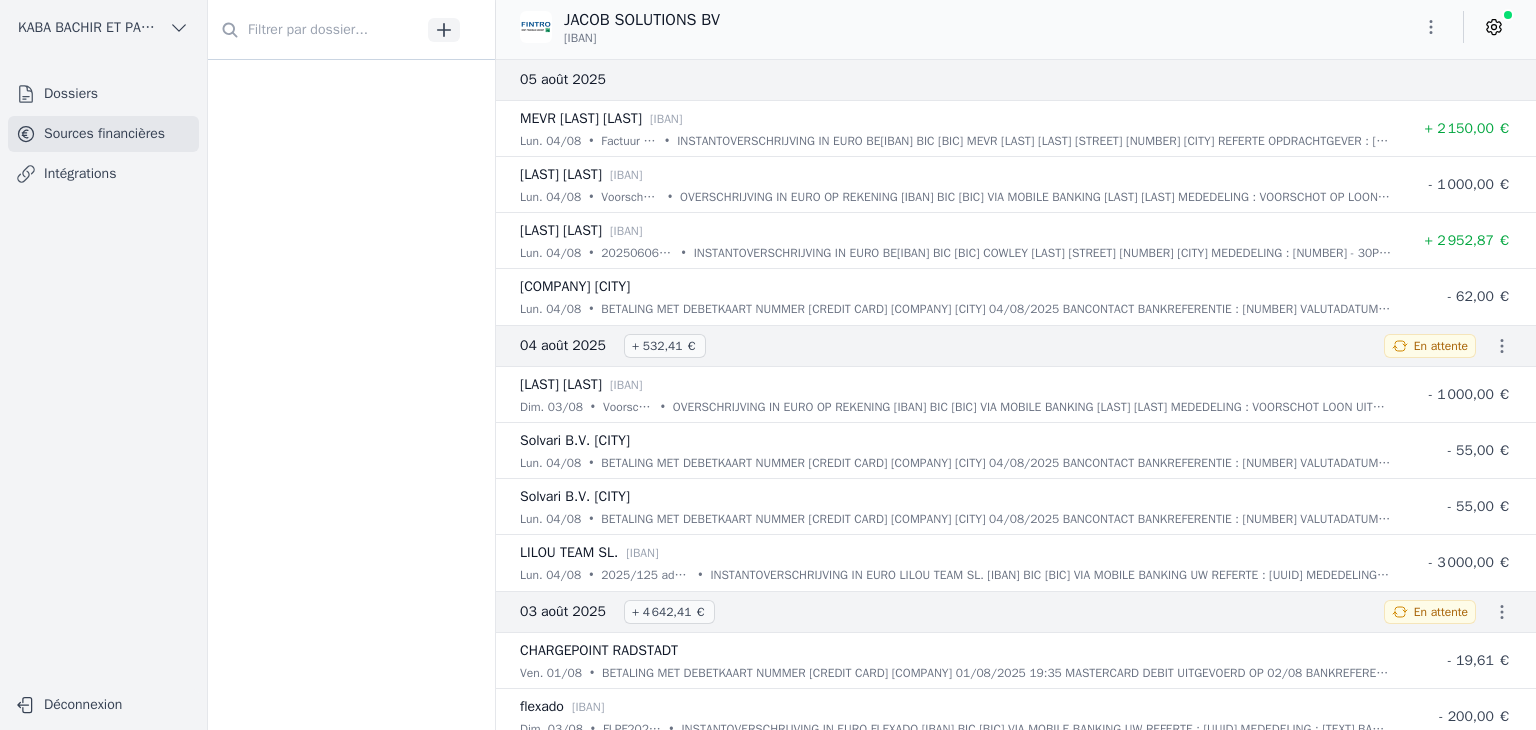 scroll, scrollTop: 0, scrollLeft: 0, axis: both 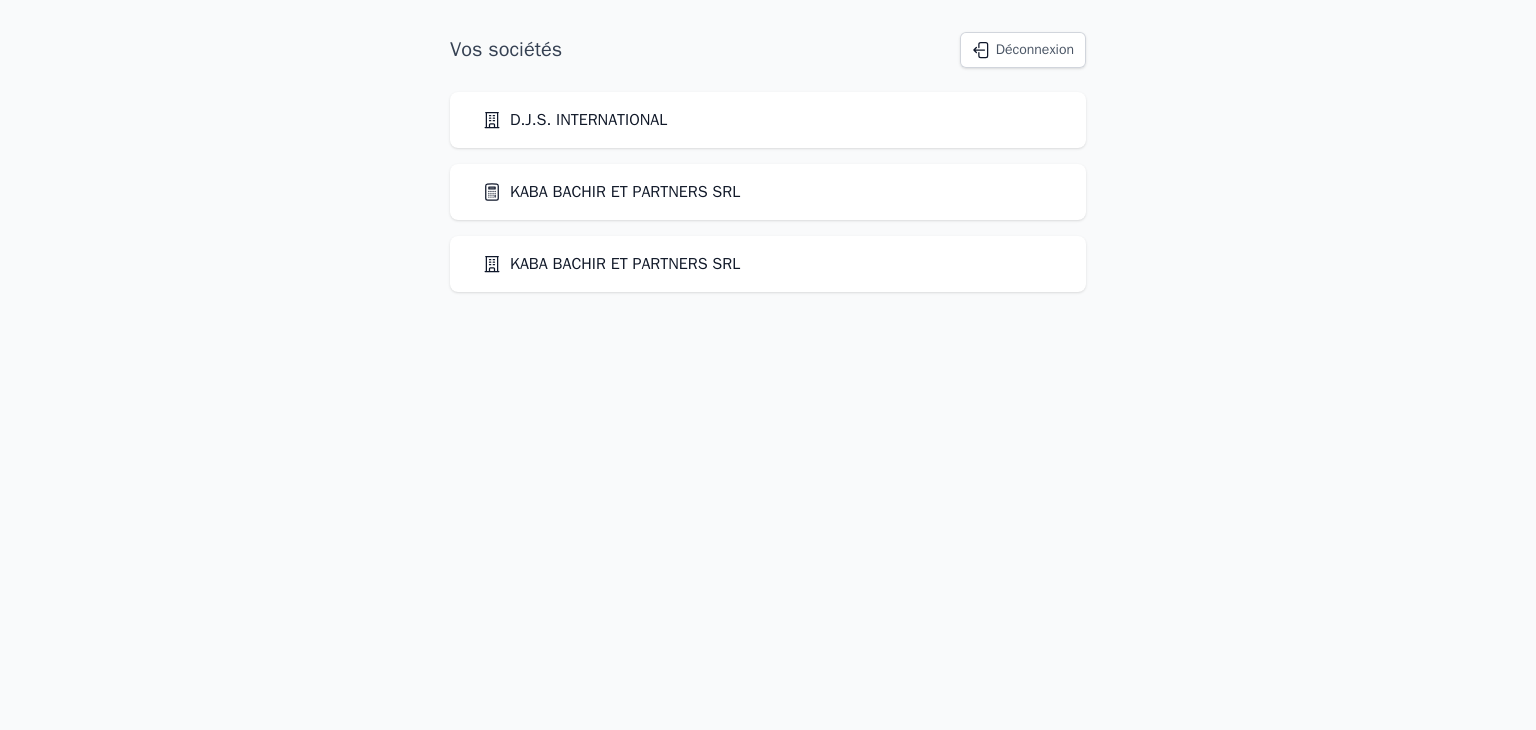 click on "KABA BACHIR ET PARTNERS SRL" at bounding box center (611, 192) 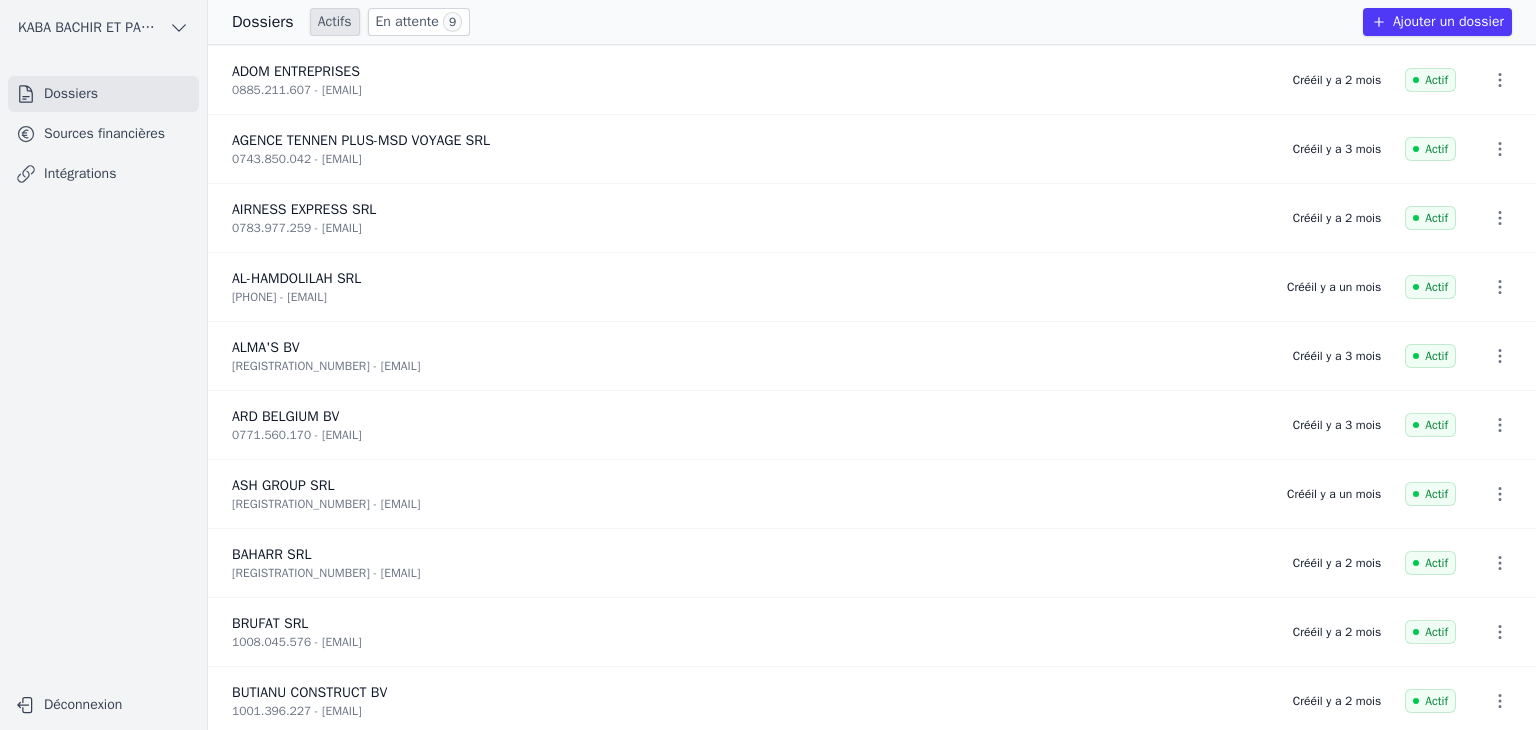 click on "Sources financières" at bounding box center (103, 134) 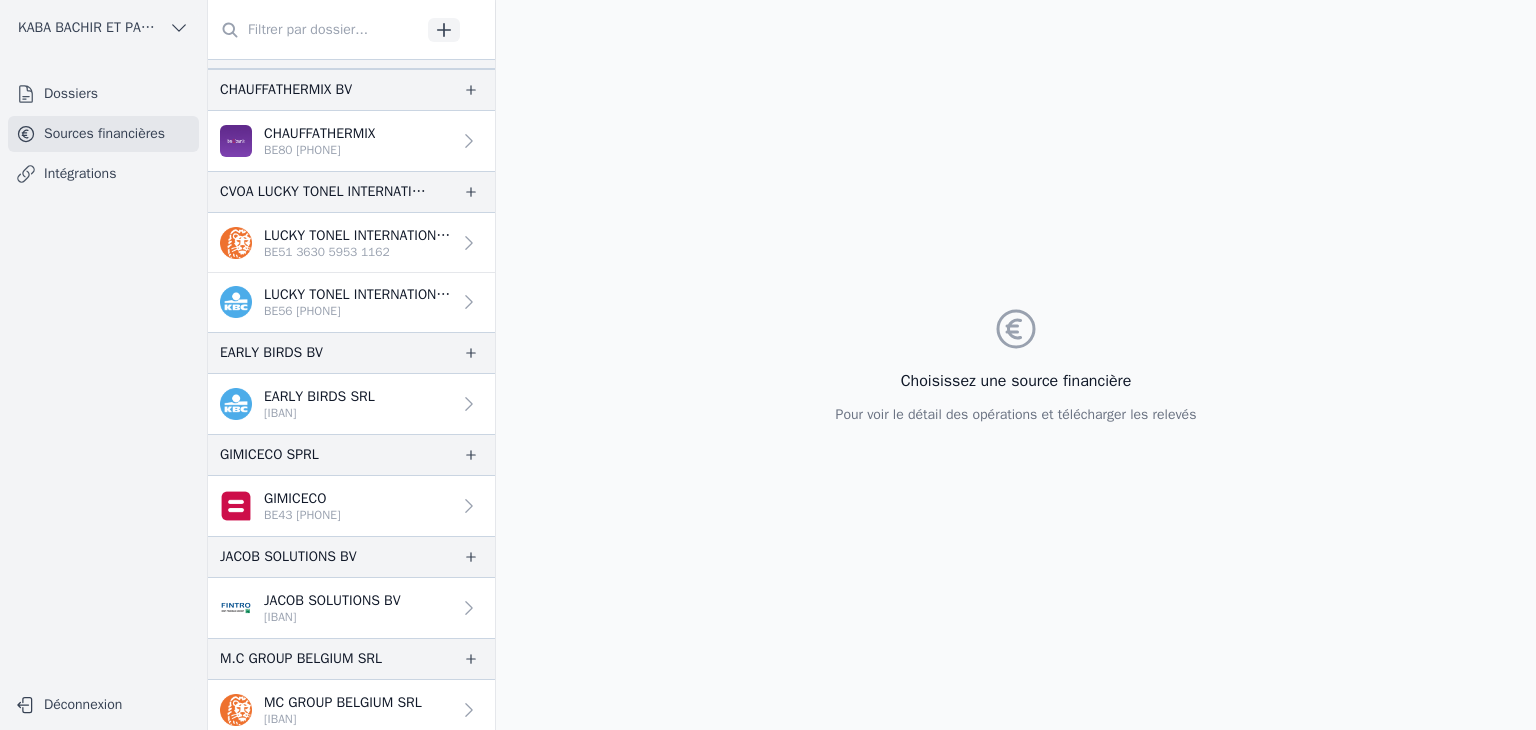 scroll, scrollTop: 900, scrollLeft: 0, axis: vertical 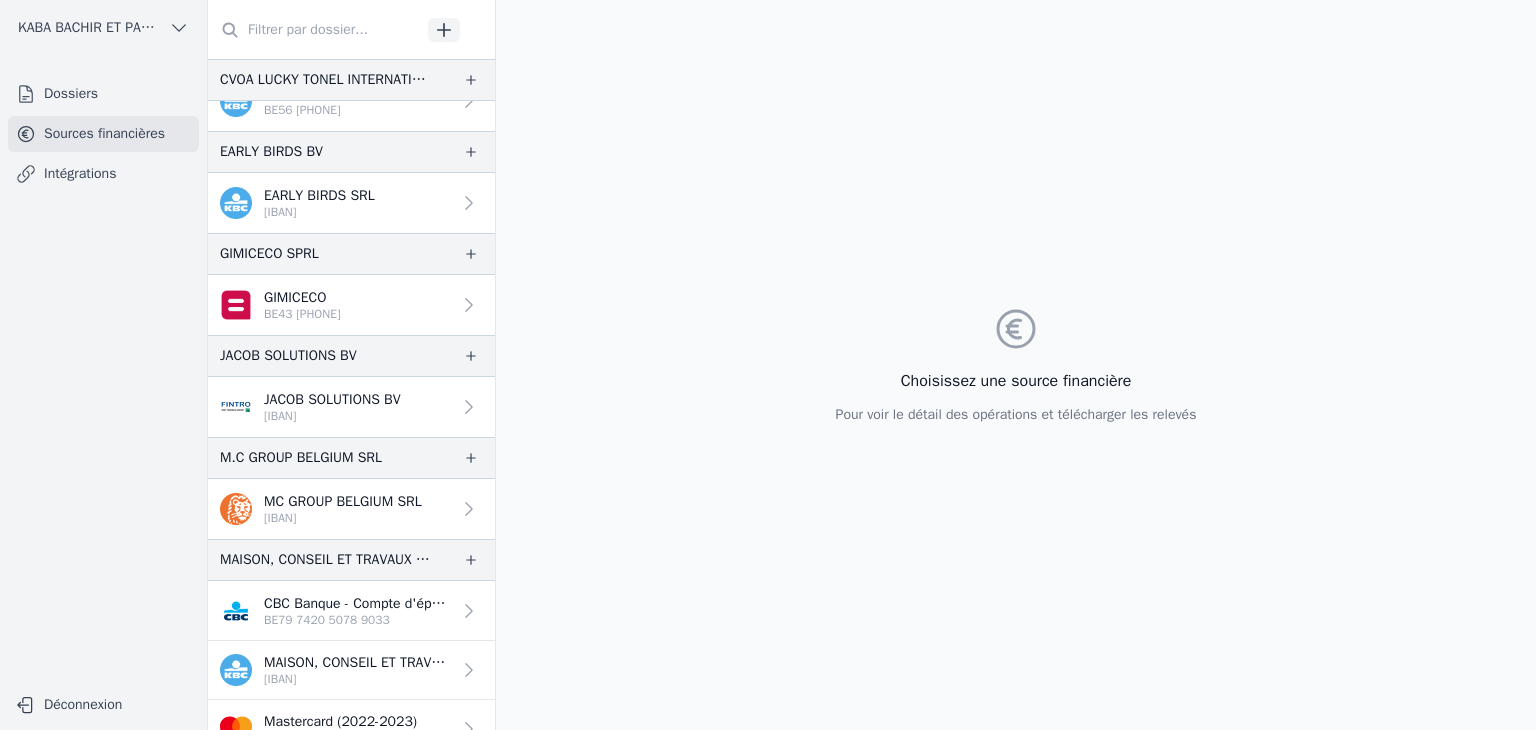 click on "MC GROUP BELGIUM SRL
BE25 [PHONE]" at bounding box center [351, 509] 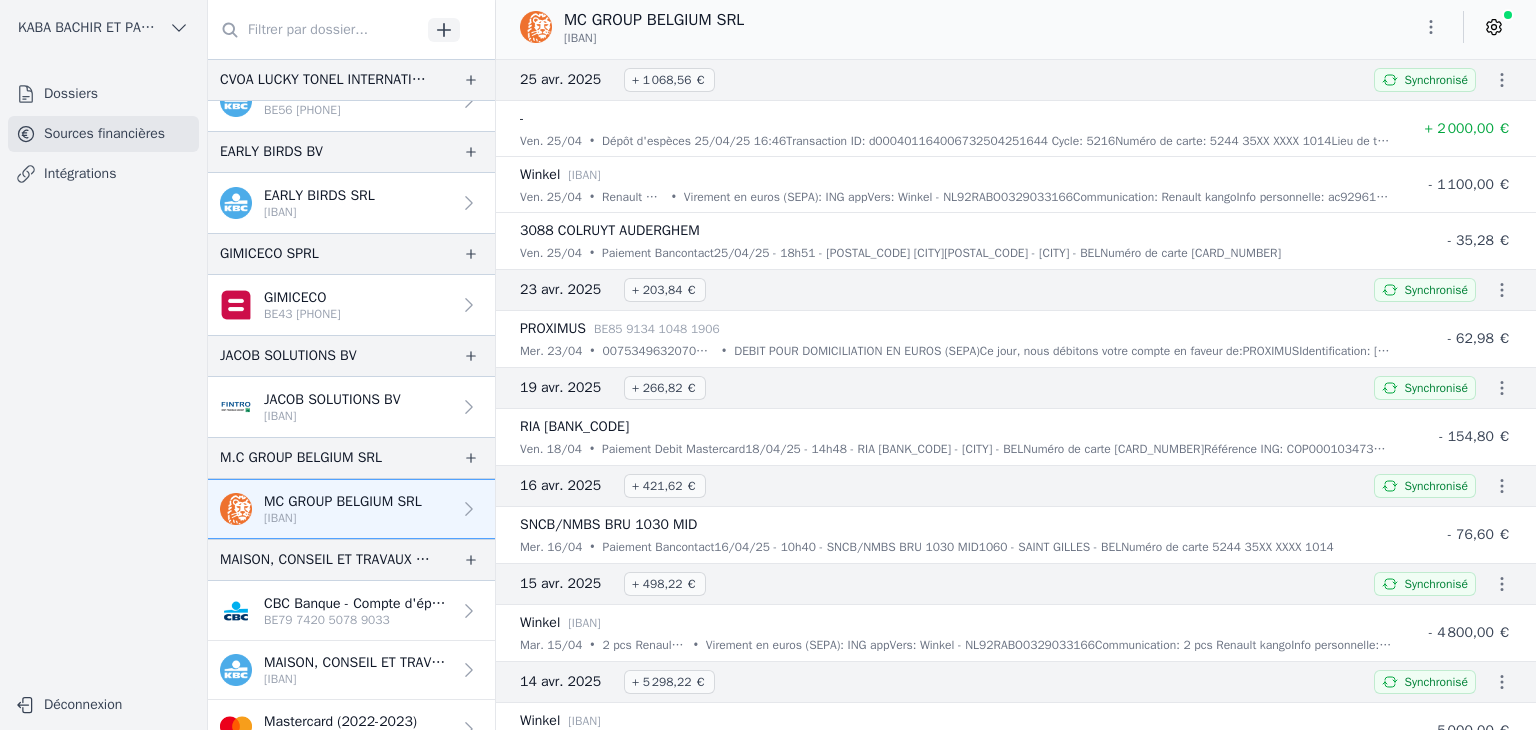 click on "CBC Banque - Compte d'épargne" at bounding box center (357, 604) 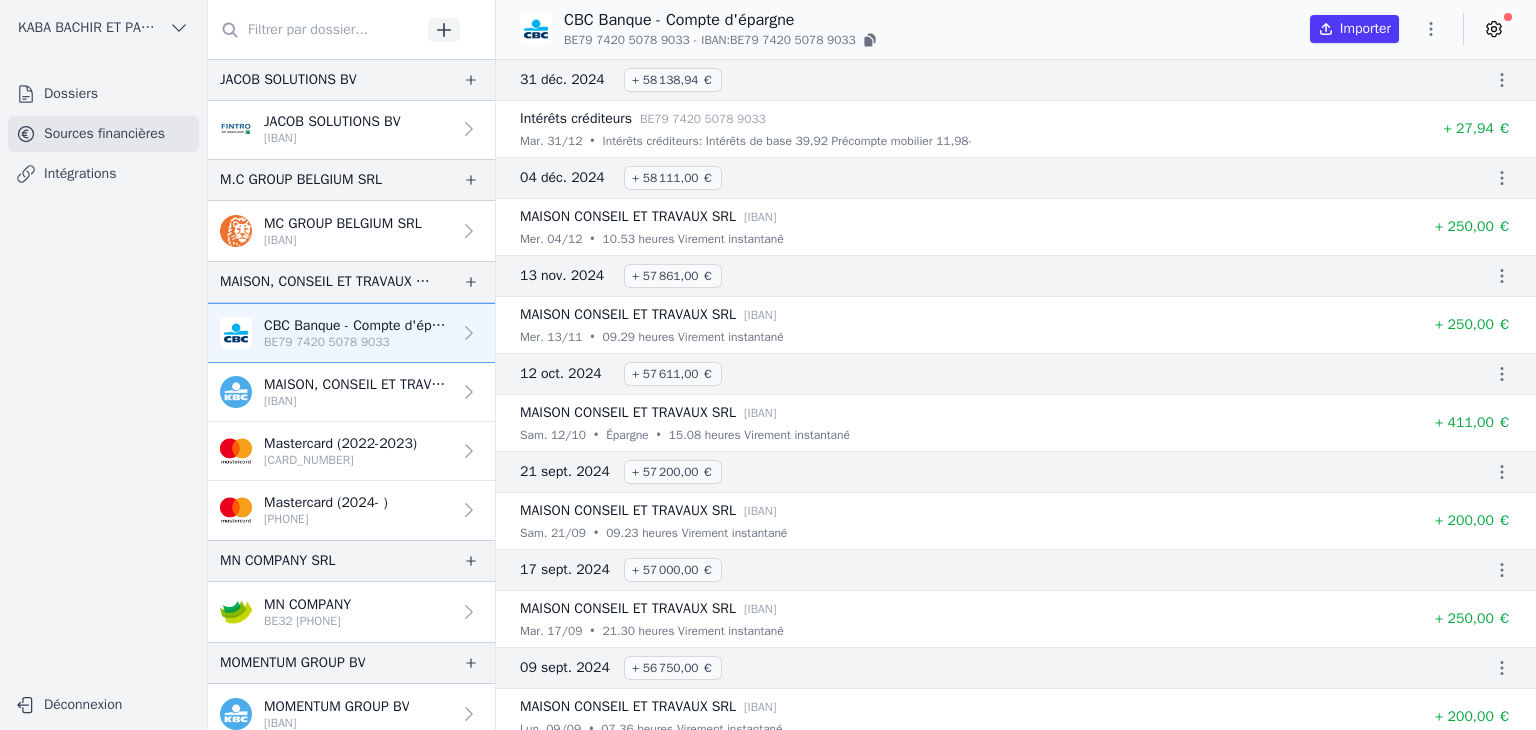 scroll, scrollTop: 1200, scrollLeft: 0, axis: vertical 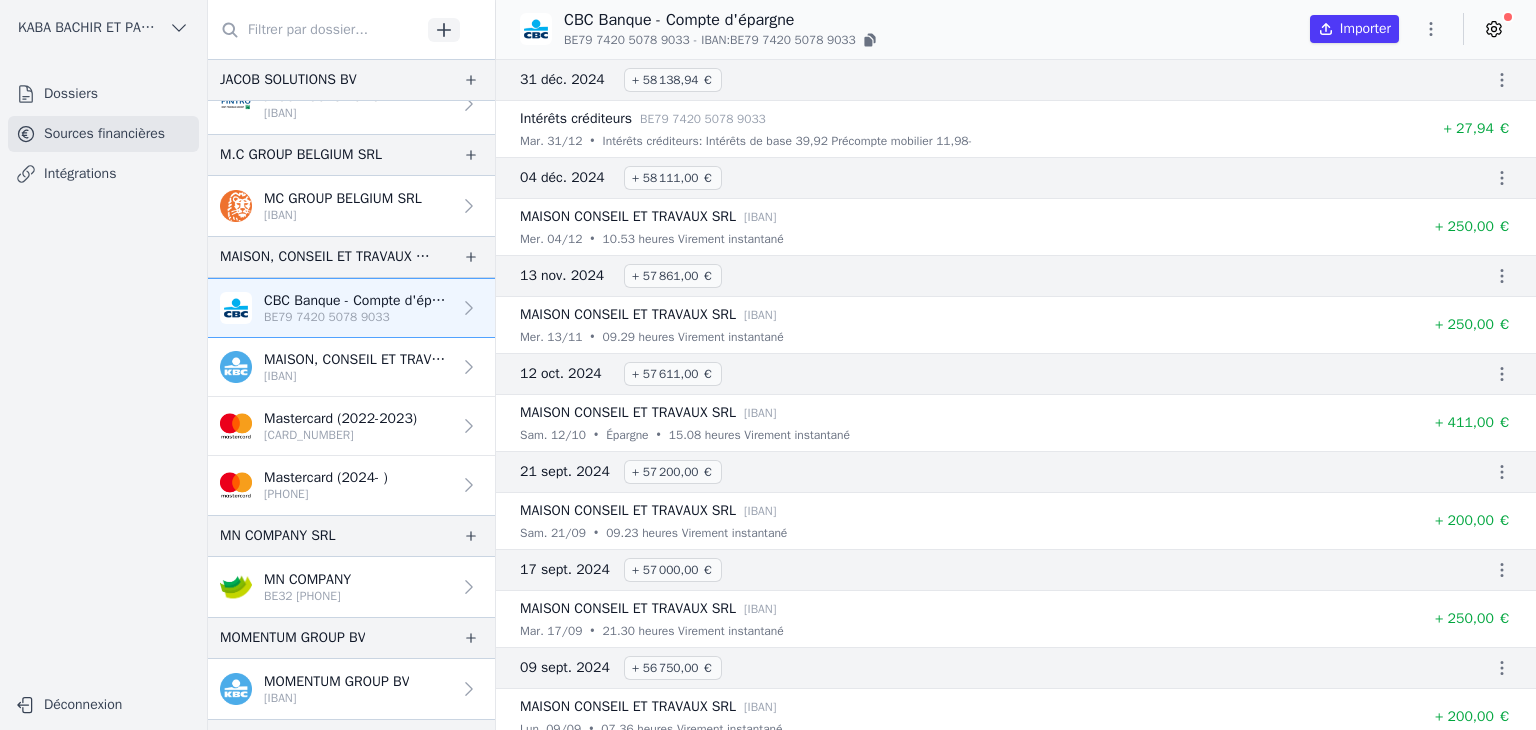 click on "[IBAN]" at bounding box center [357, 376] 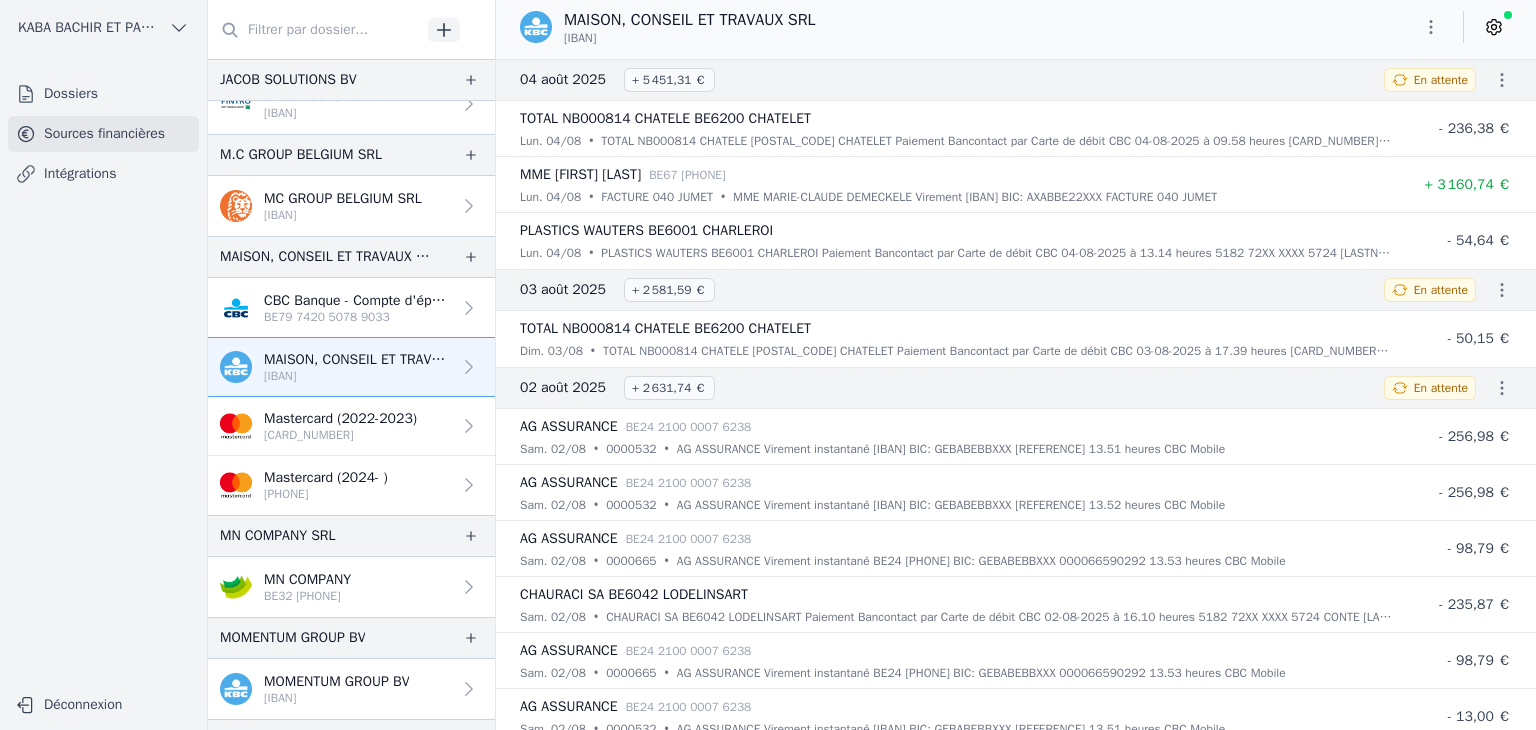 click 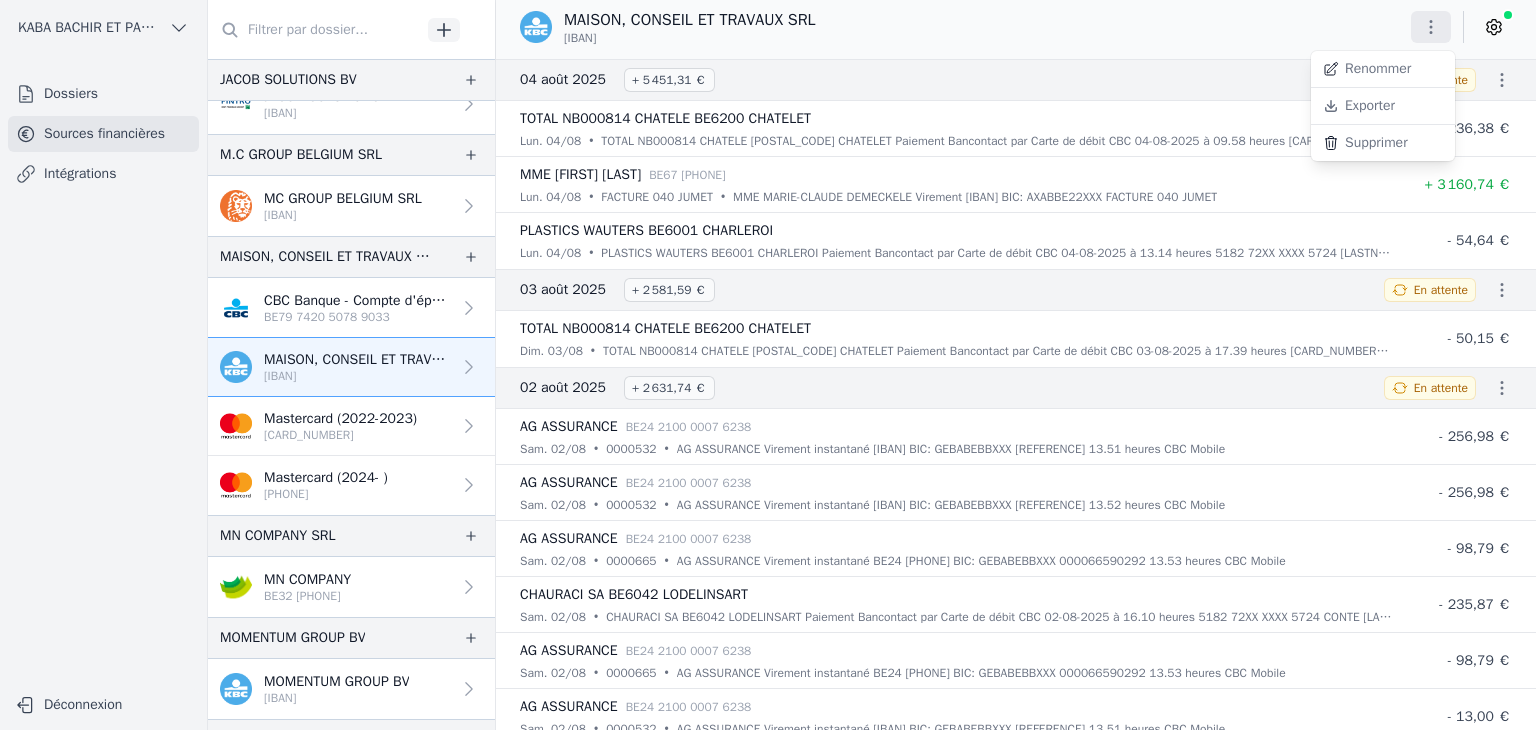 click on "Exporter" at bounding box center [1383, 106] 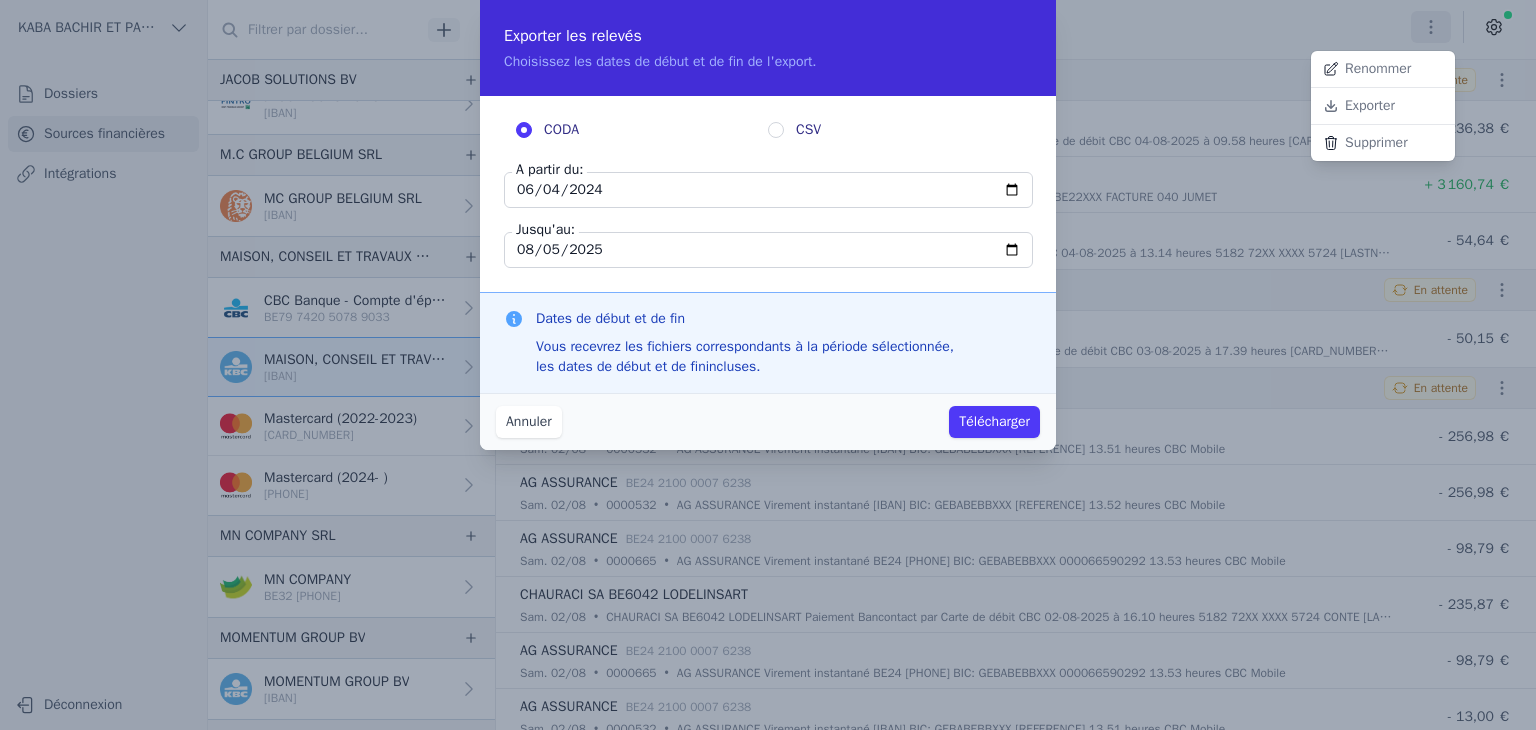 click at bounding box center (768, 365) 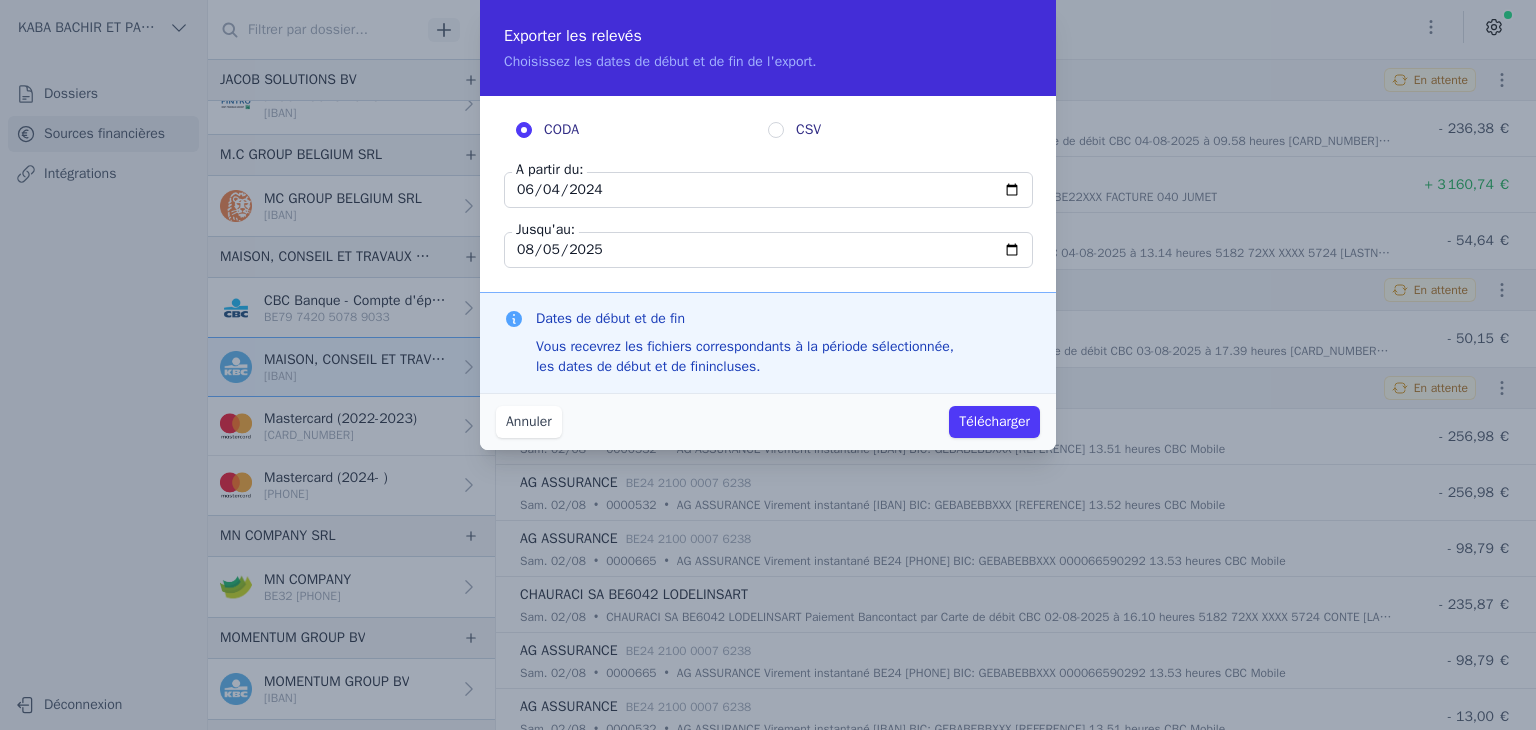 click on "2024-06-04" at bounding box center [768, 190] 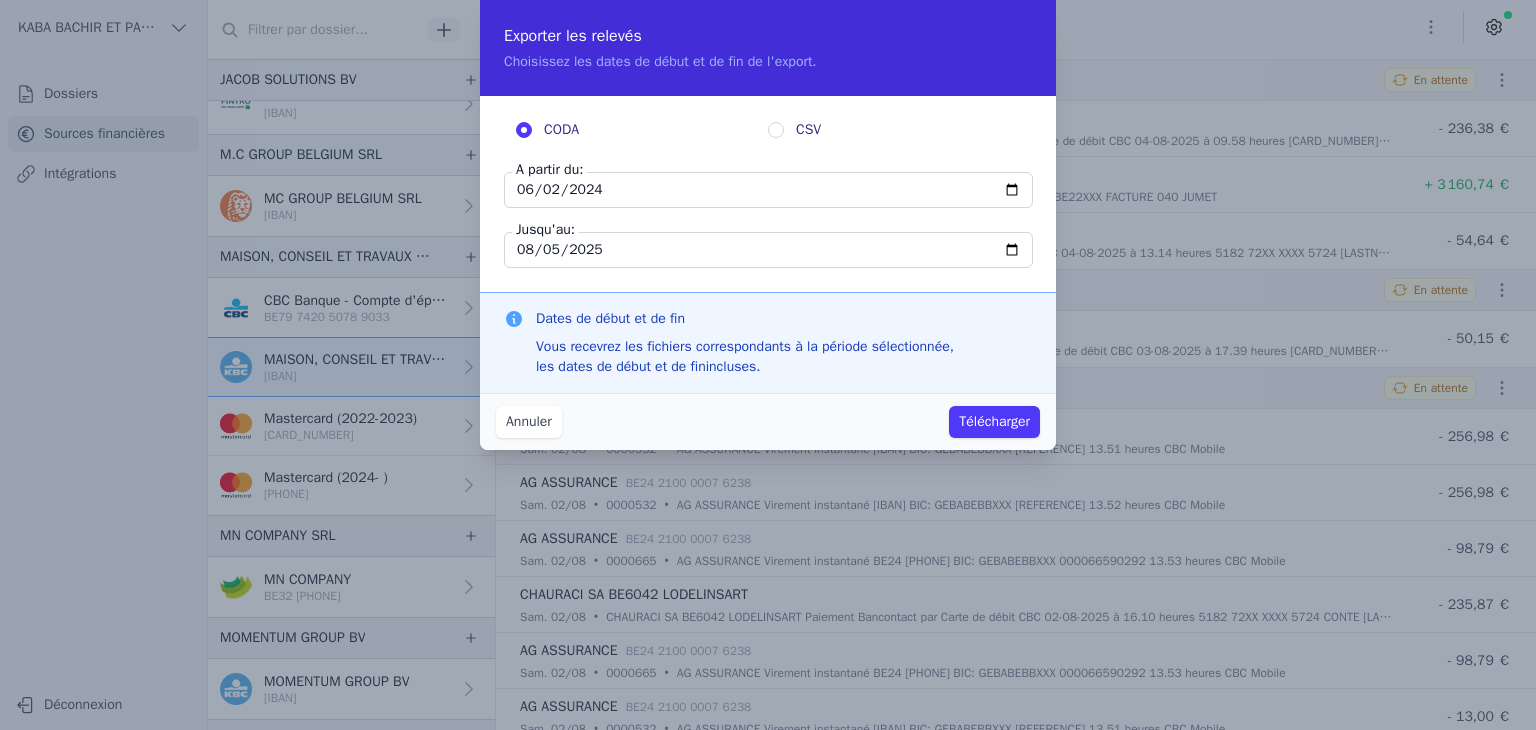 type on "2024-06-29" 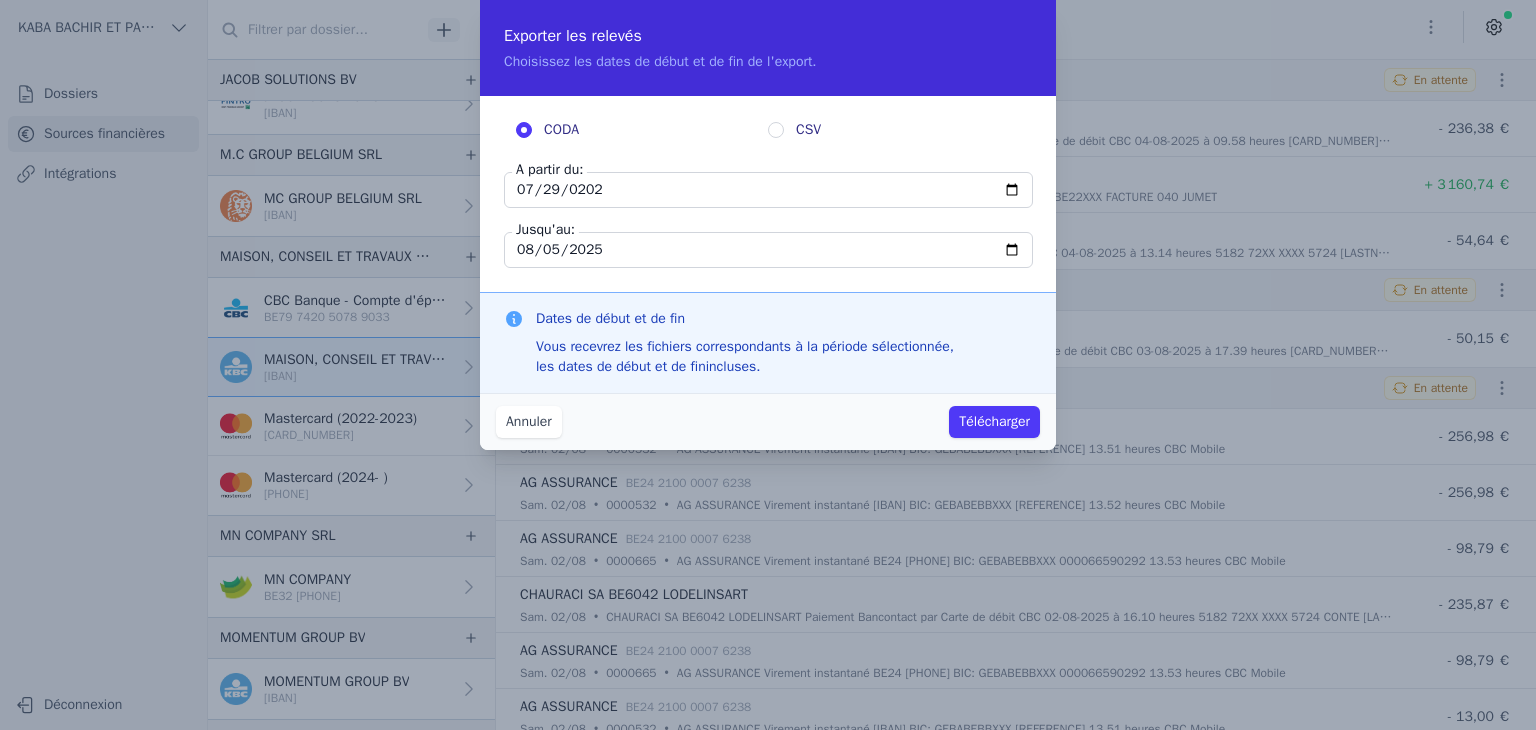 type on "[DATE]" 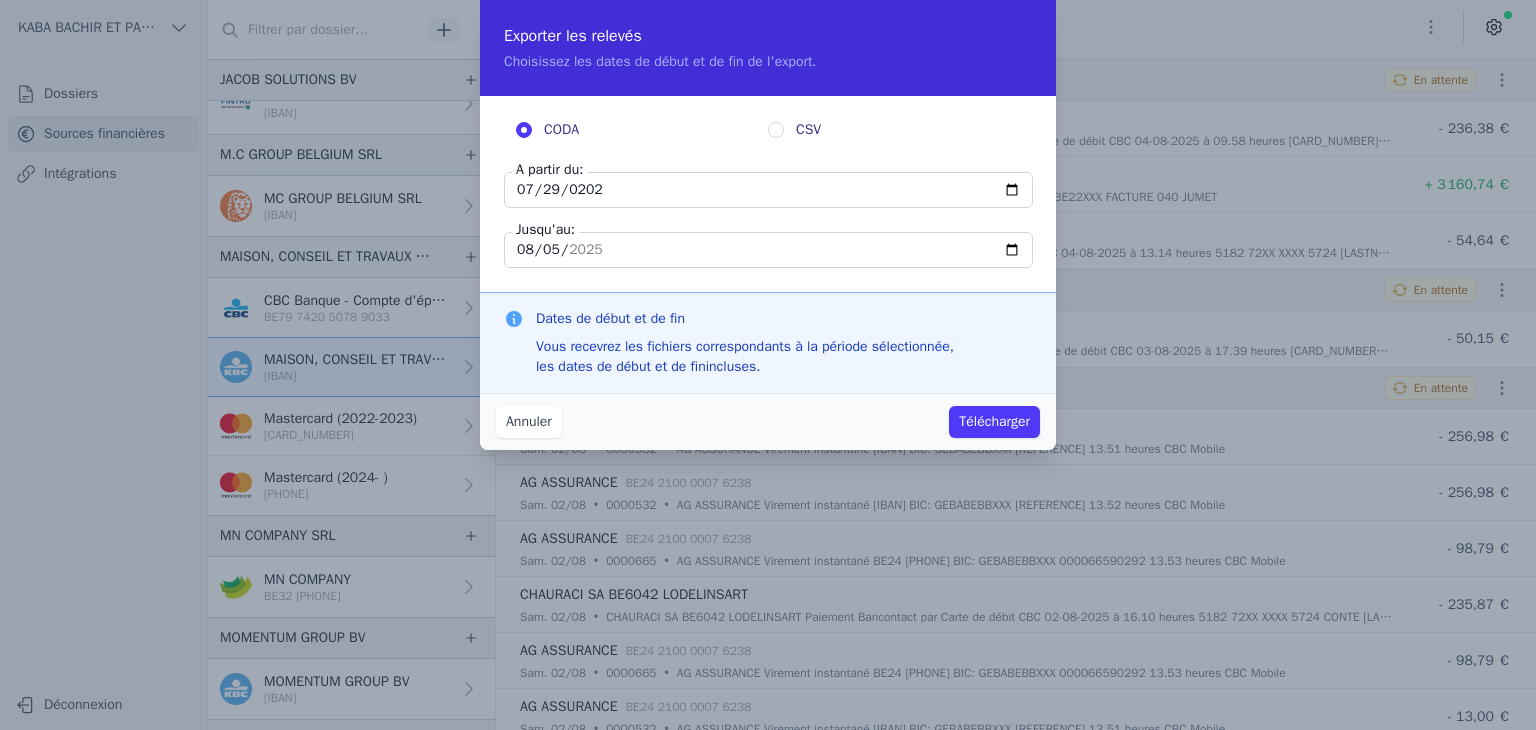 click on "Télécharger" at bounding box center [994, 422] 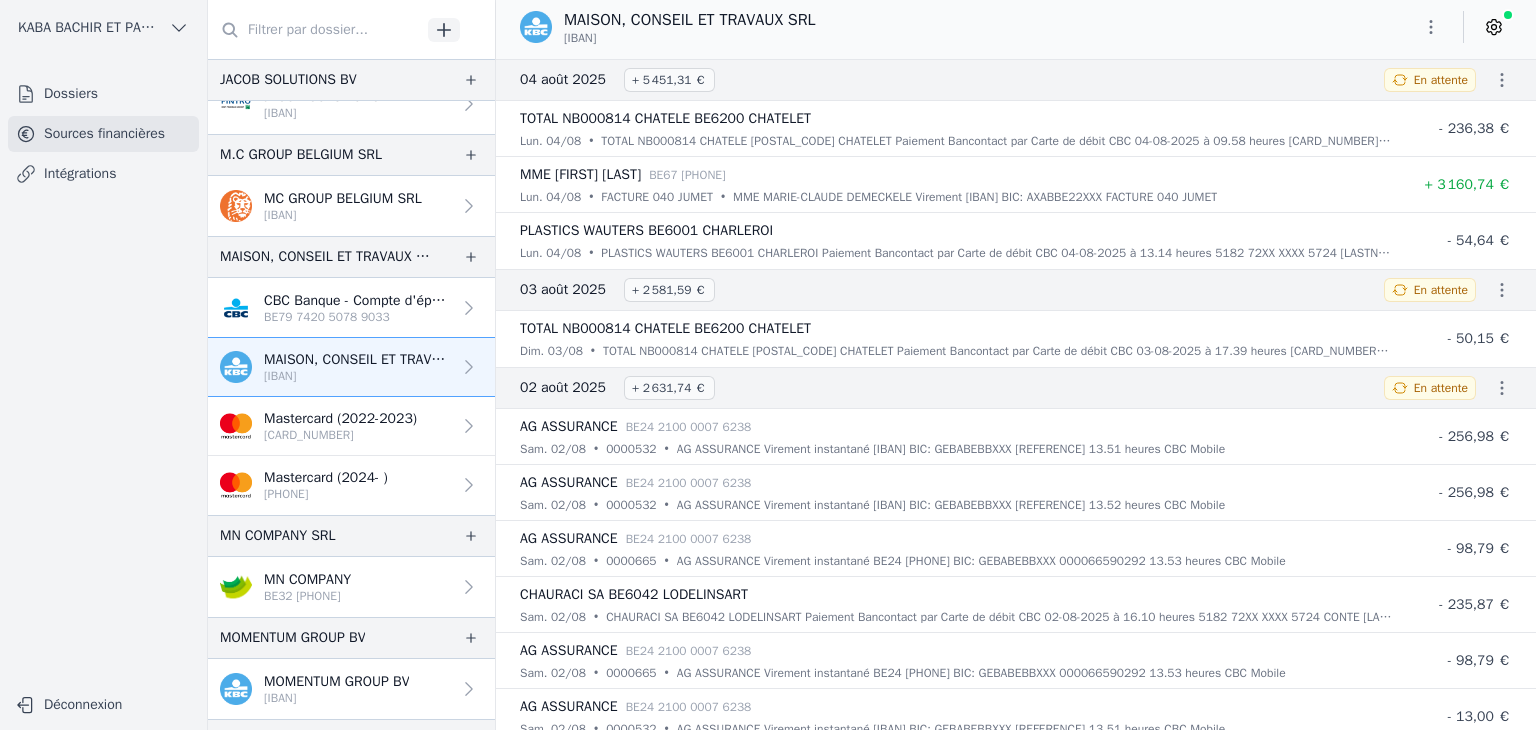 click on "[CARD_NUMBER]" at bounding box center [340, 435] 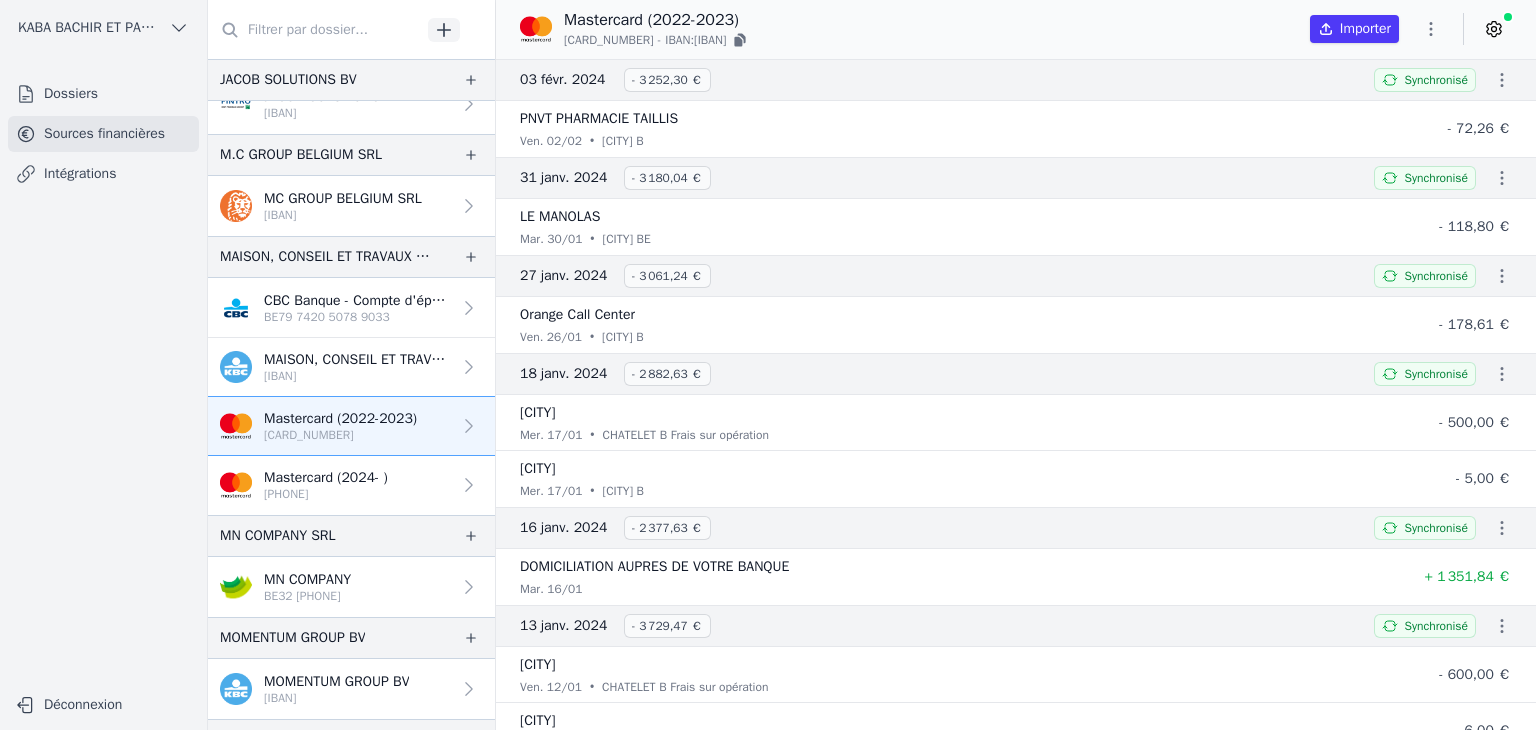 click on "MN COMPANY" at bounding box center [307, 580] 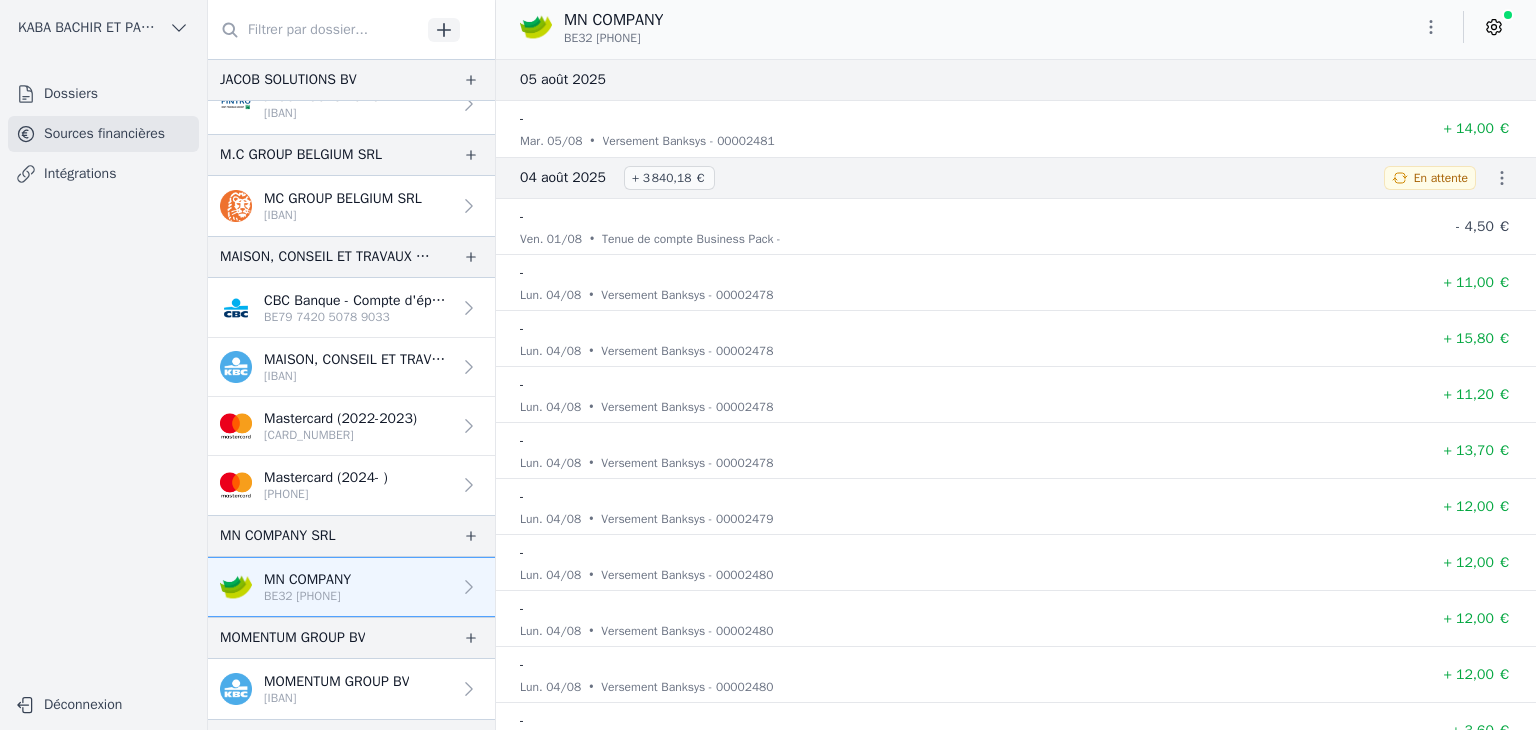 click 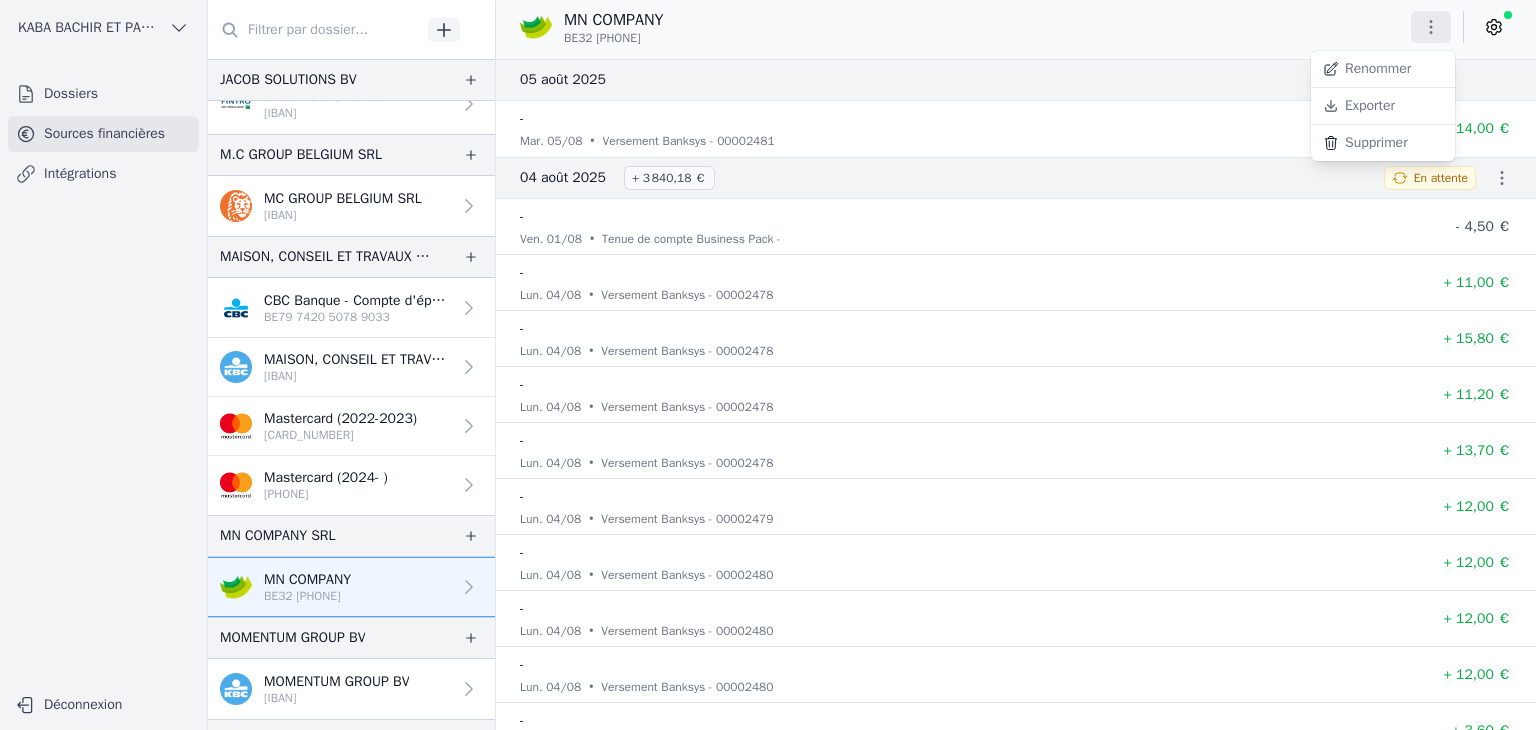 click on "Exporter" at bounding box center [1383, 106] 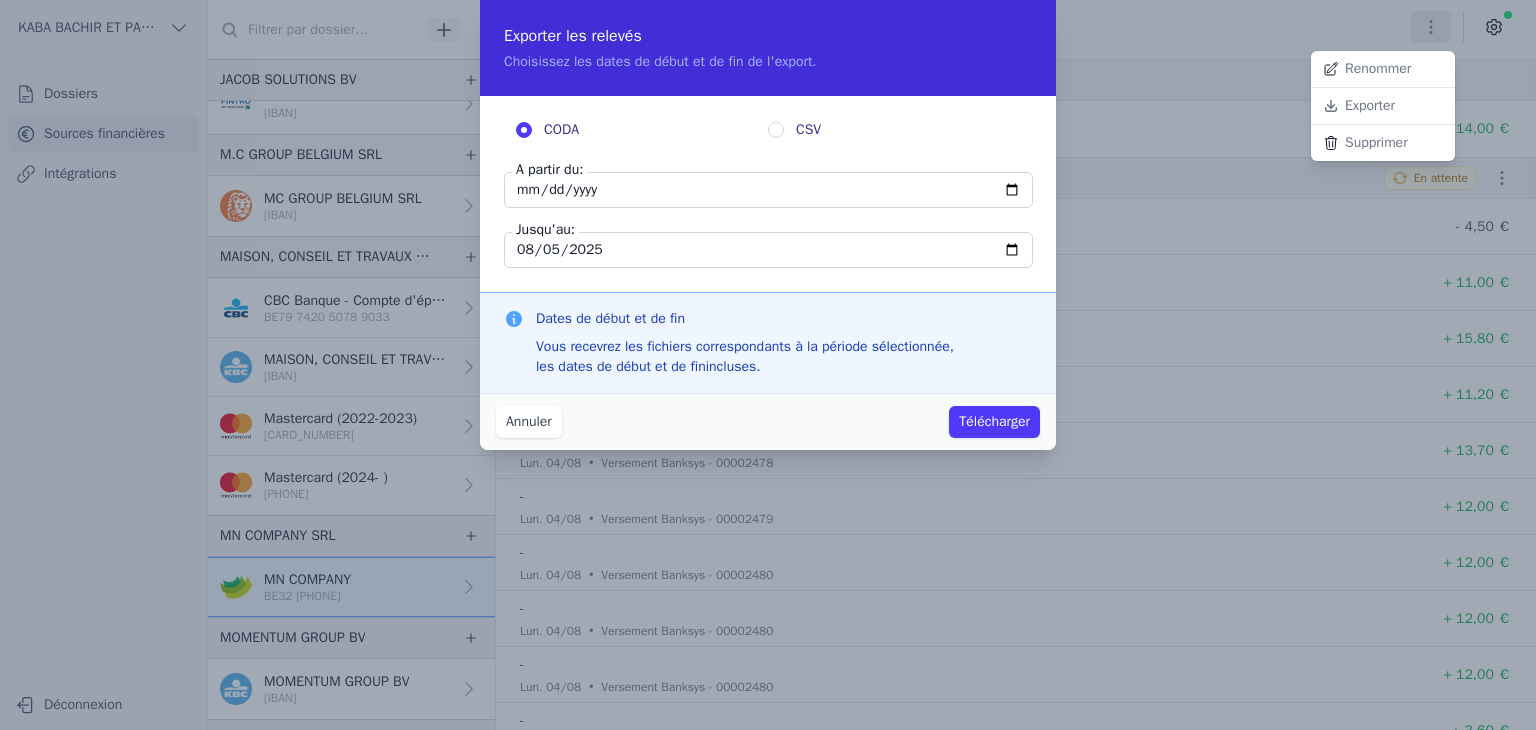 click at bounding box center [768, 365] 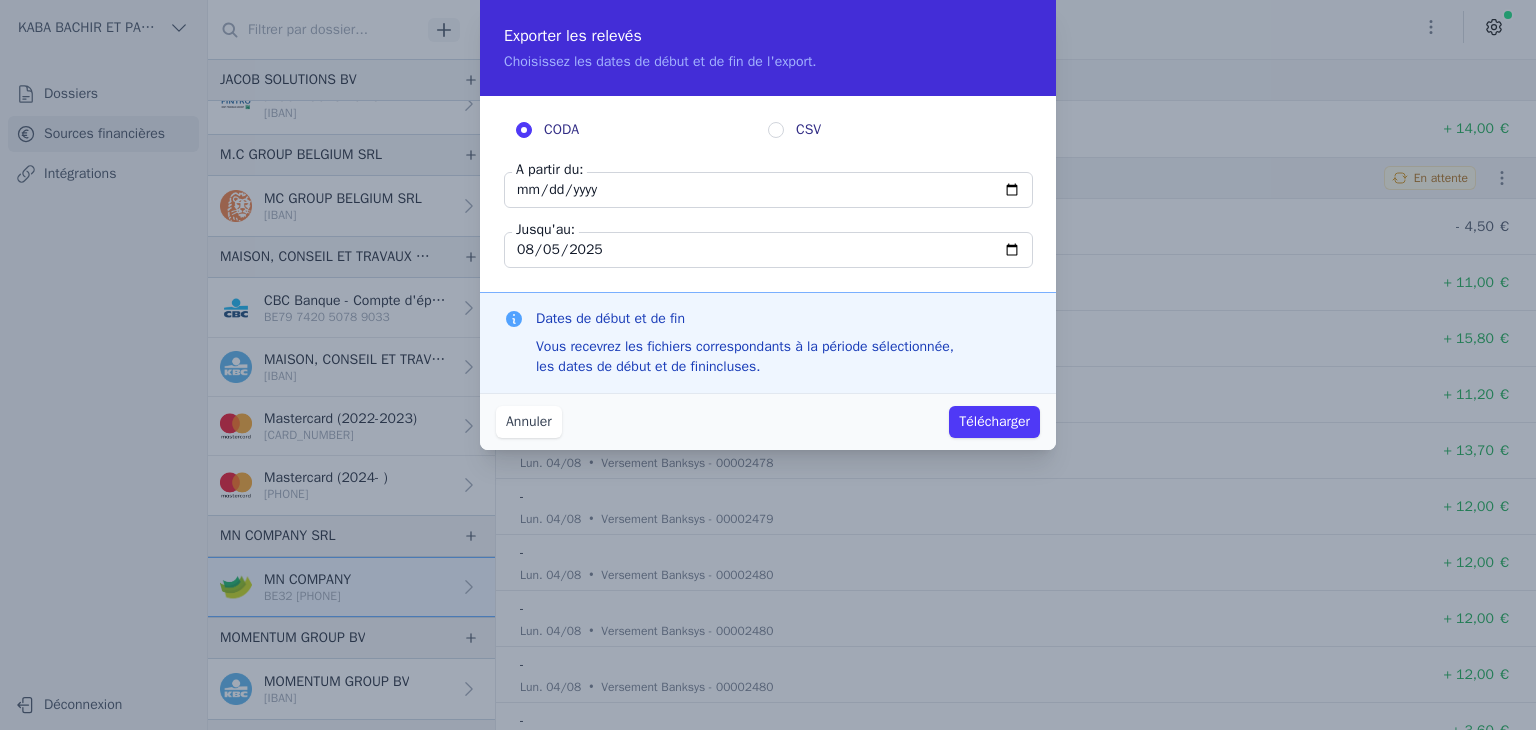 click on "2023-06-07" at bounding box center [768, 190] 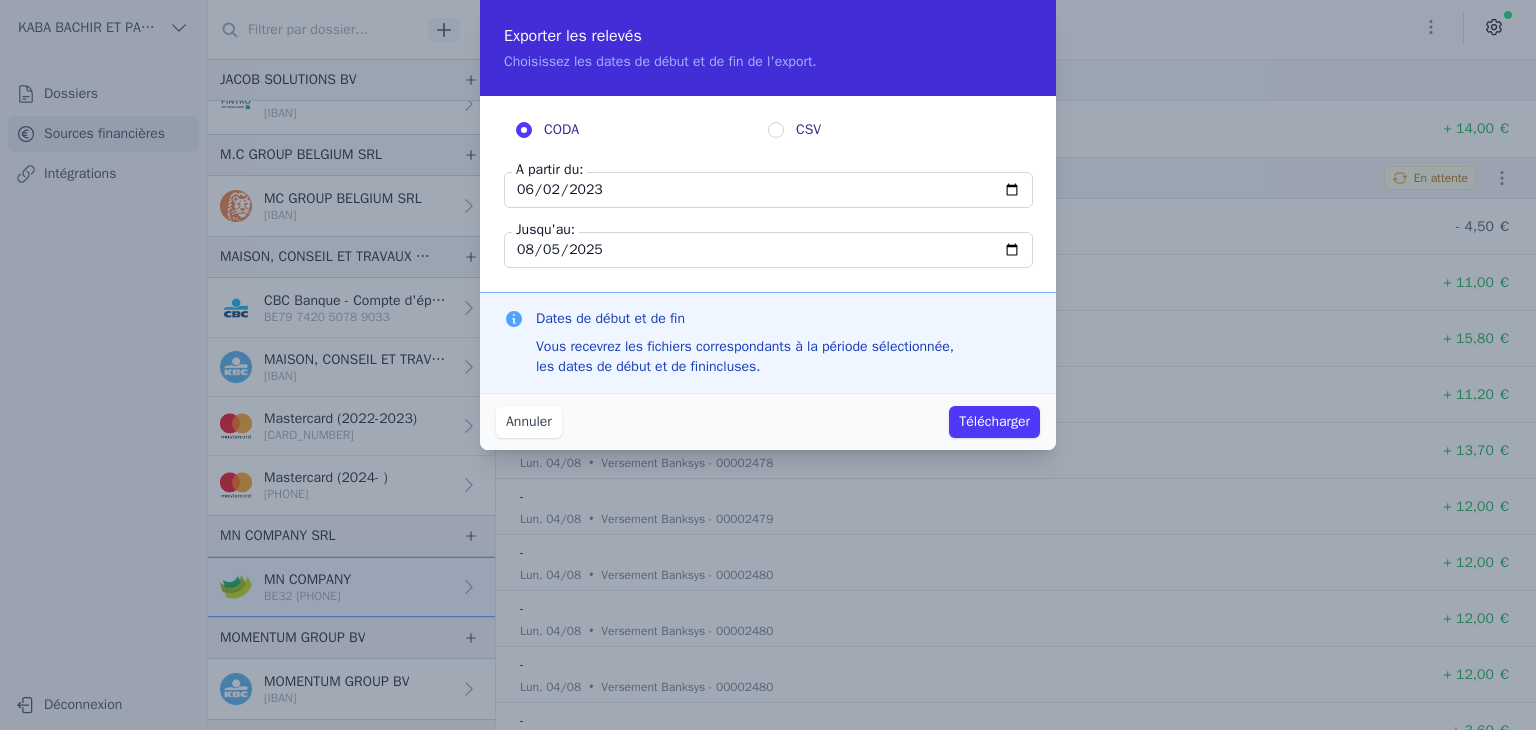 type on "2023-06-29" 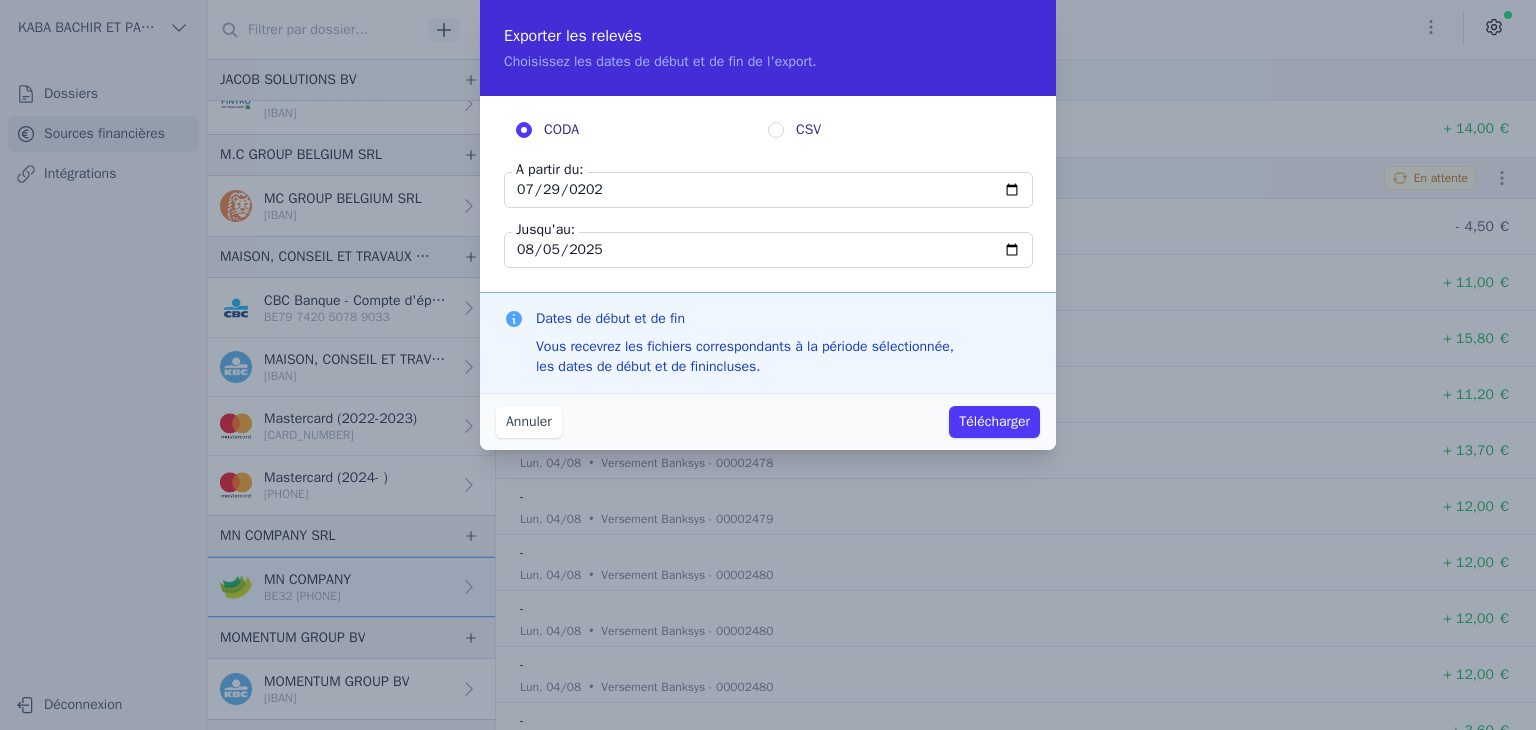 type on "[DATE]" 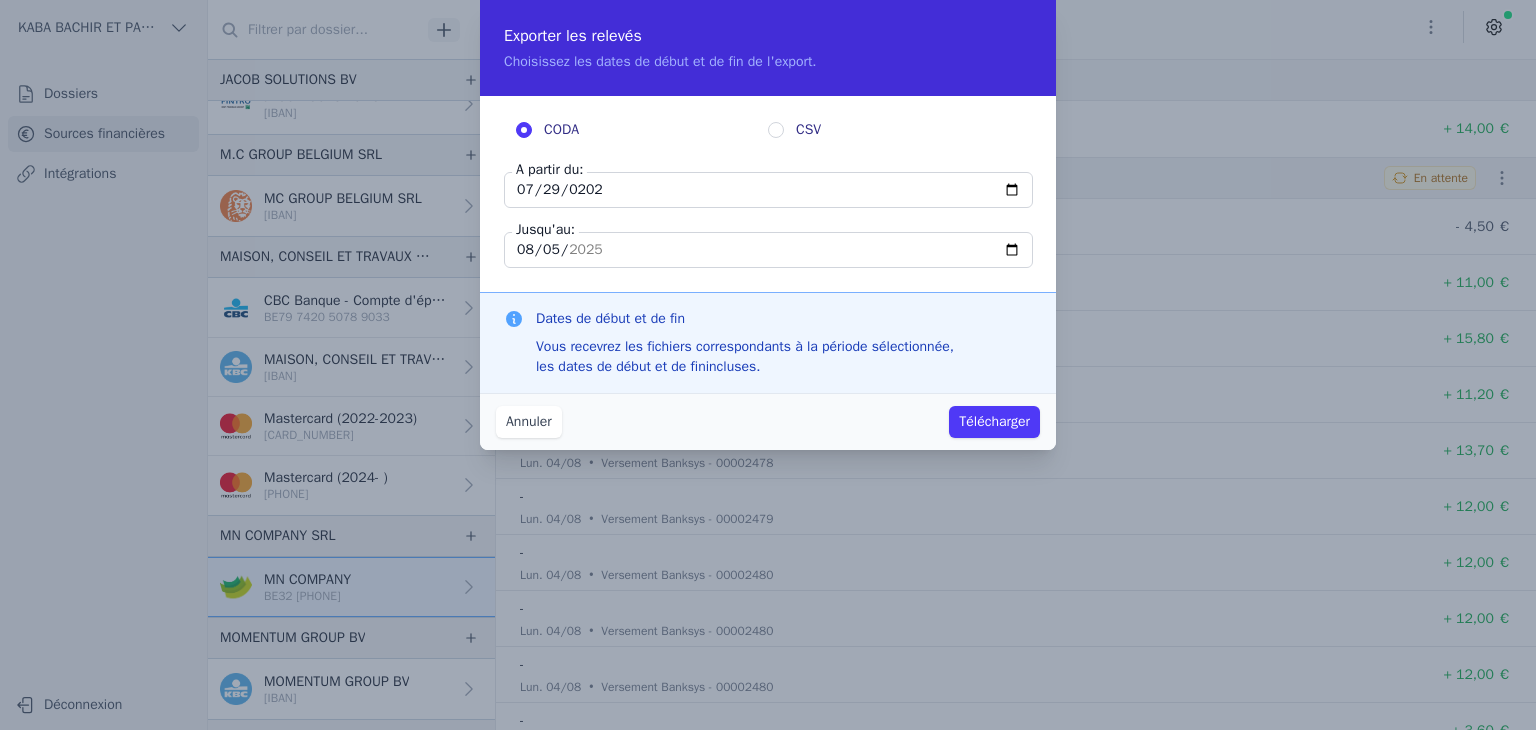 click on "Télécharger" at bounding box center (994, 422) 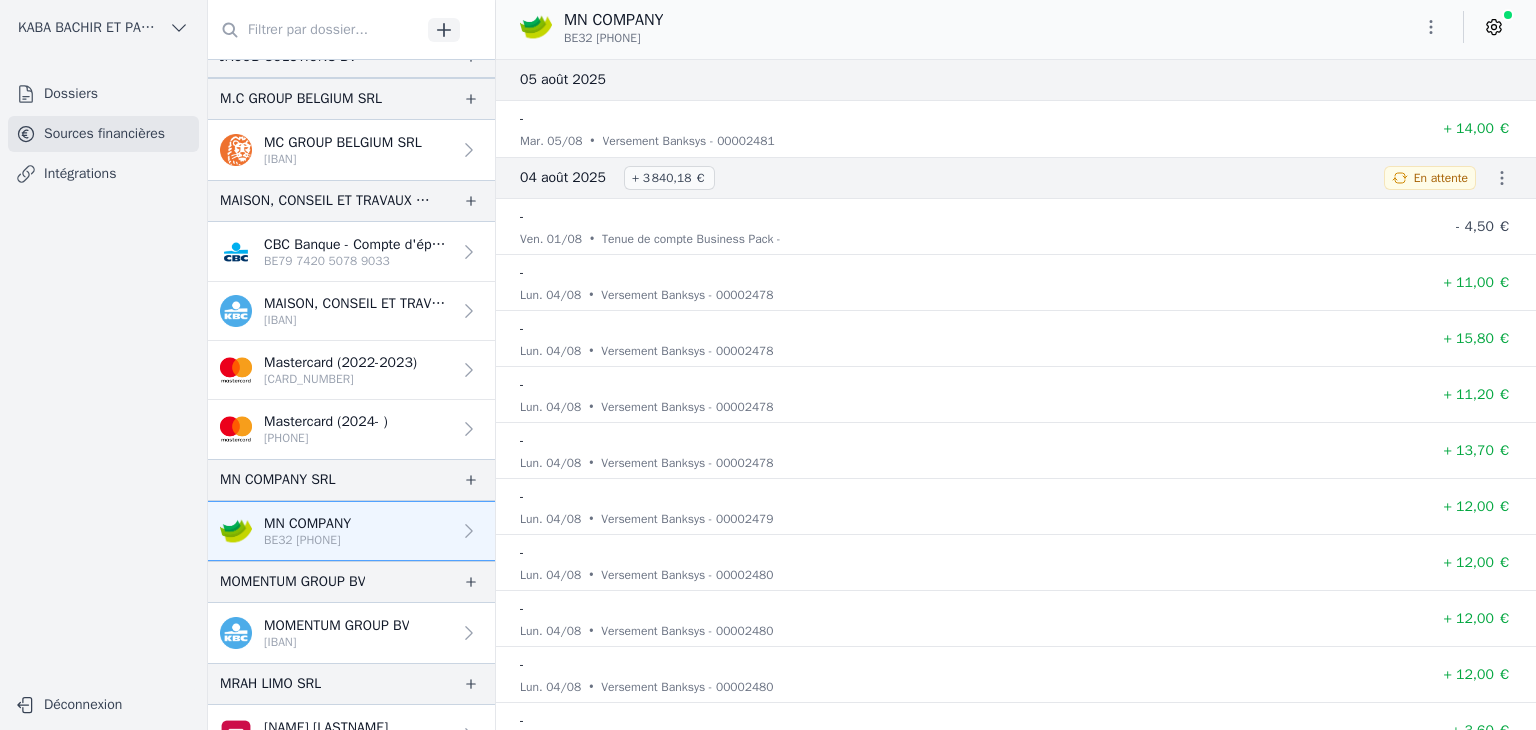 scroll, scrollTop: 1500, scrollLeft: 0, axis: vertical 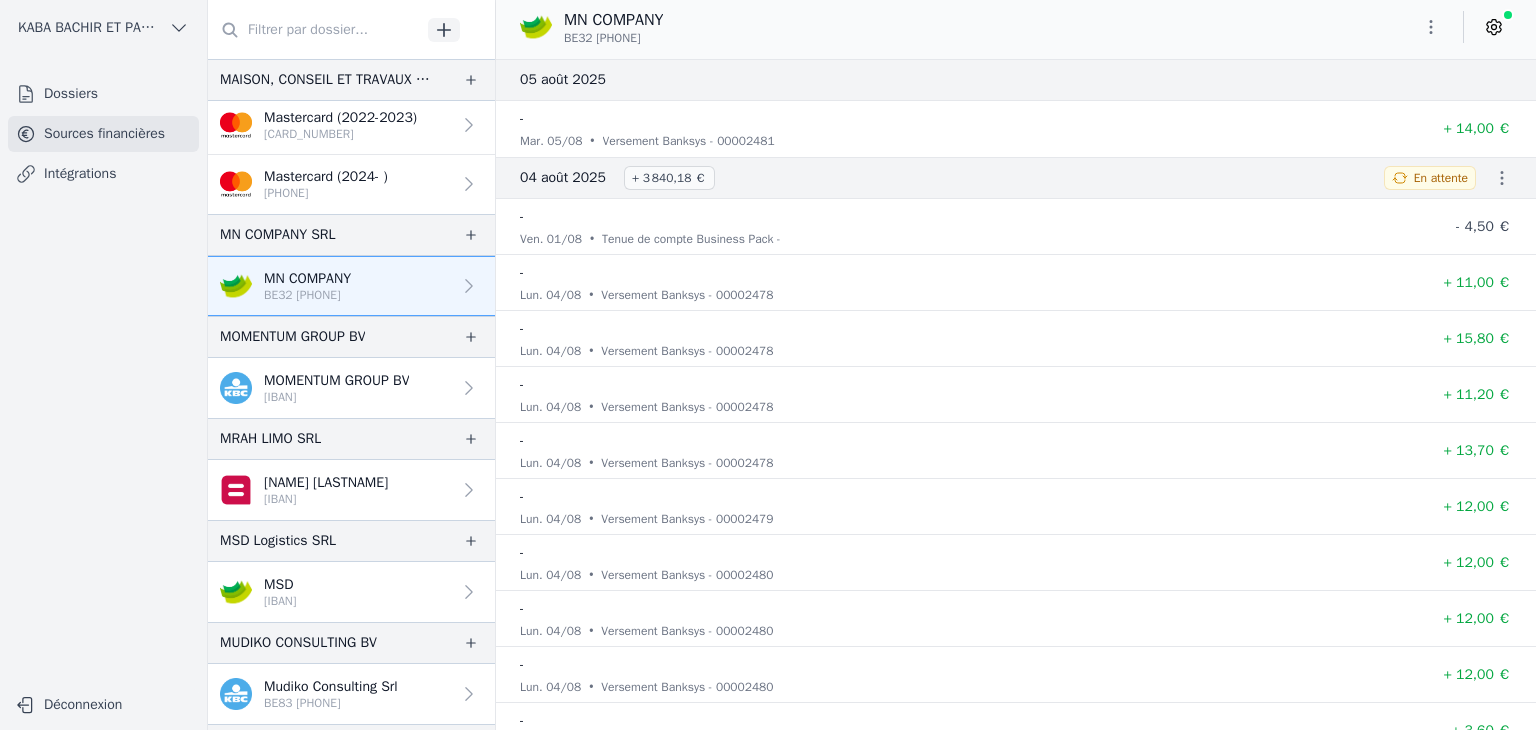 click on "[IBAN]" at bounding box center (336, 397) 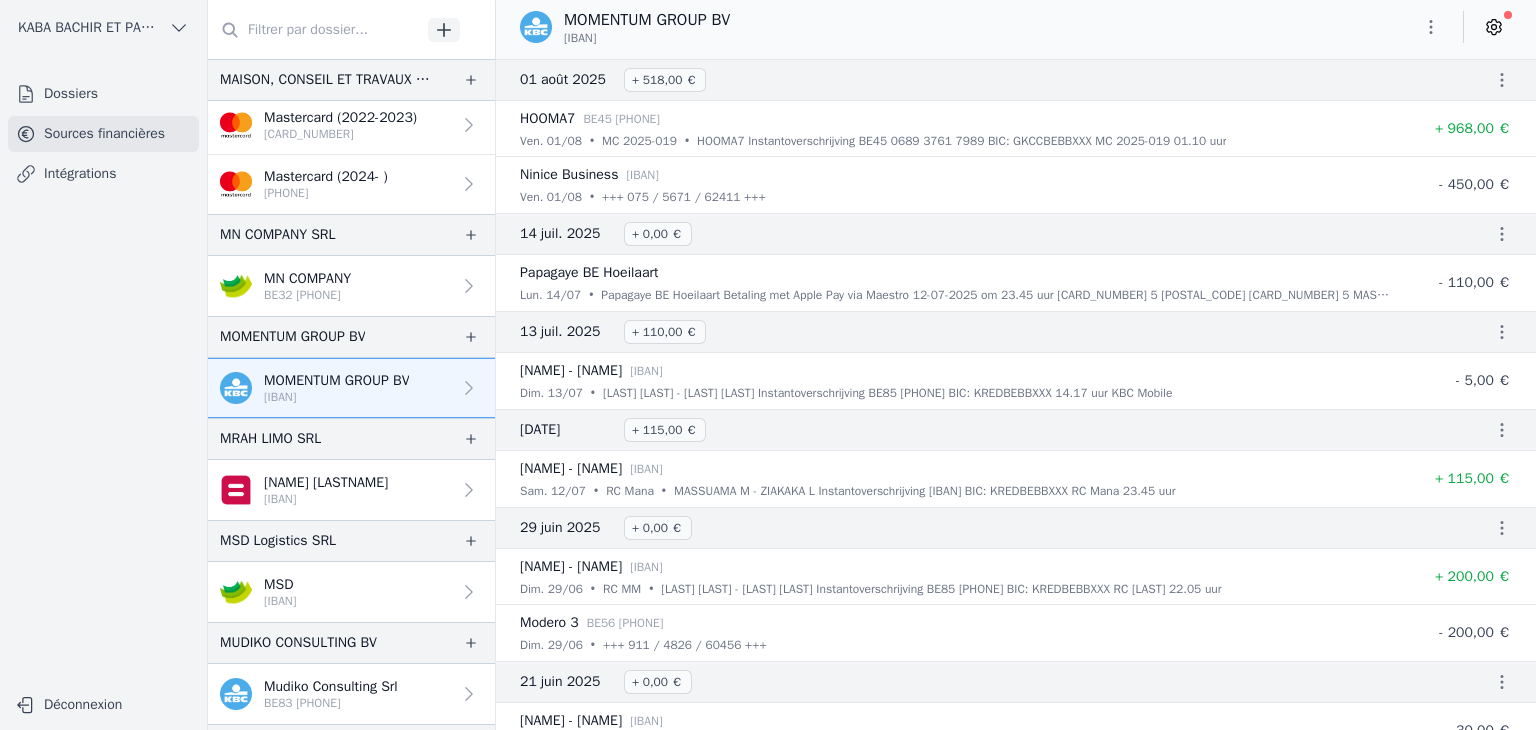 click at bounding box center [1431, 27] 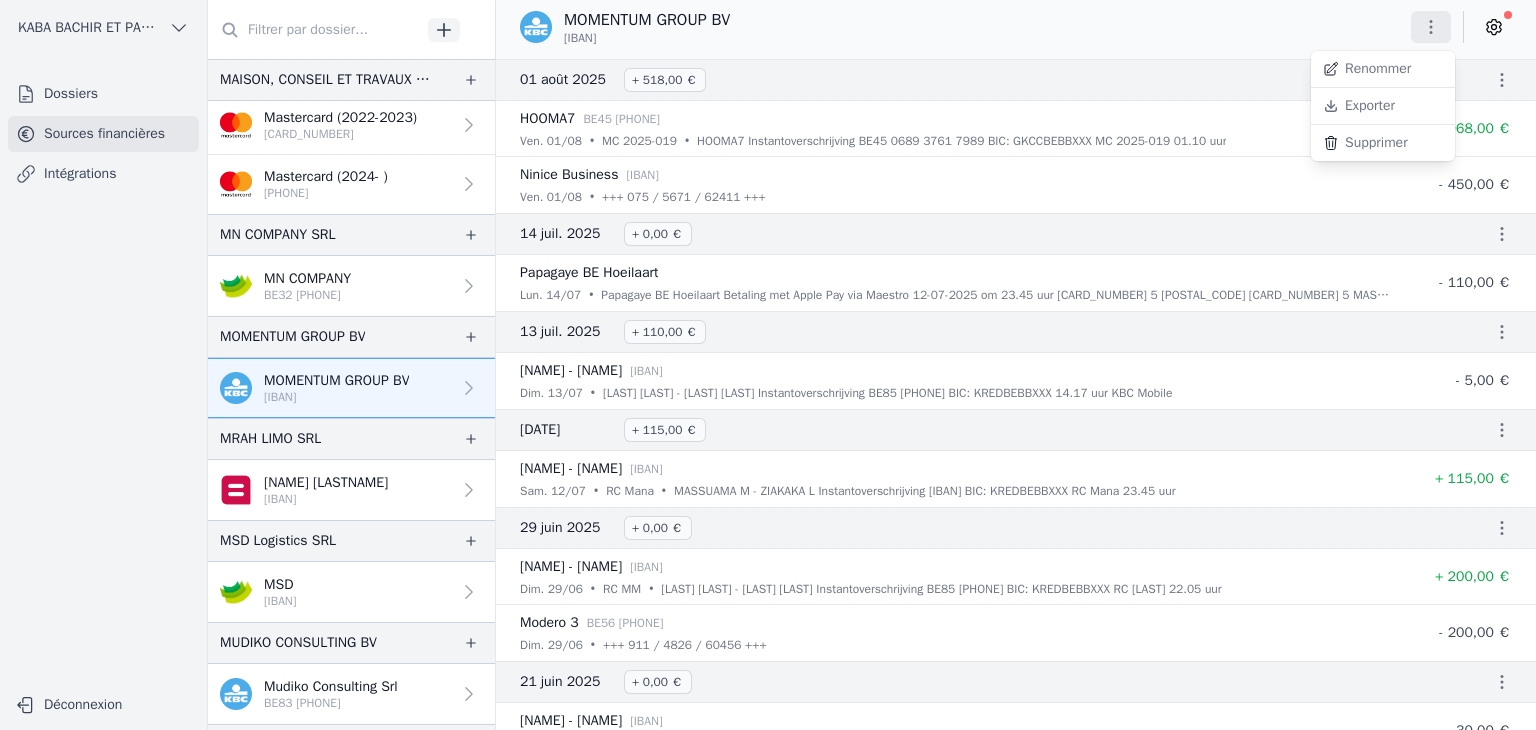 click on "Exporter" at bounding box center [1383, 106] 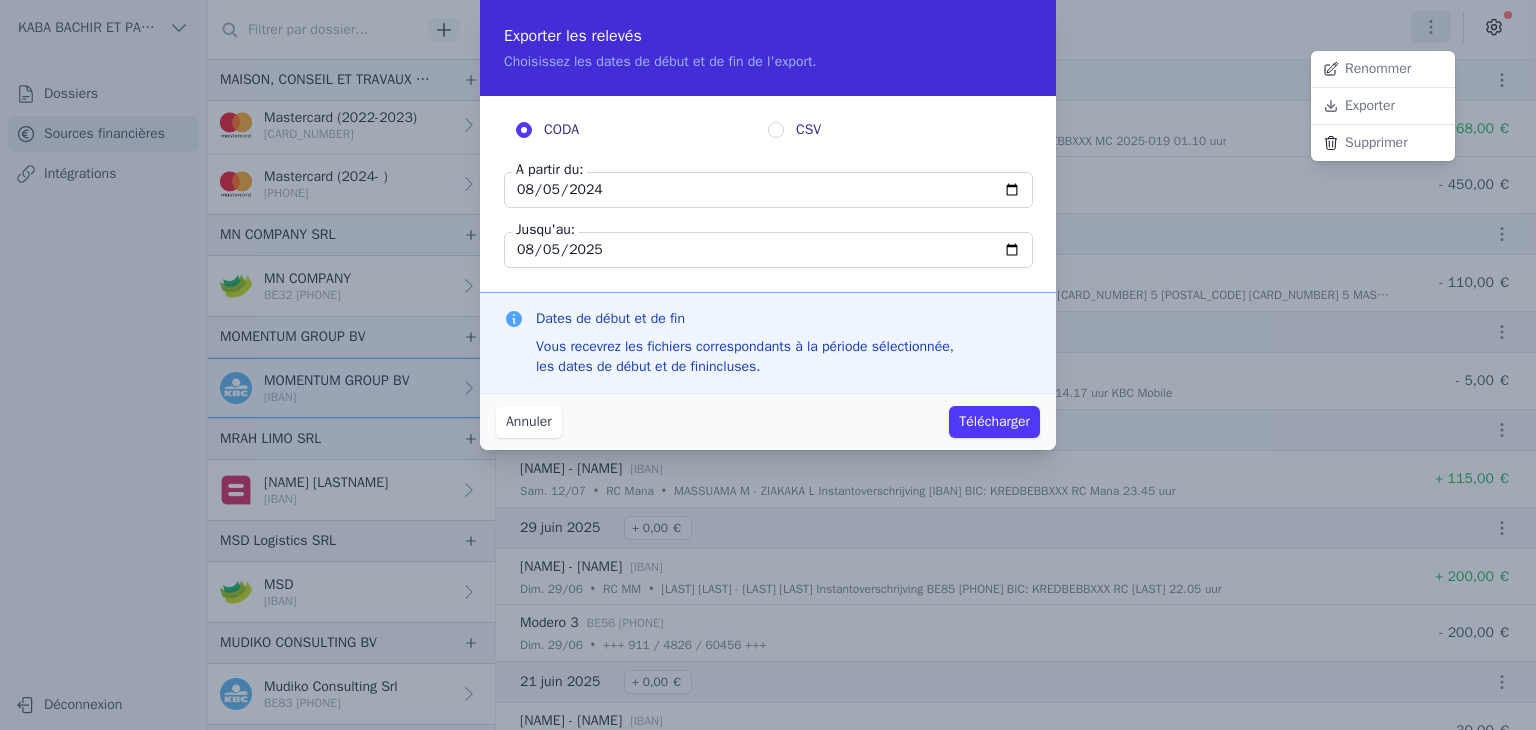 click at bounding box center (768, 365) 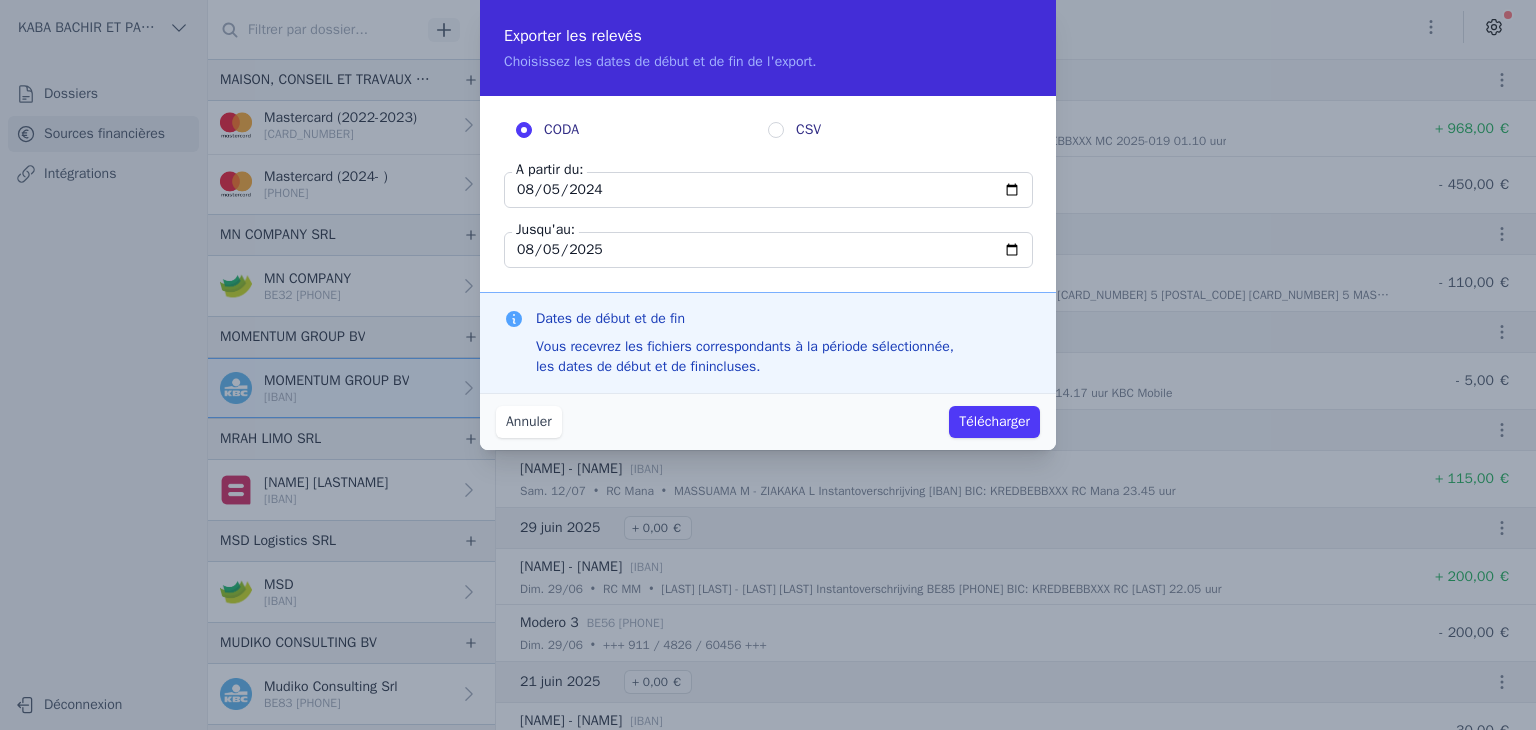 click on "Annuler" at bounding box center (529, 422) 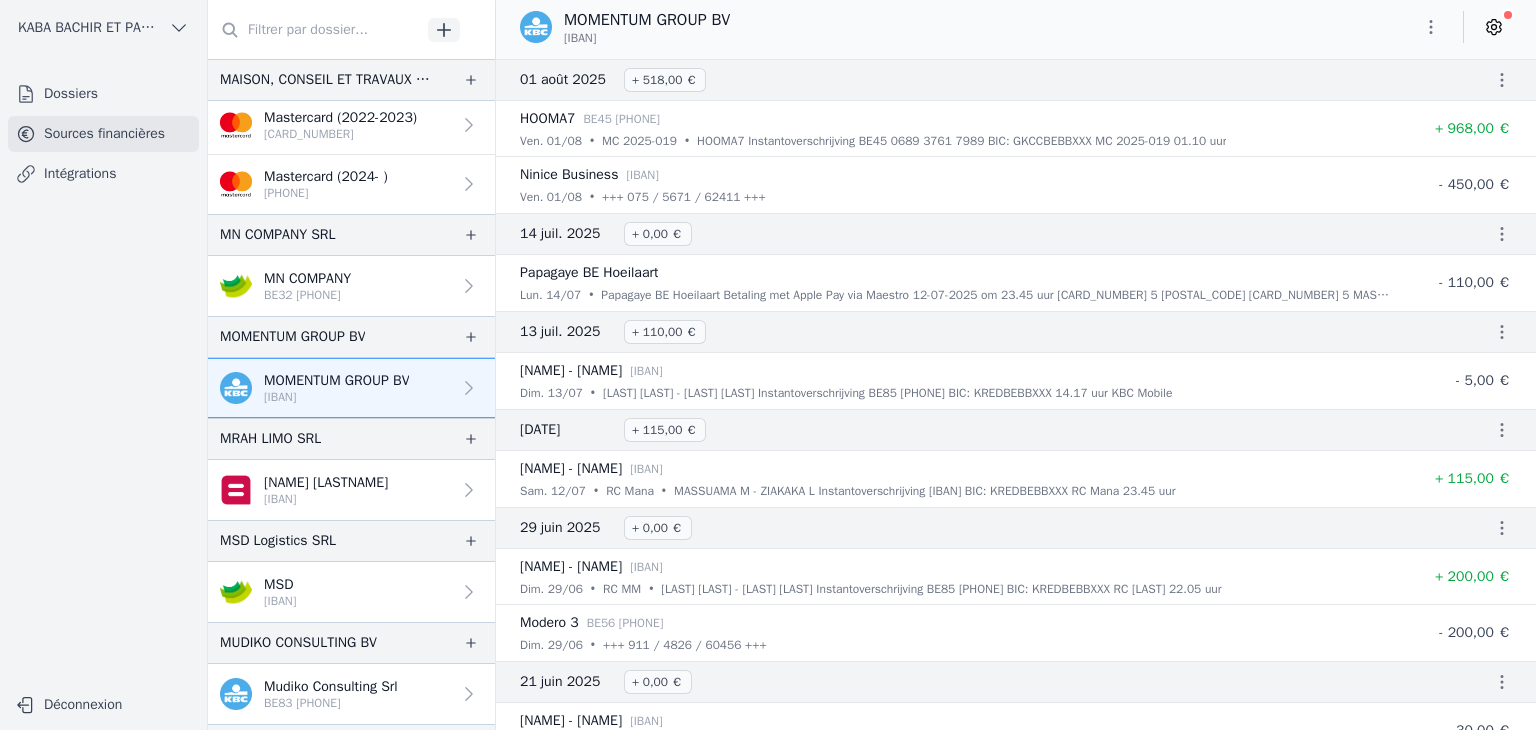 click on "[IBAN]" at bounding box center [326, 499] 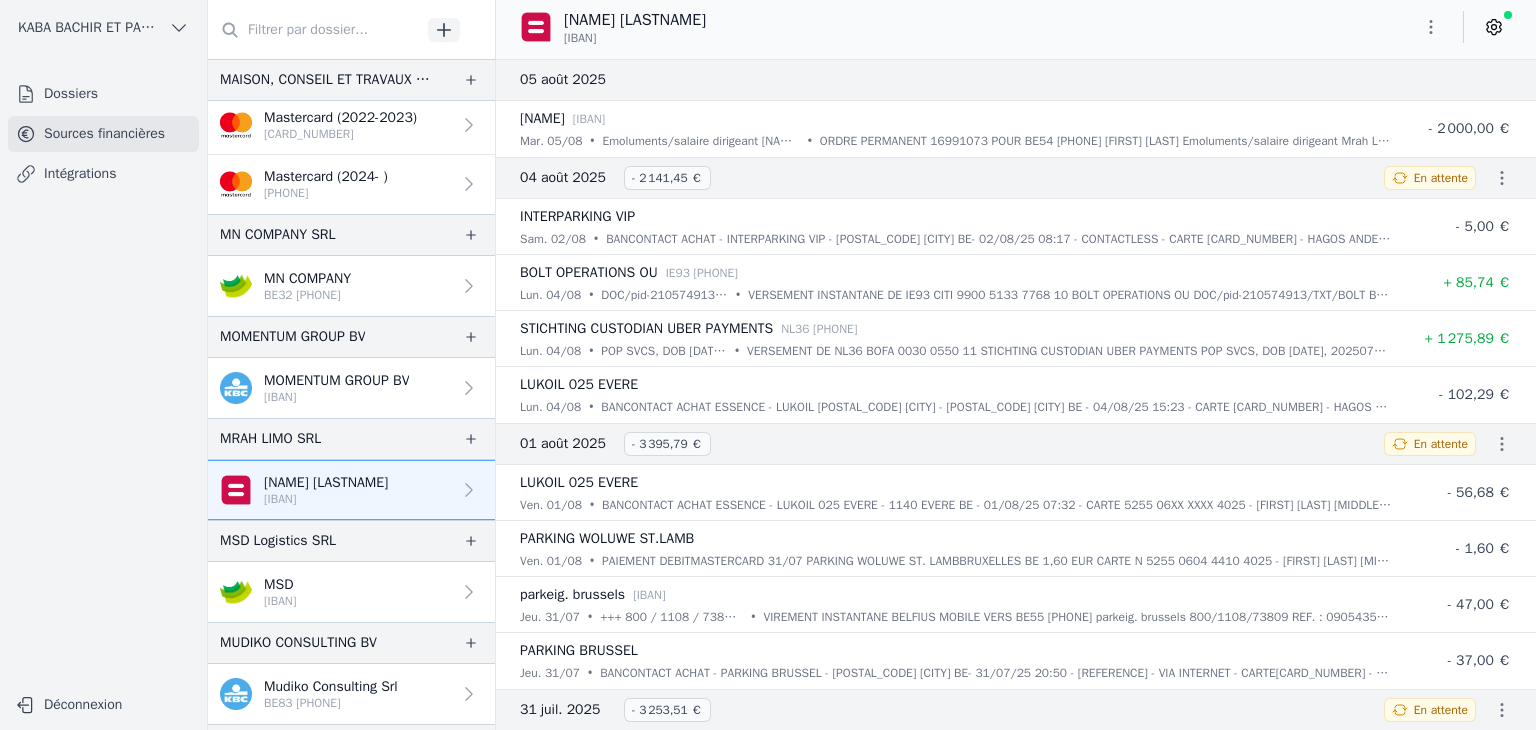 click 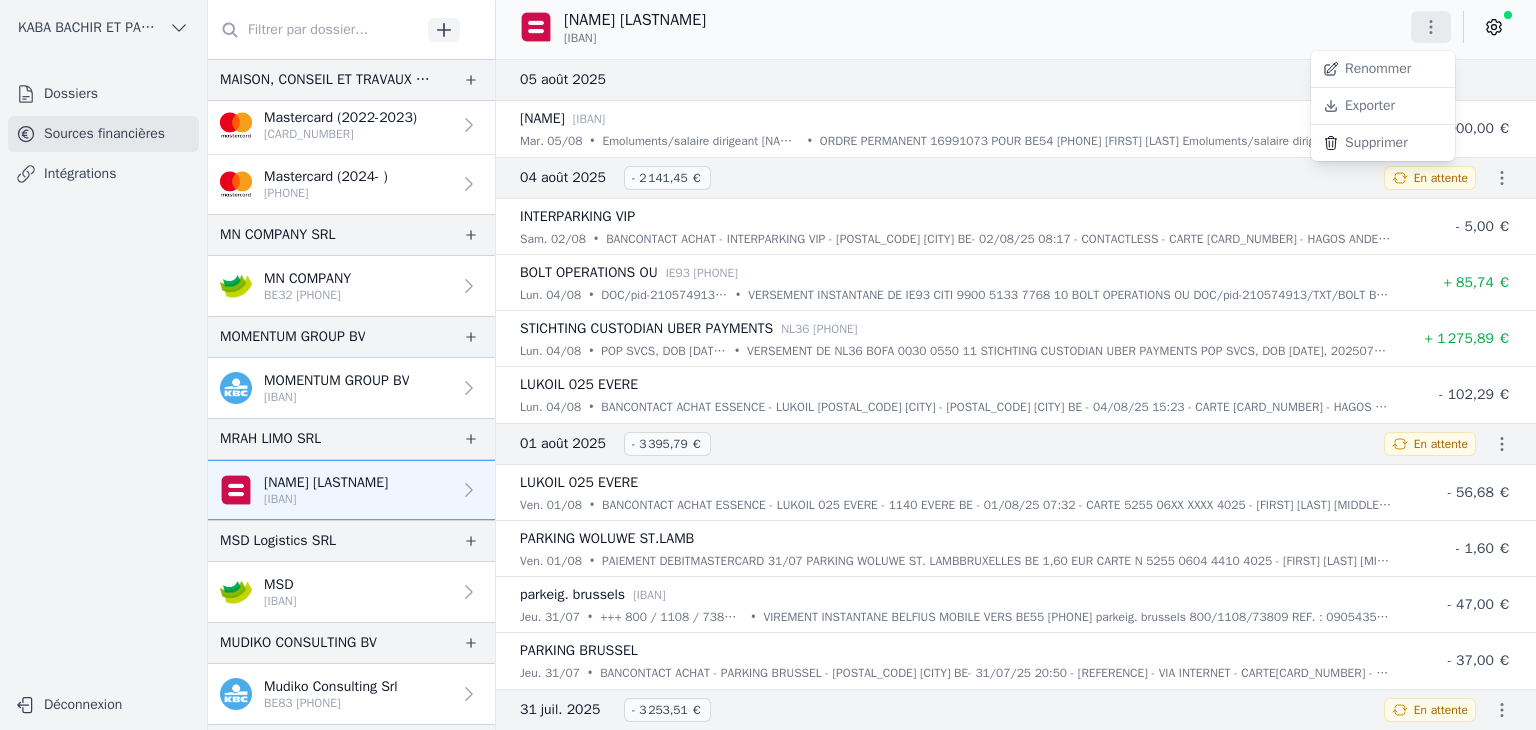 click on "Exporter" at bounding box center (1383, 106) 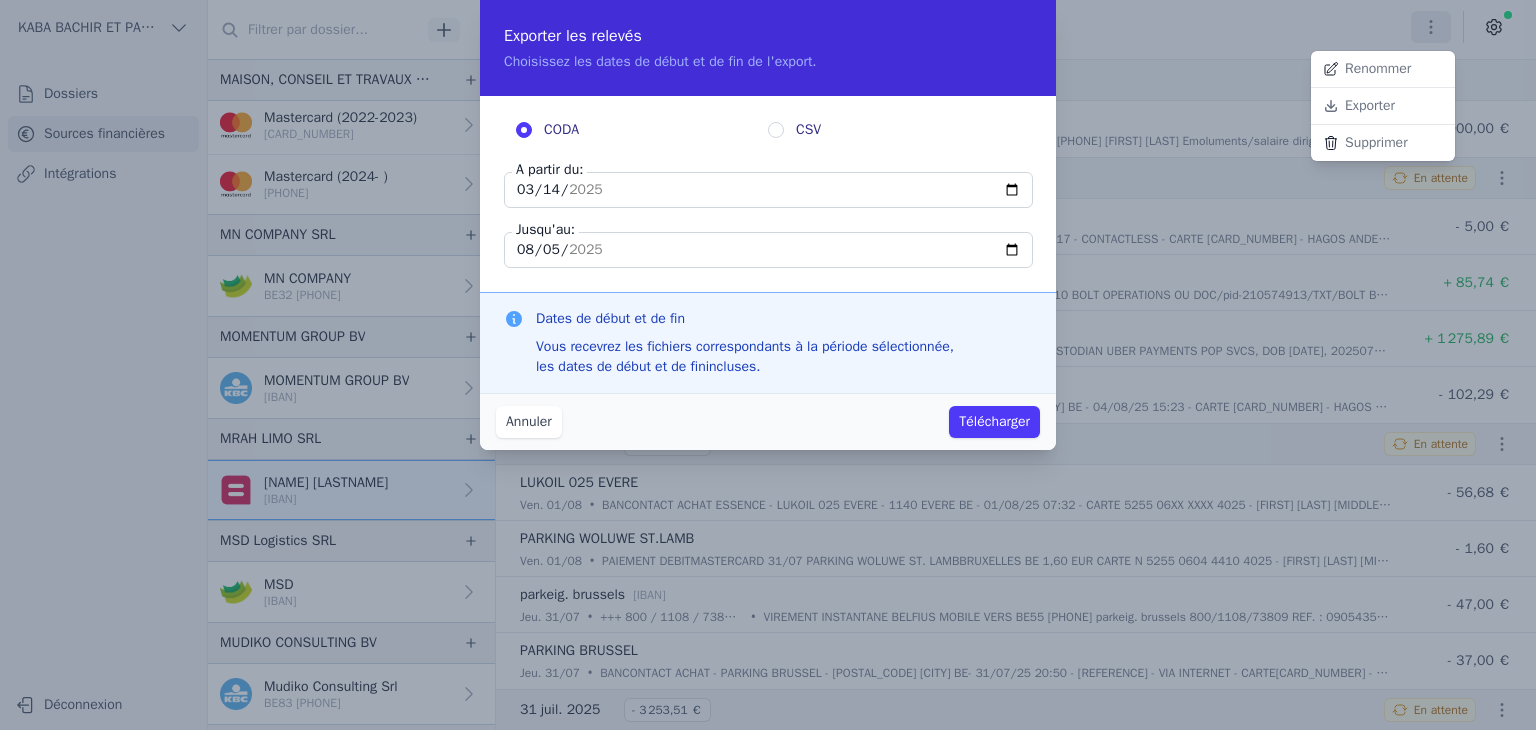 click at bounding box center [768, 365] 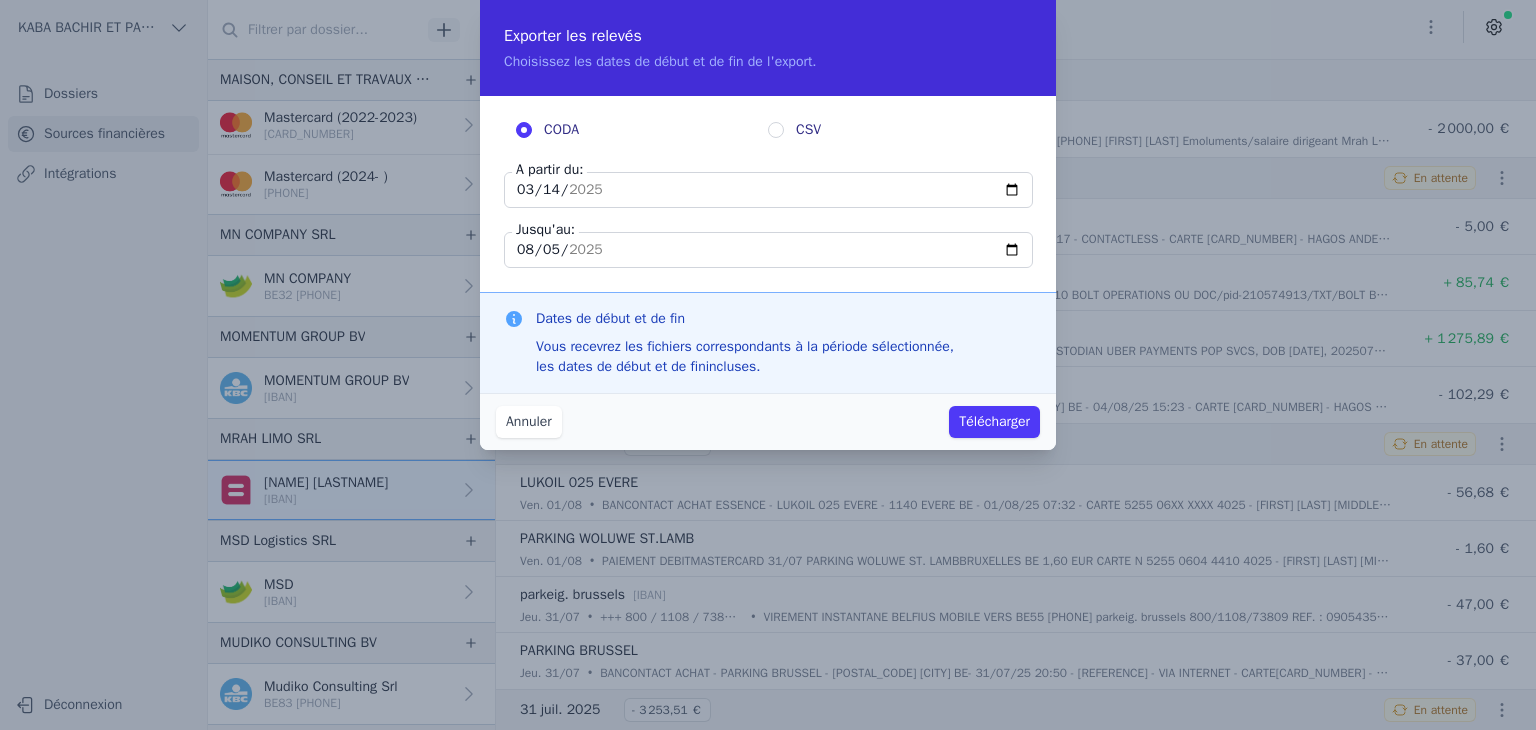 click on "2025-03-14" at bounding box center (768, 190) 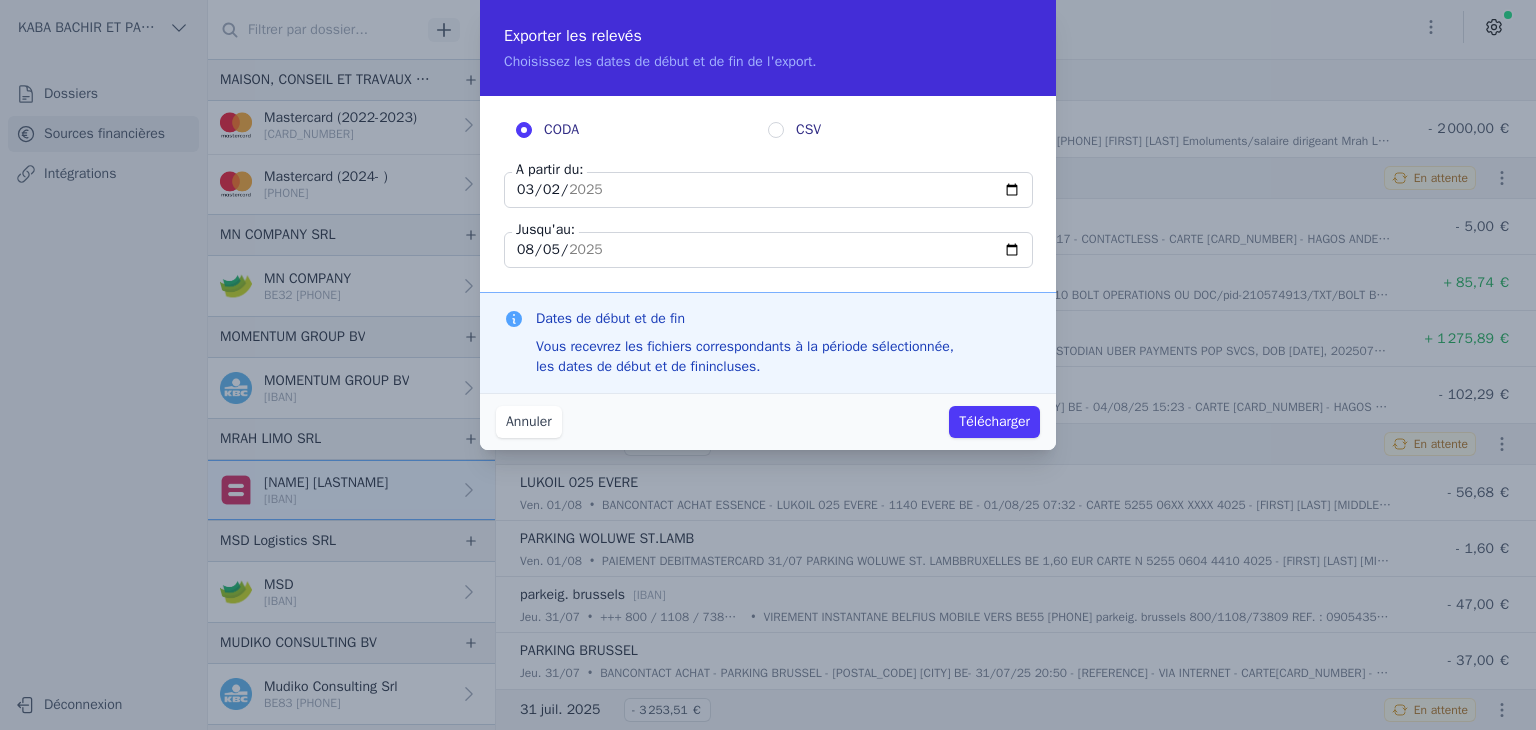 type on "2025-03-28" 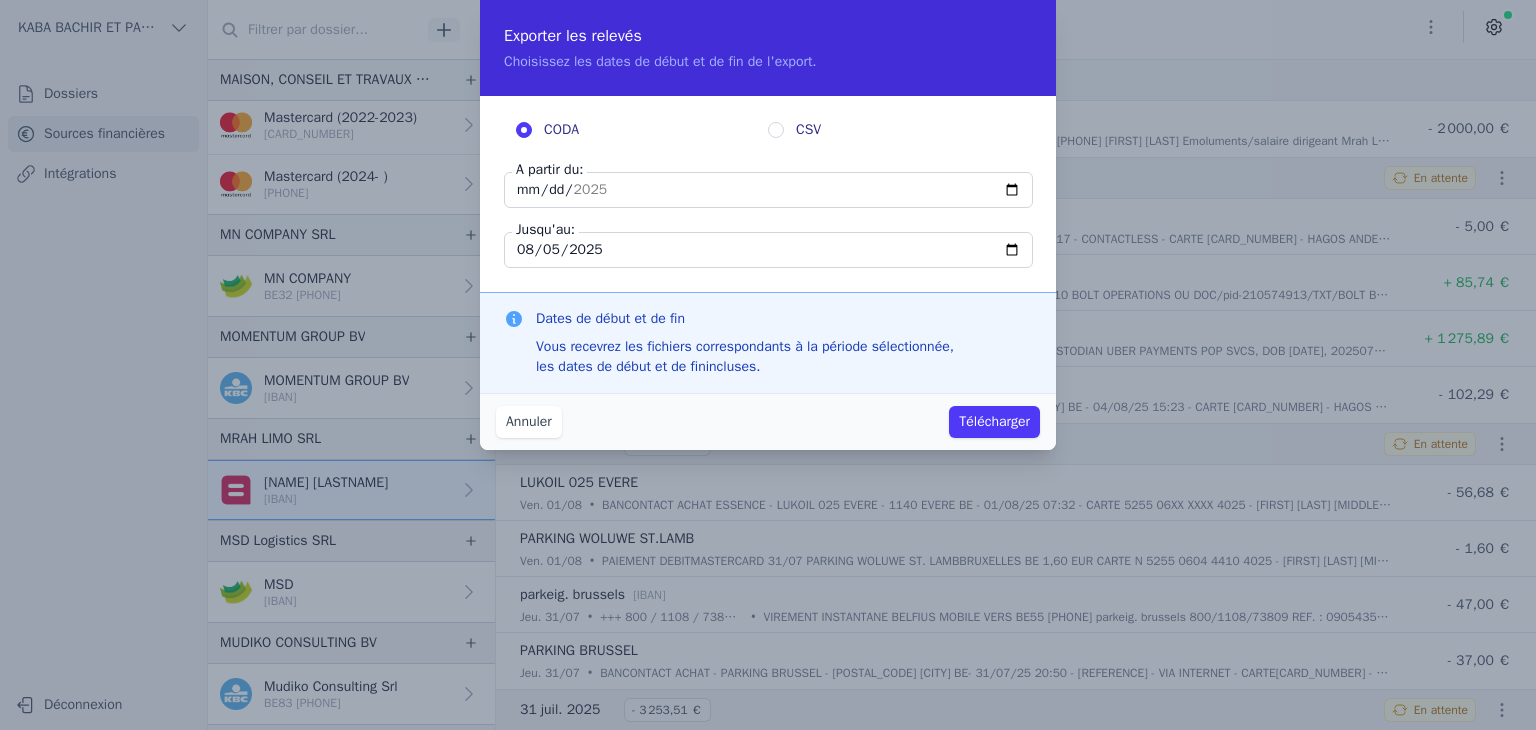 type on "2025-07-28" 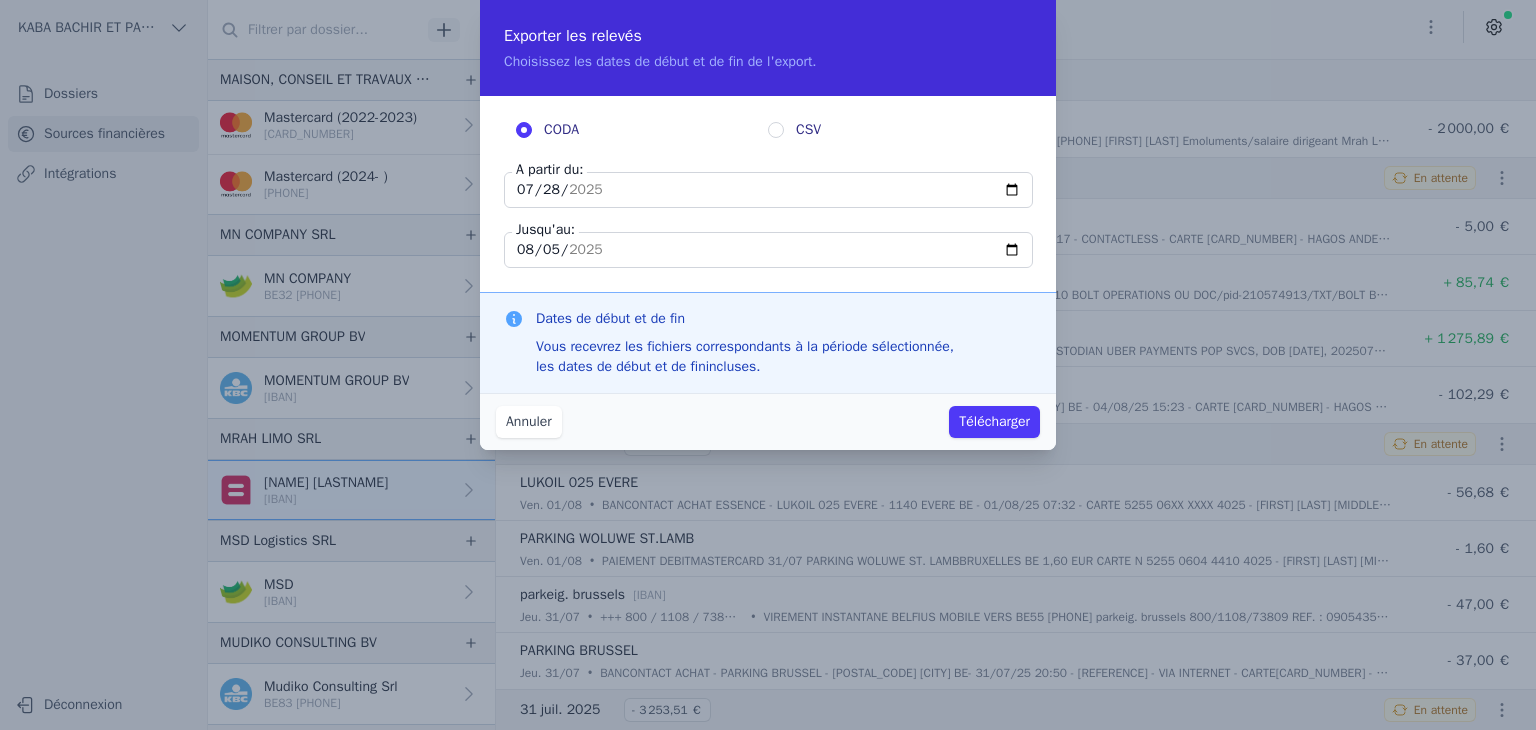 click on "Télécharger" at bounding box center [994, 422] 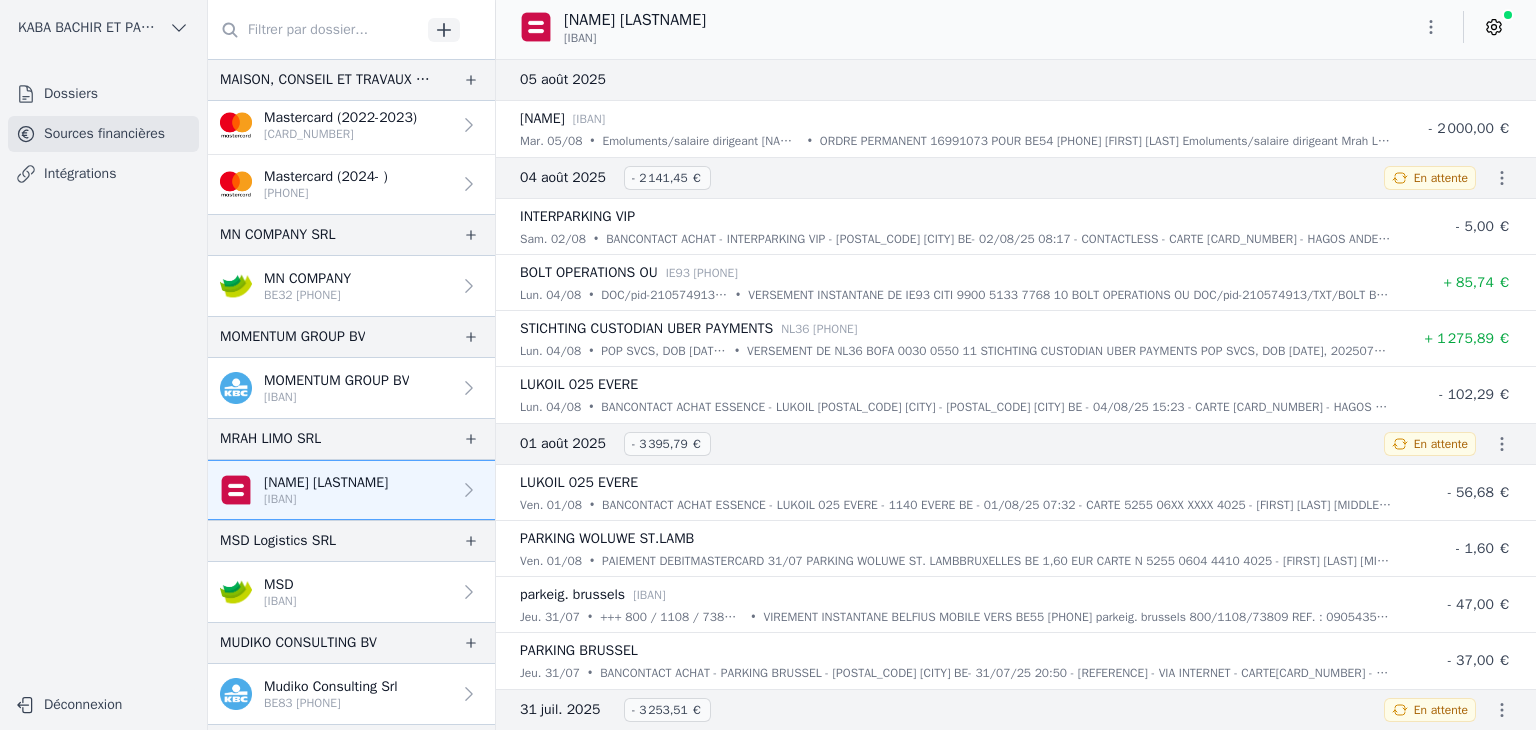 click on "[IBAN]" at bounding box center (280, 601) 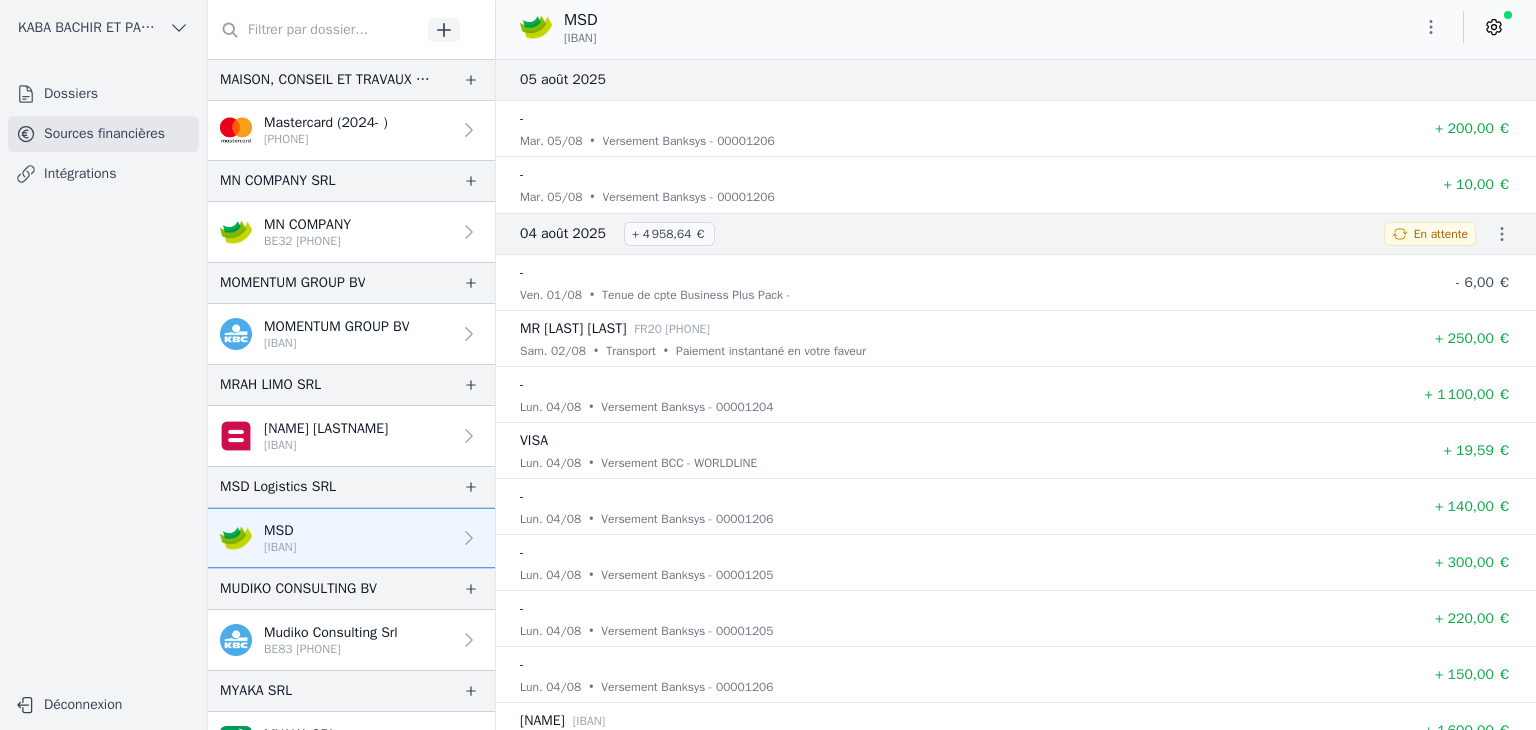 scroll, scrollTop: 1900, scrollLeft: 0, axis: vertical 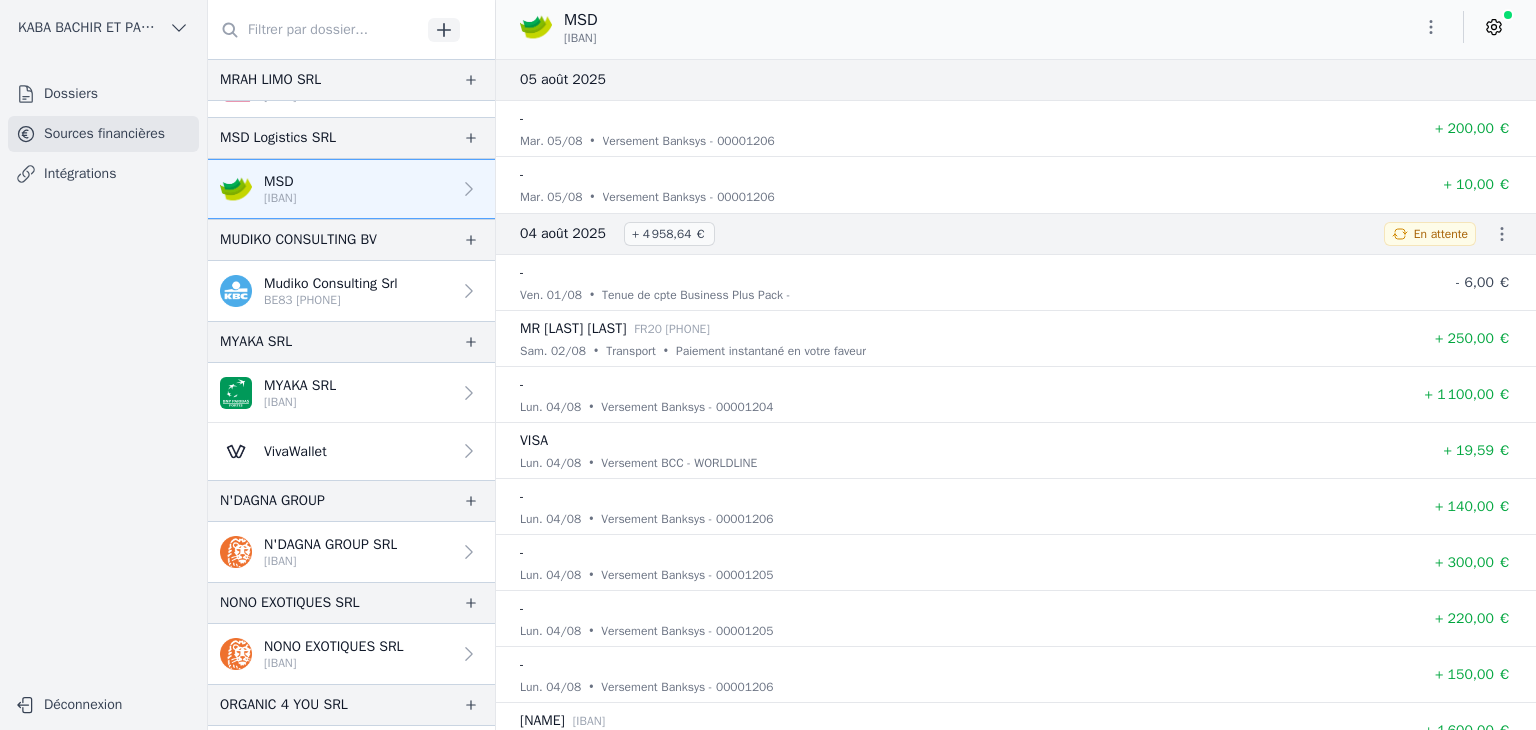 click on "BE83 7370 6280 4715" at bounding box center (331, 300) 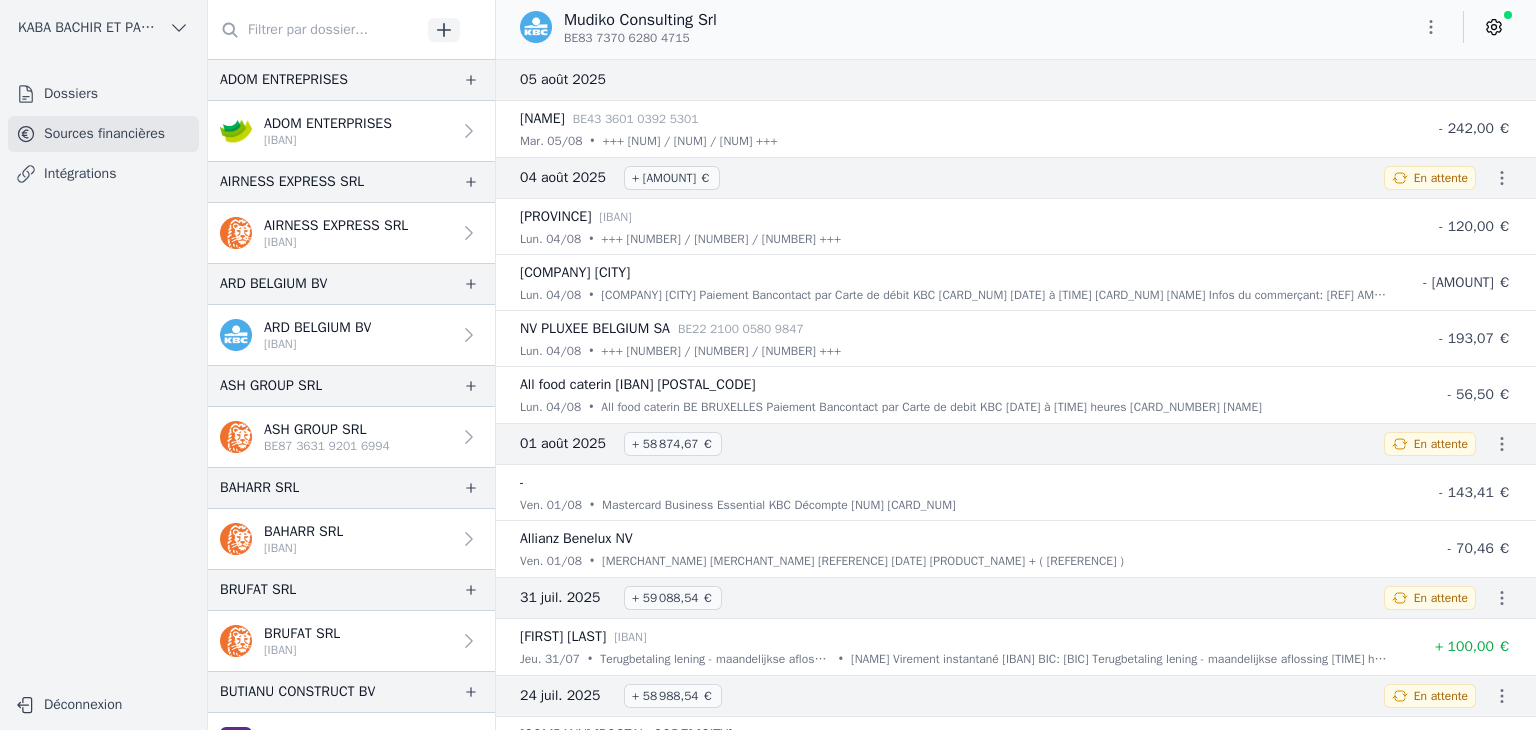 scroll, scrollTop: 0, scrollLeft: 0, axis: both 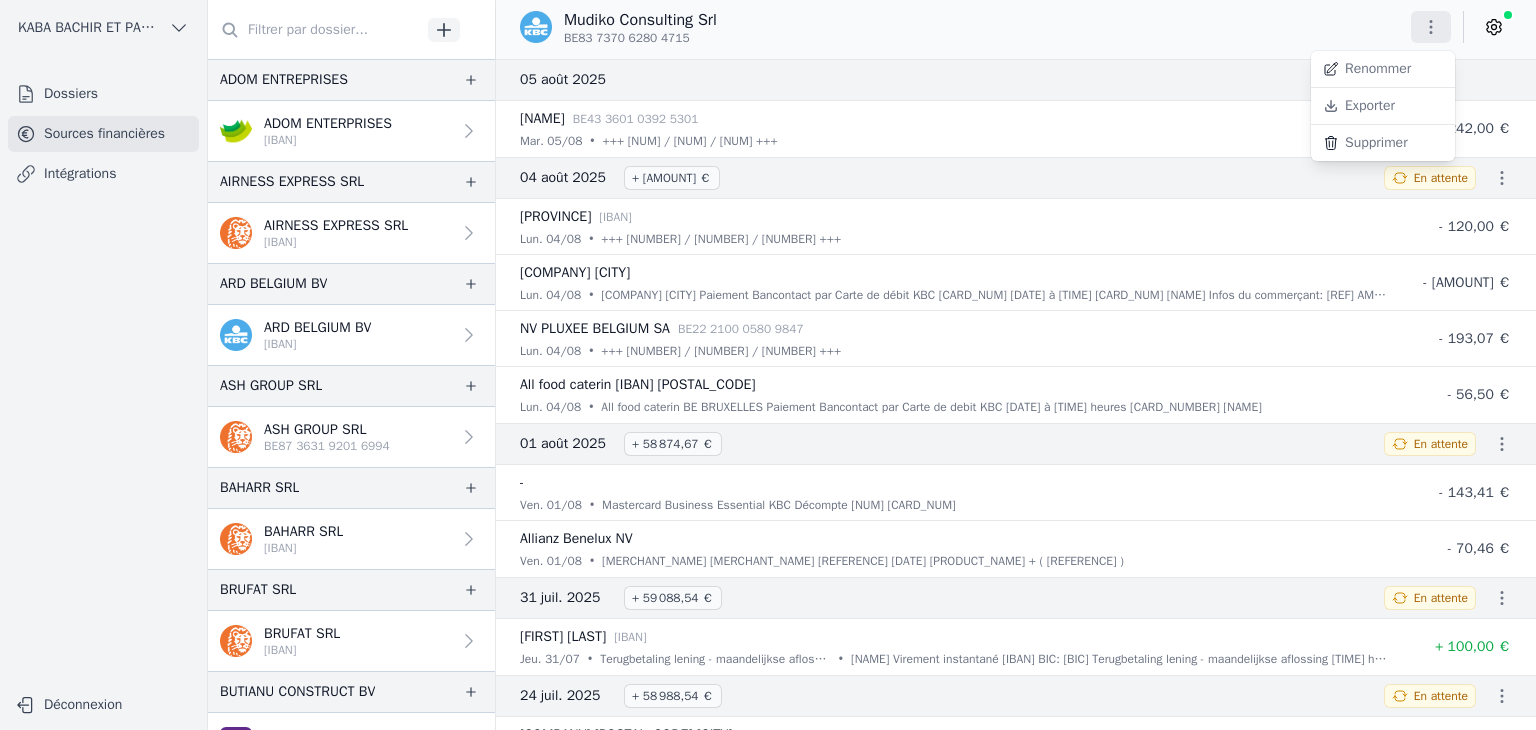 click on "Exporter" at bounding box center (1383, 106) 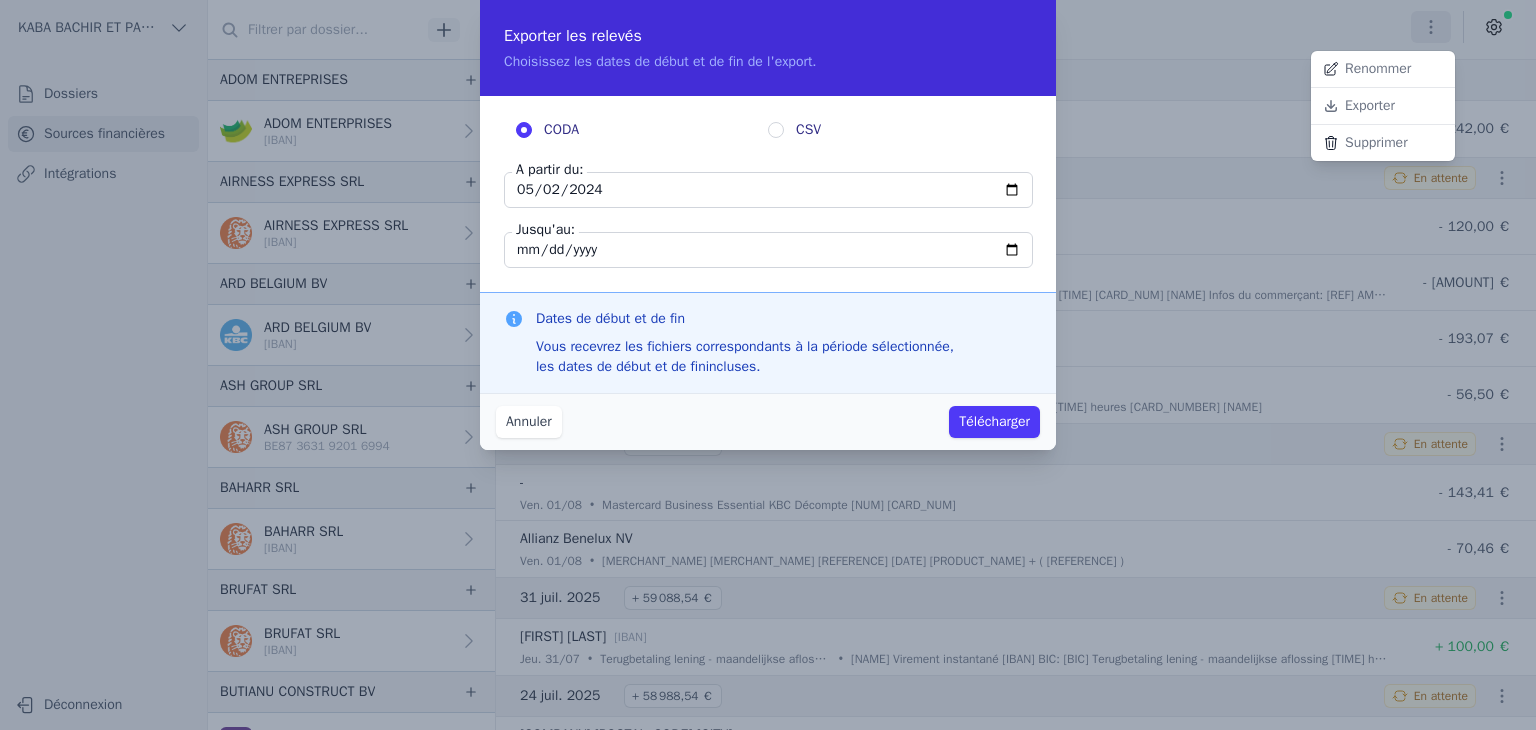 click at bounding box center [768, 365] 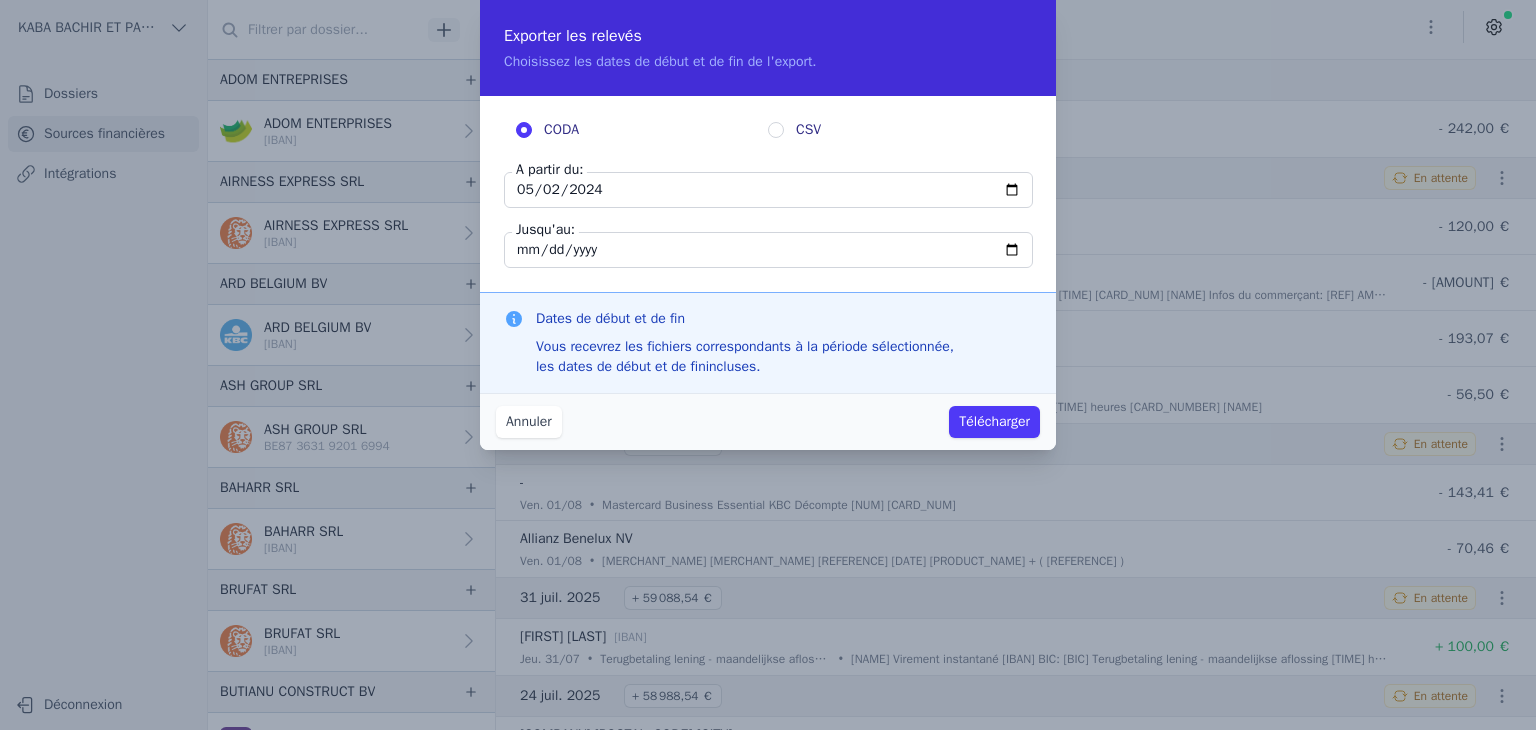 click on "2024-05-02" at bounding box center (768, 190) 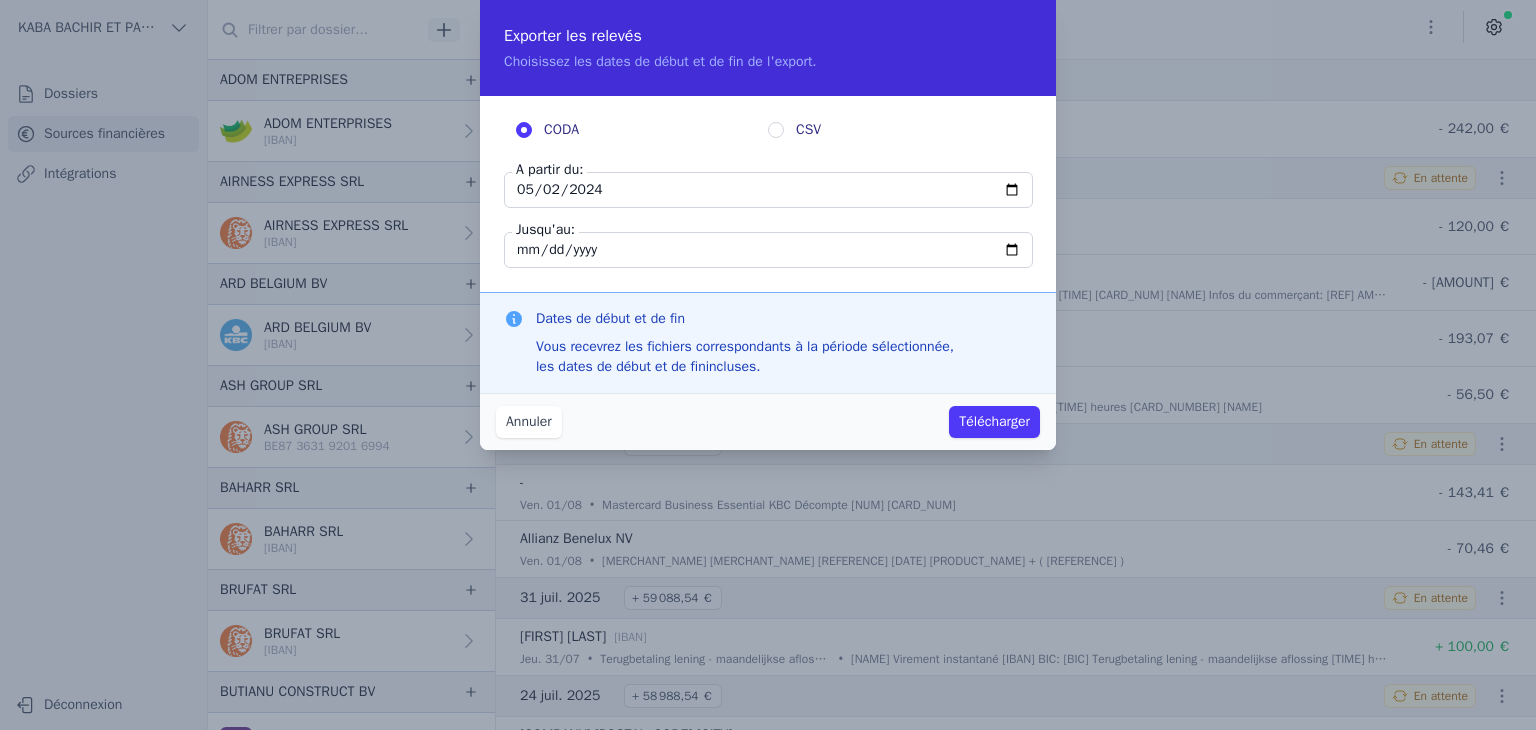 type on "[DATE]" 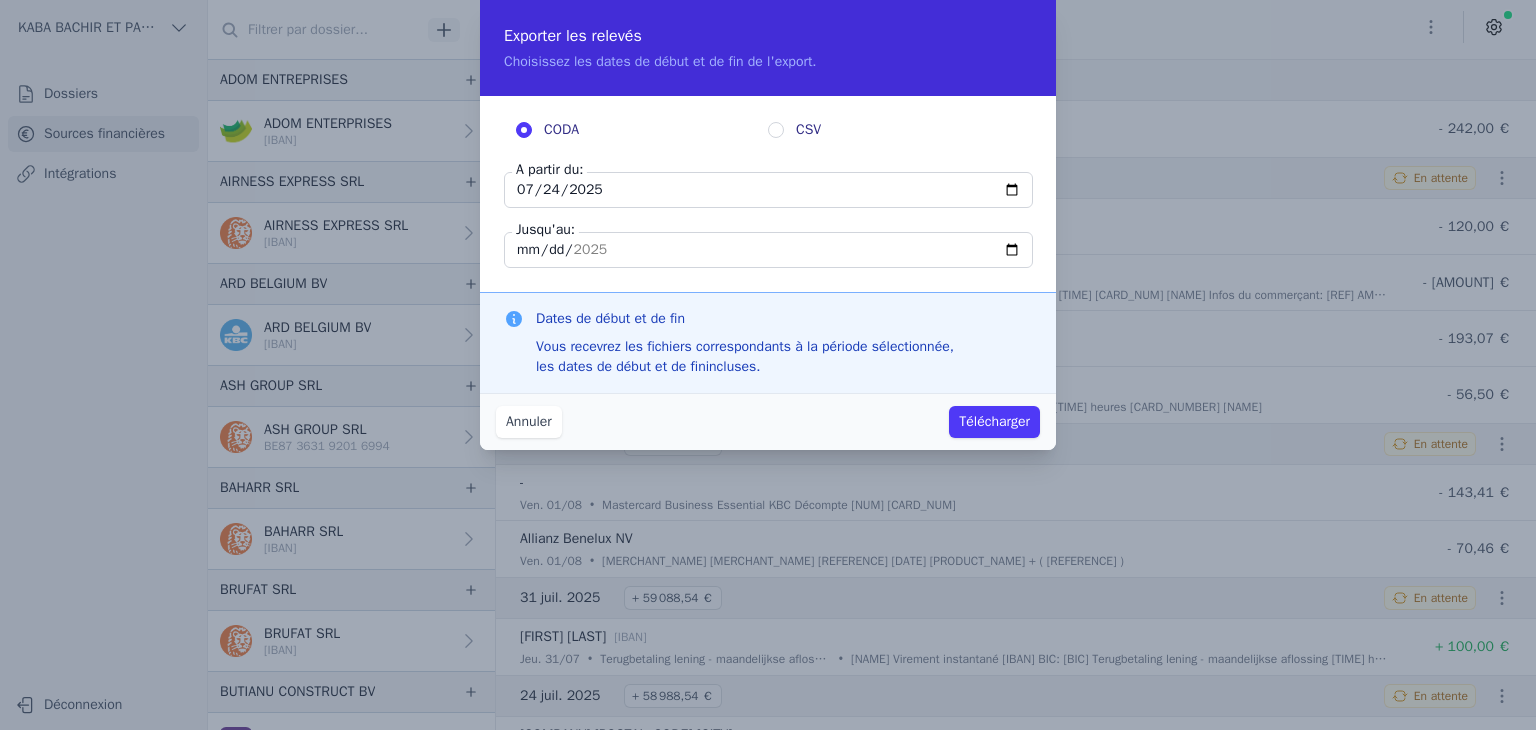 click on "Télécharger" at bounding box center (994, 422) 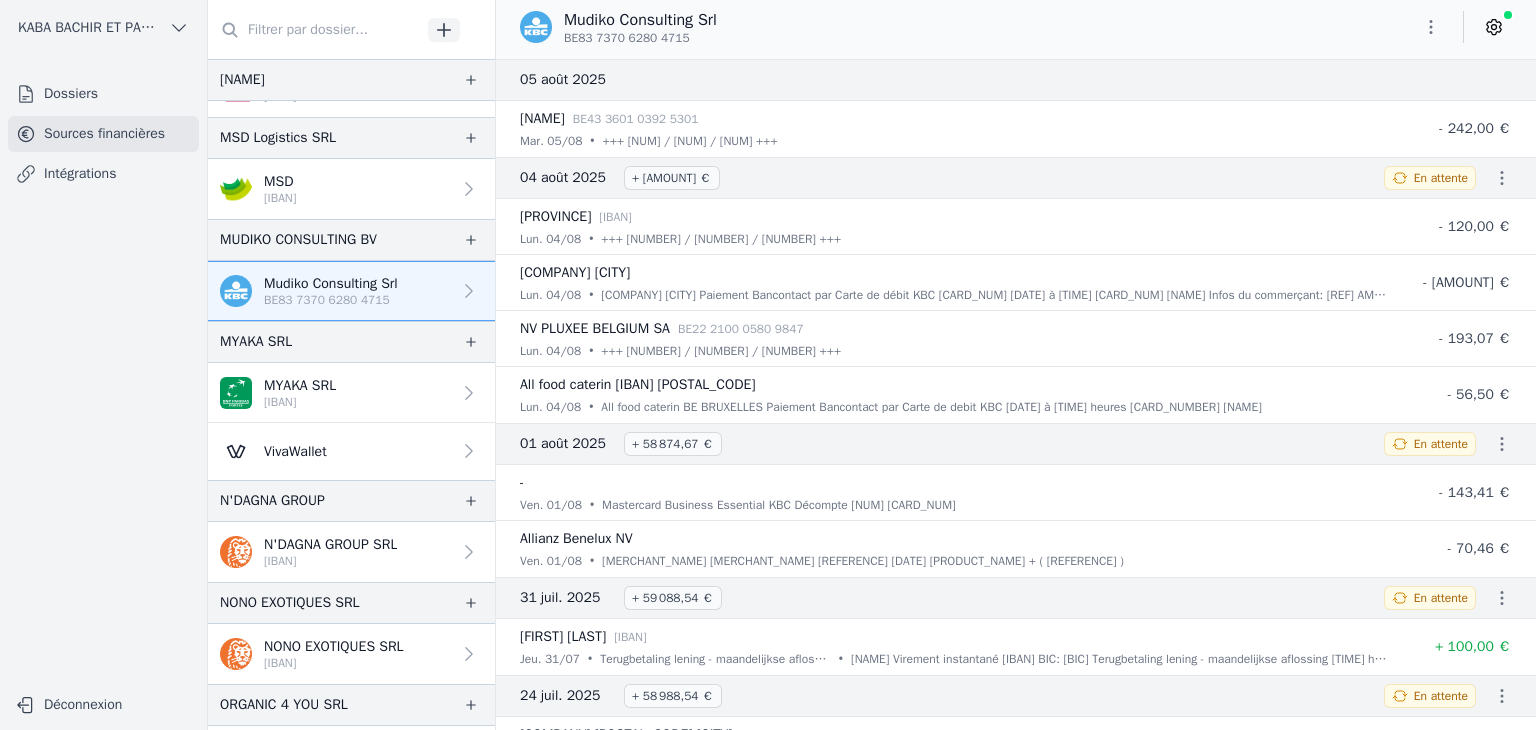 scroll, scrollTop: 1900, scrollLeft: 0, axis: vertical 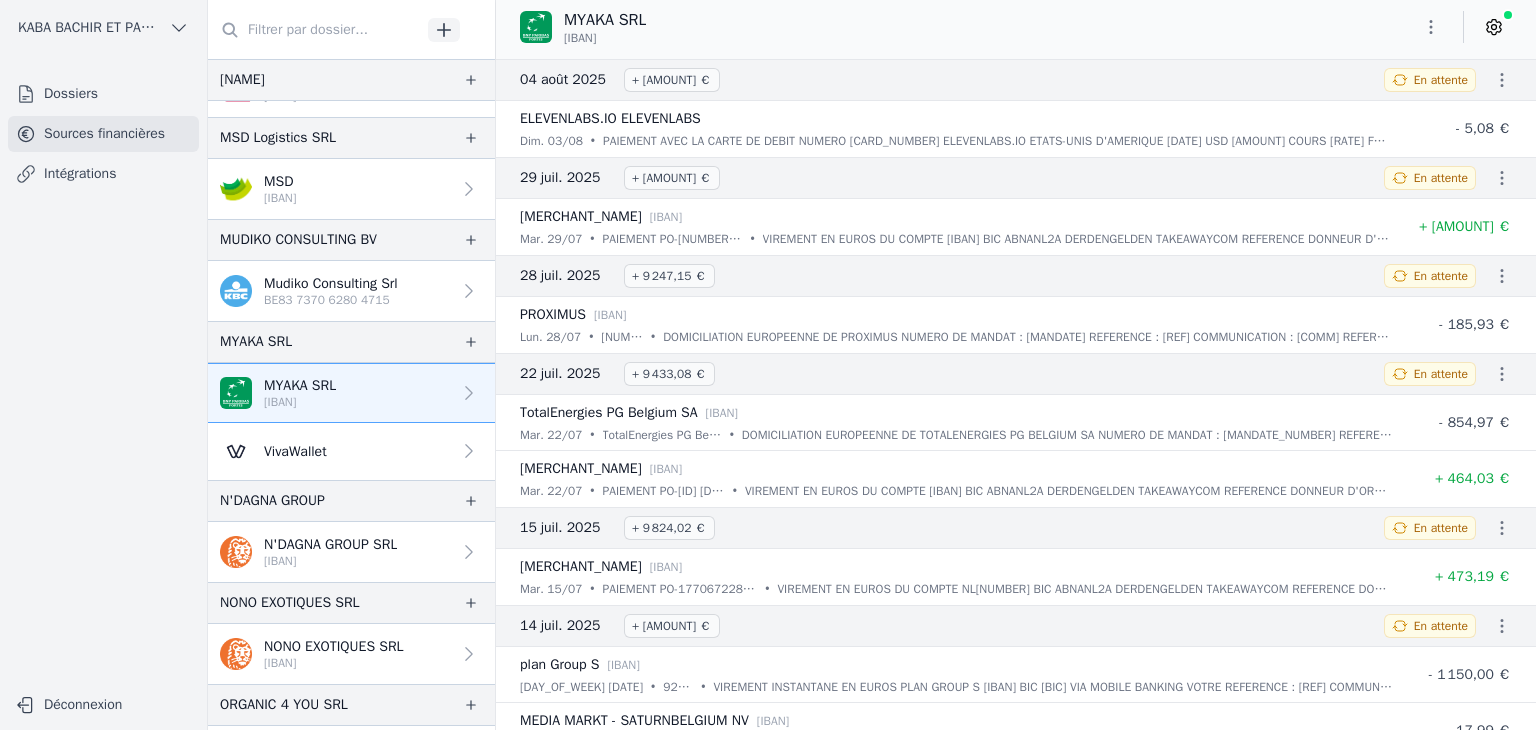 click at bounding box center [1431, 27] 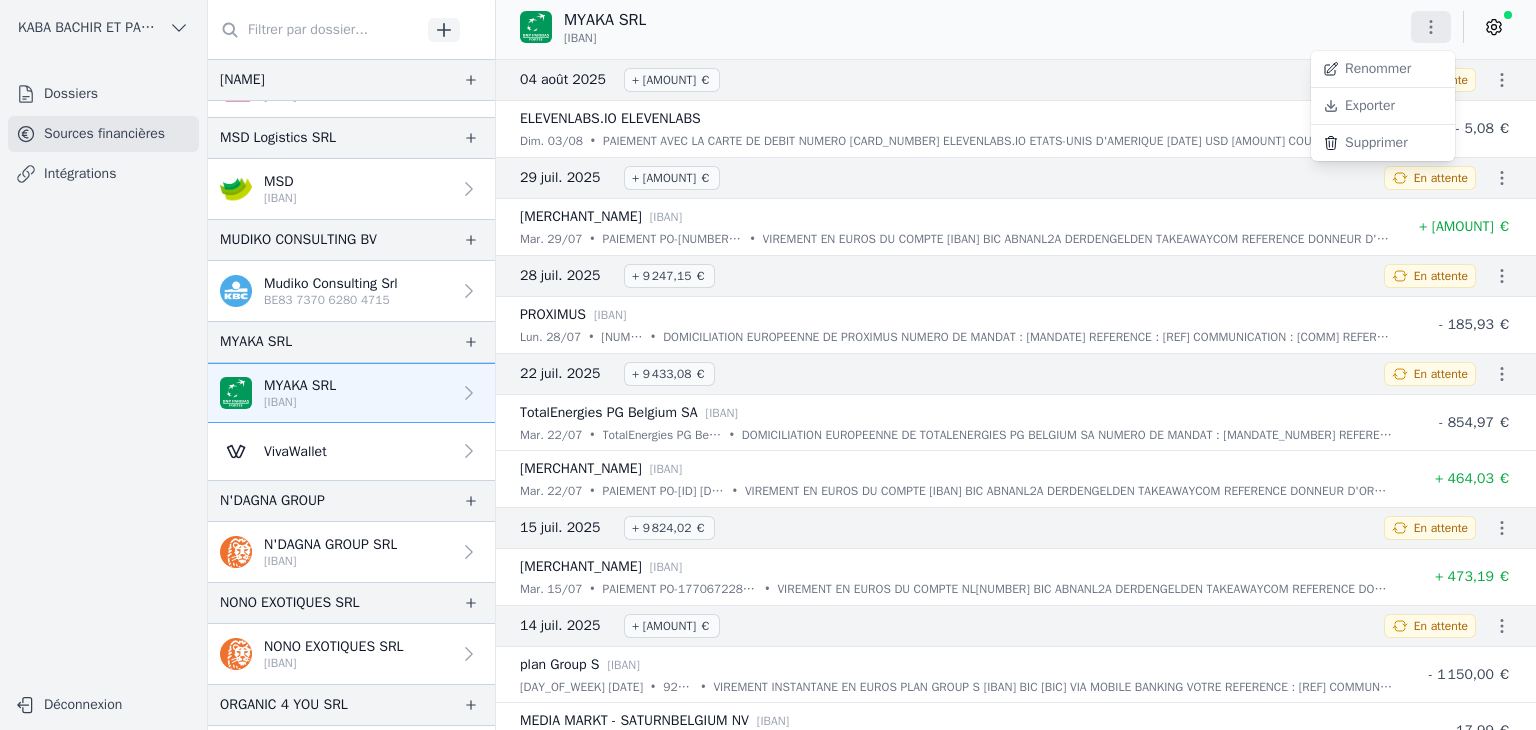 click on "Exporter" at bounding box center (1383, 106) 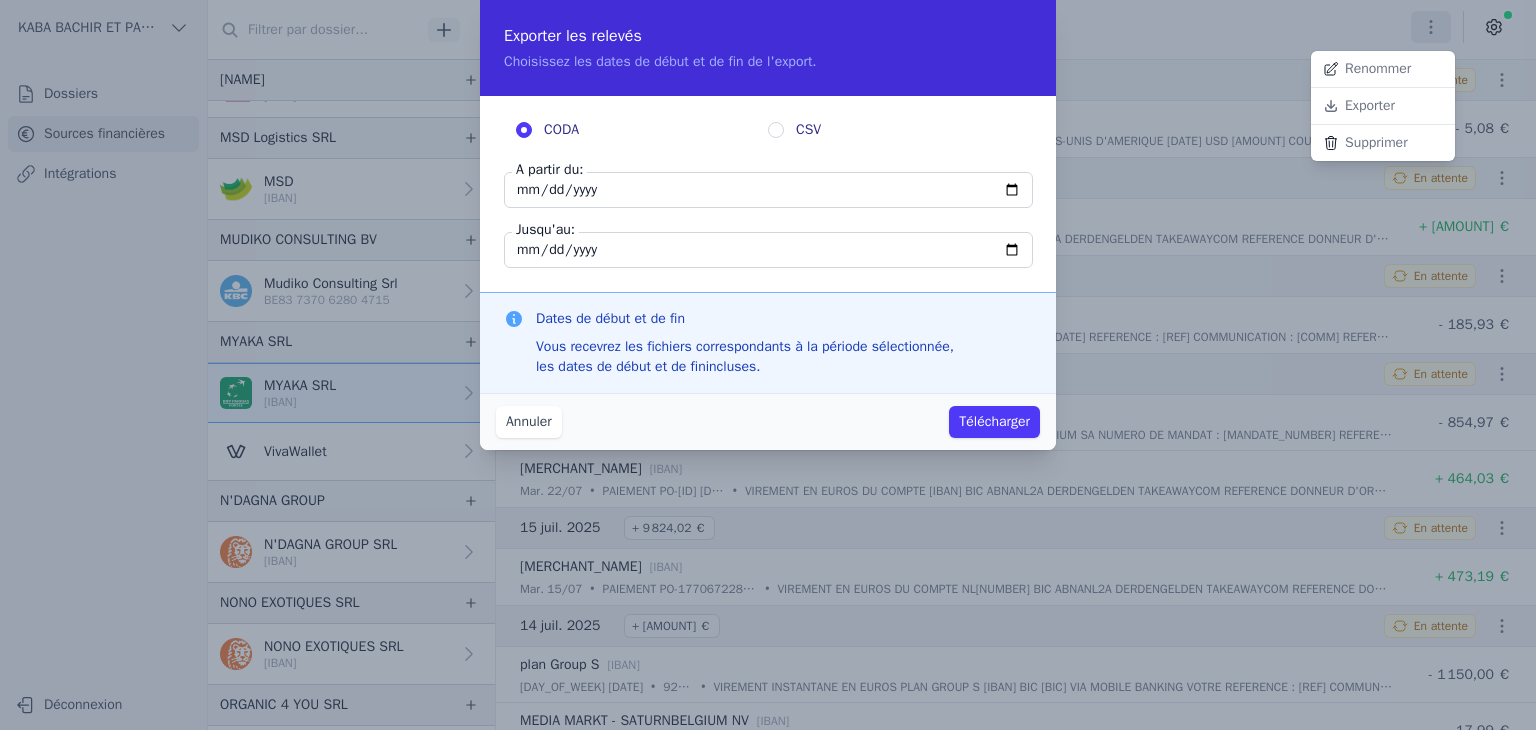 click at bounding box center [768, 365] 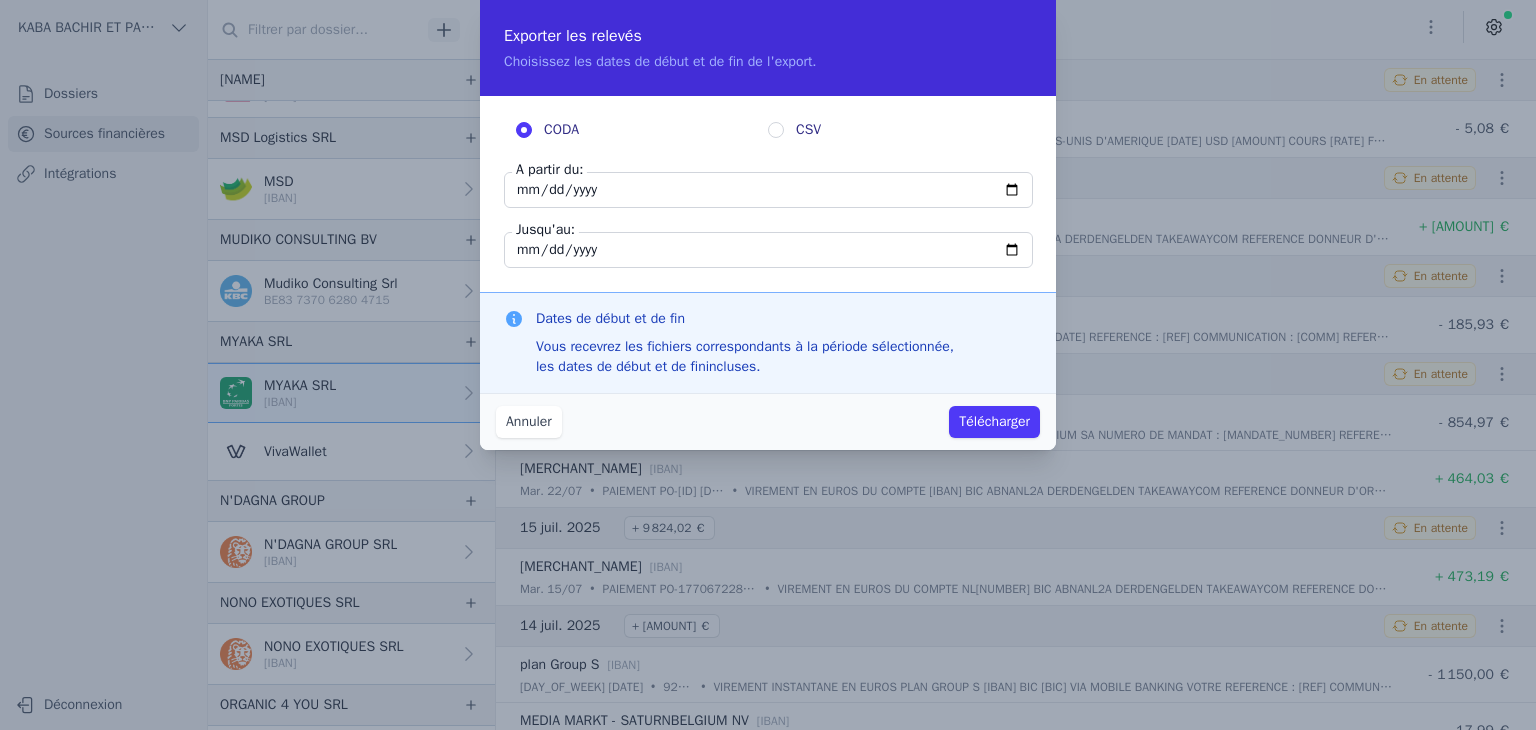 click on "[DATE]" at bounding box center [768, 190] 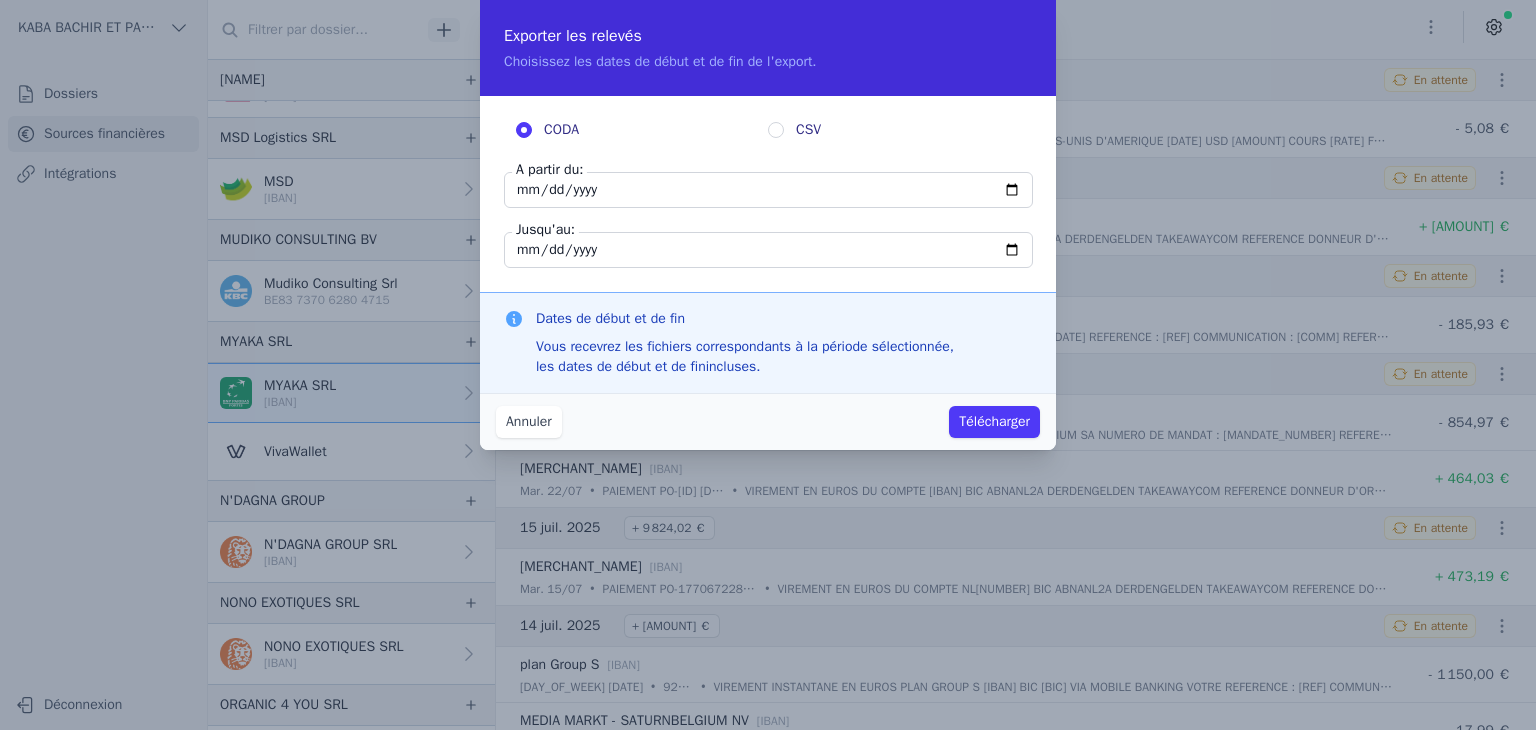 type on "[DATE]" 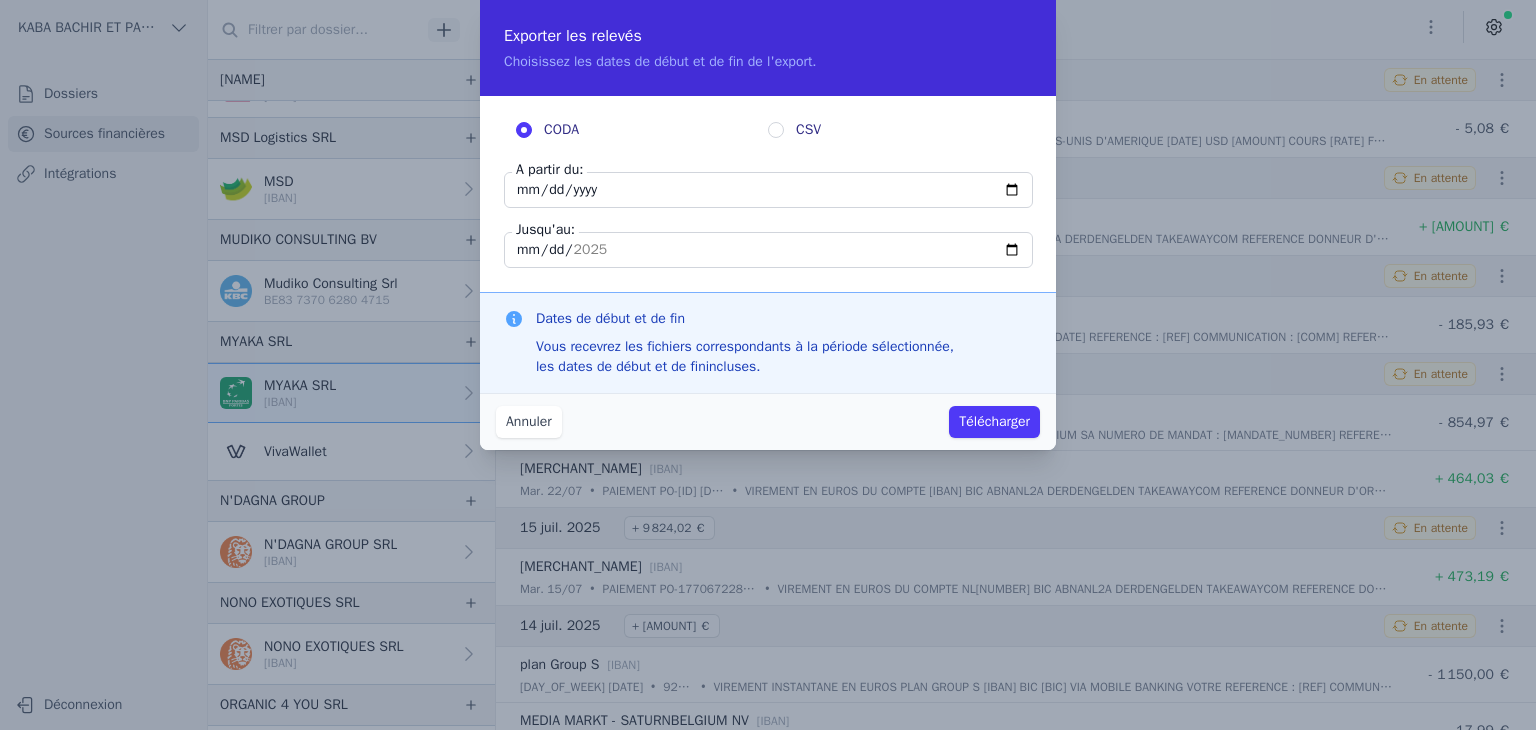 click on "Télécharger" at bounding box center [994, 422] 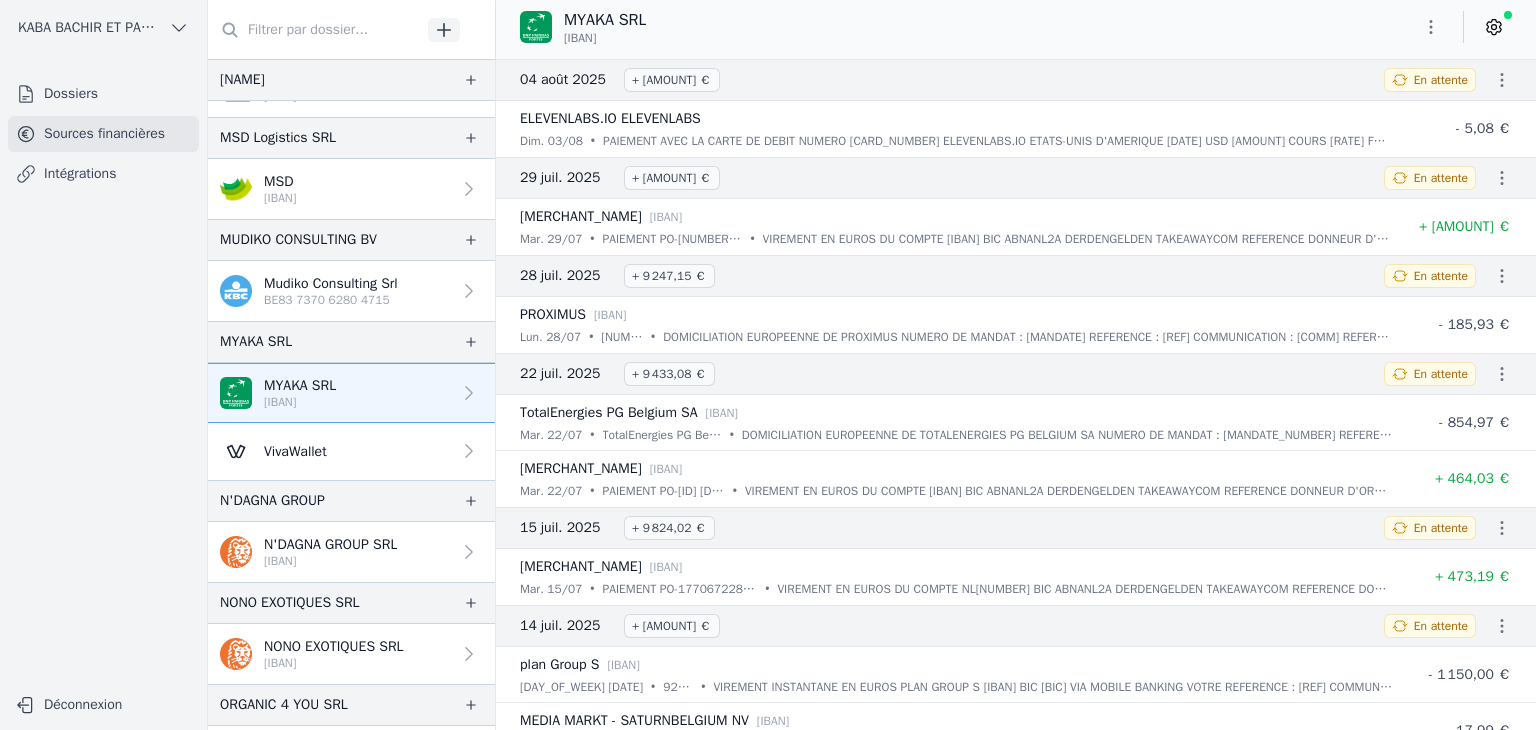 click on "[IBAN]" at bounding box center (330, 561) 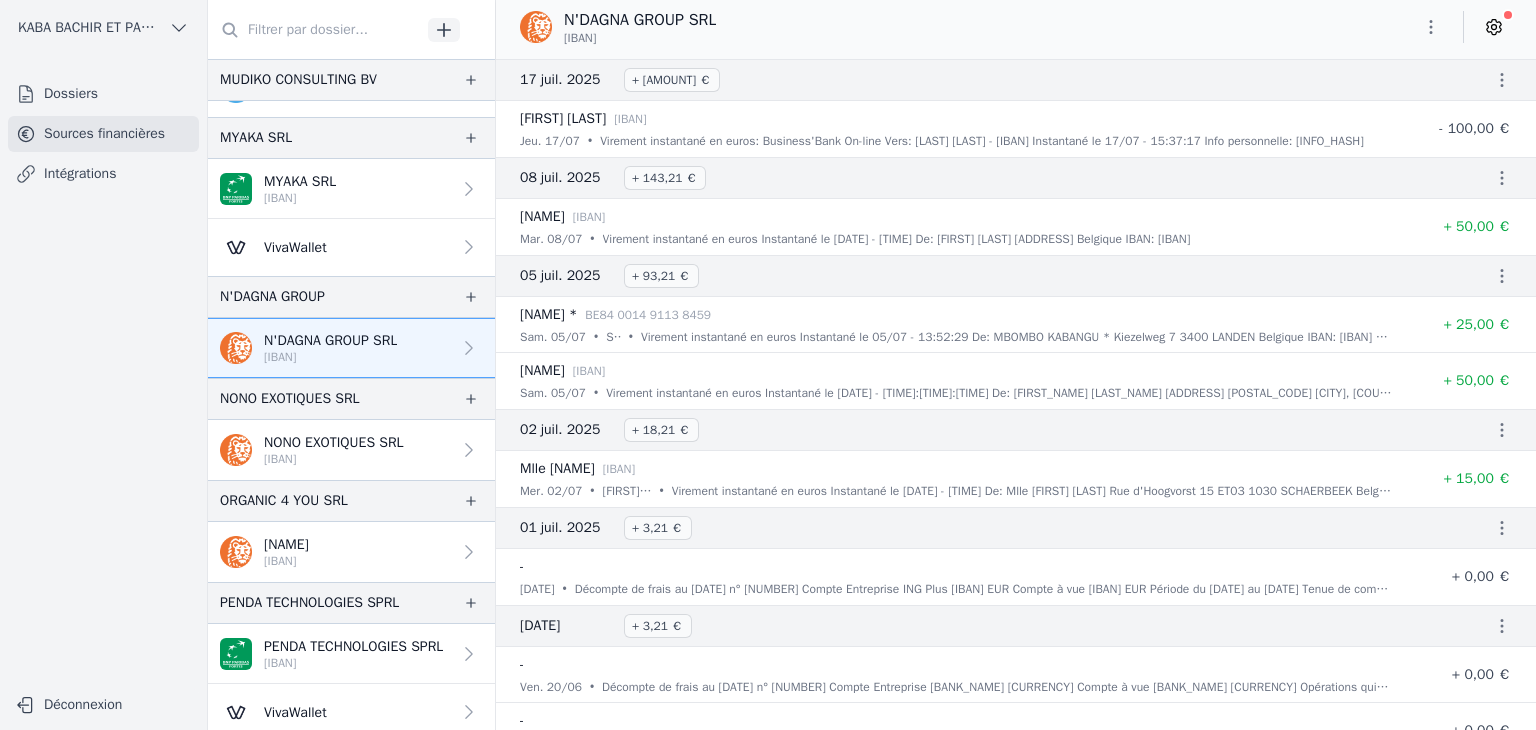 scroll, scrollTop: 2200, scrollLeft: 0, axis: vertical 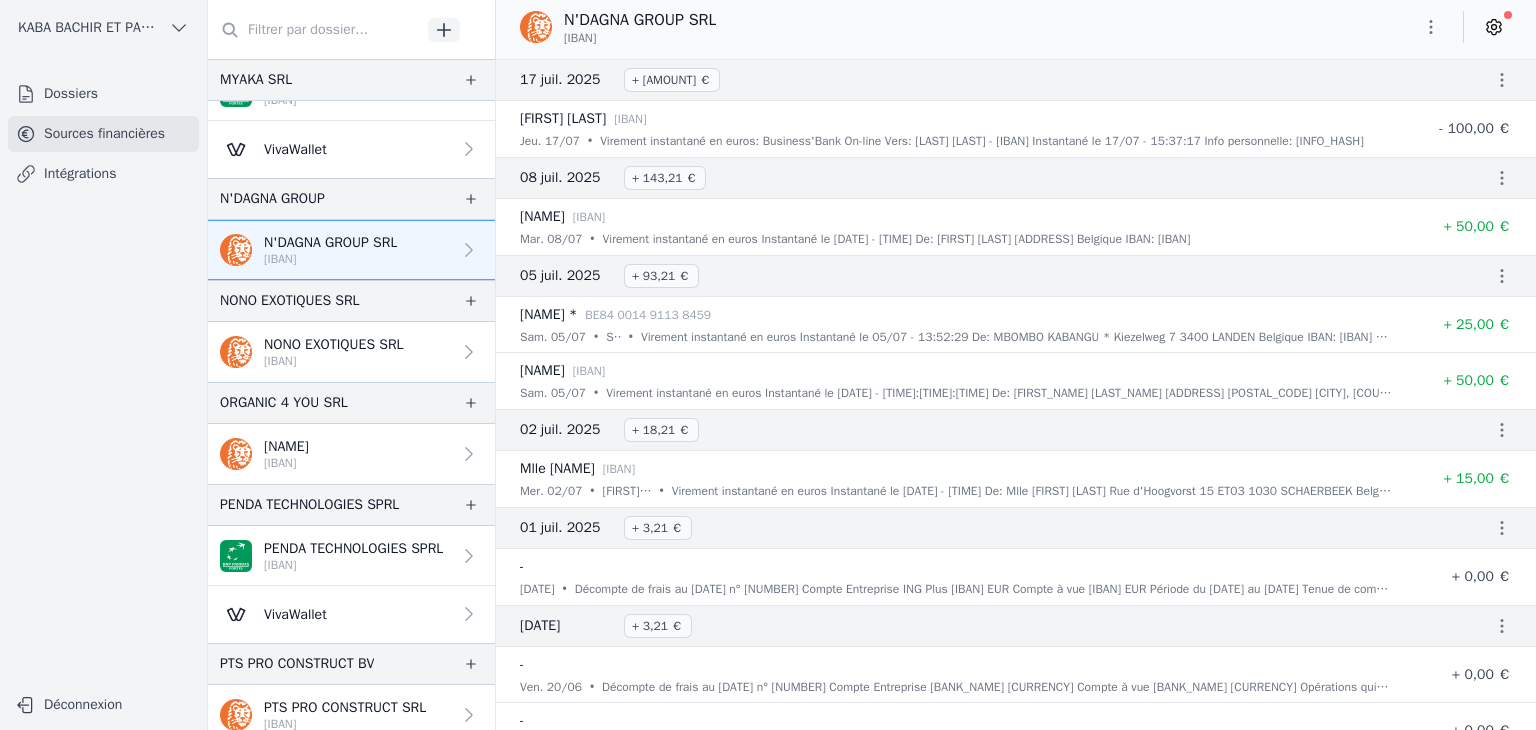 click on "[IBAN]" at bounding box center [334, 361] 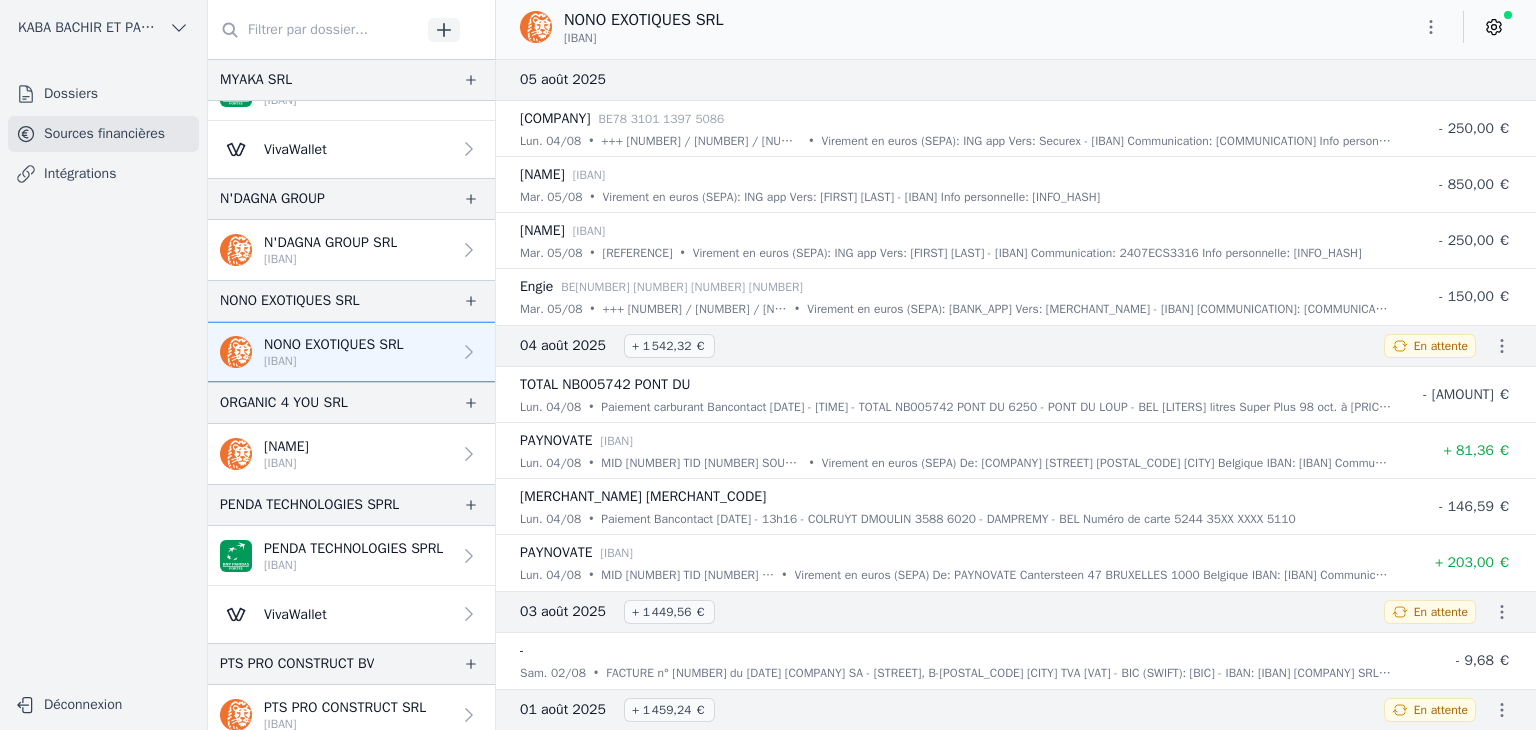 click 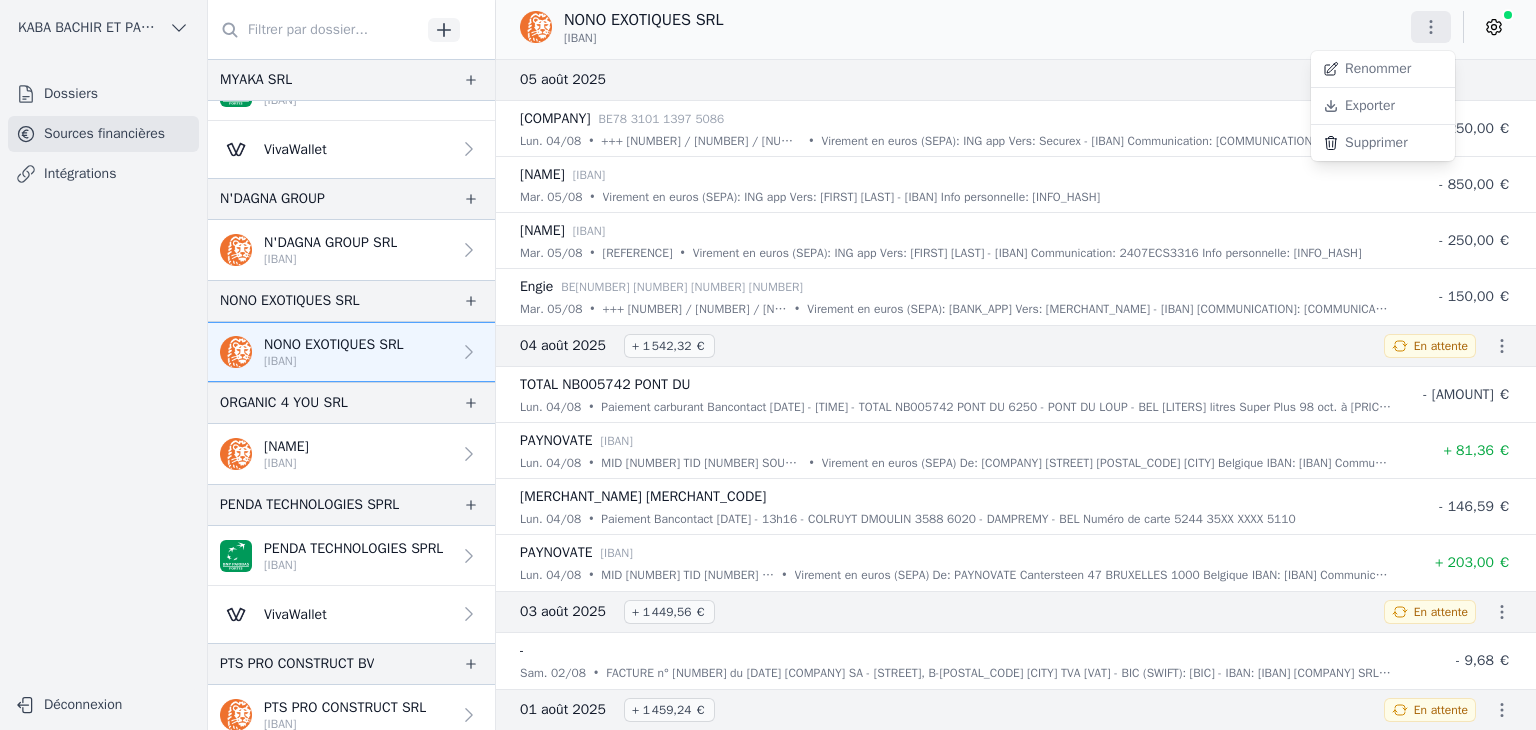 click on "Exporter" at bounding box center [1383, 106] 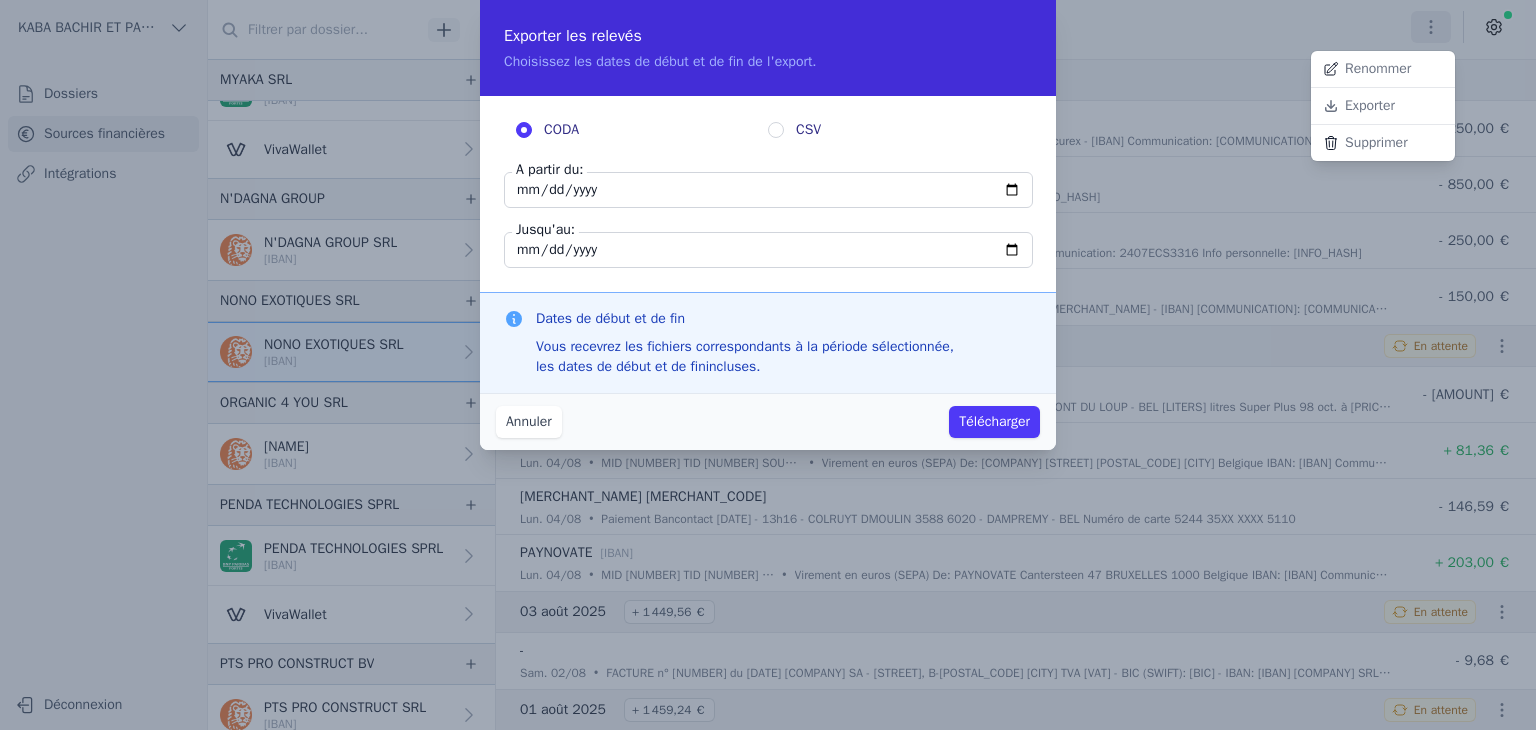 click at bounding box center [768, 365] 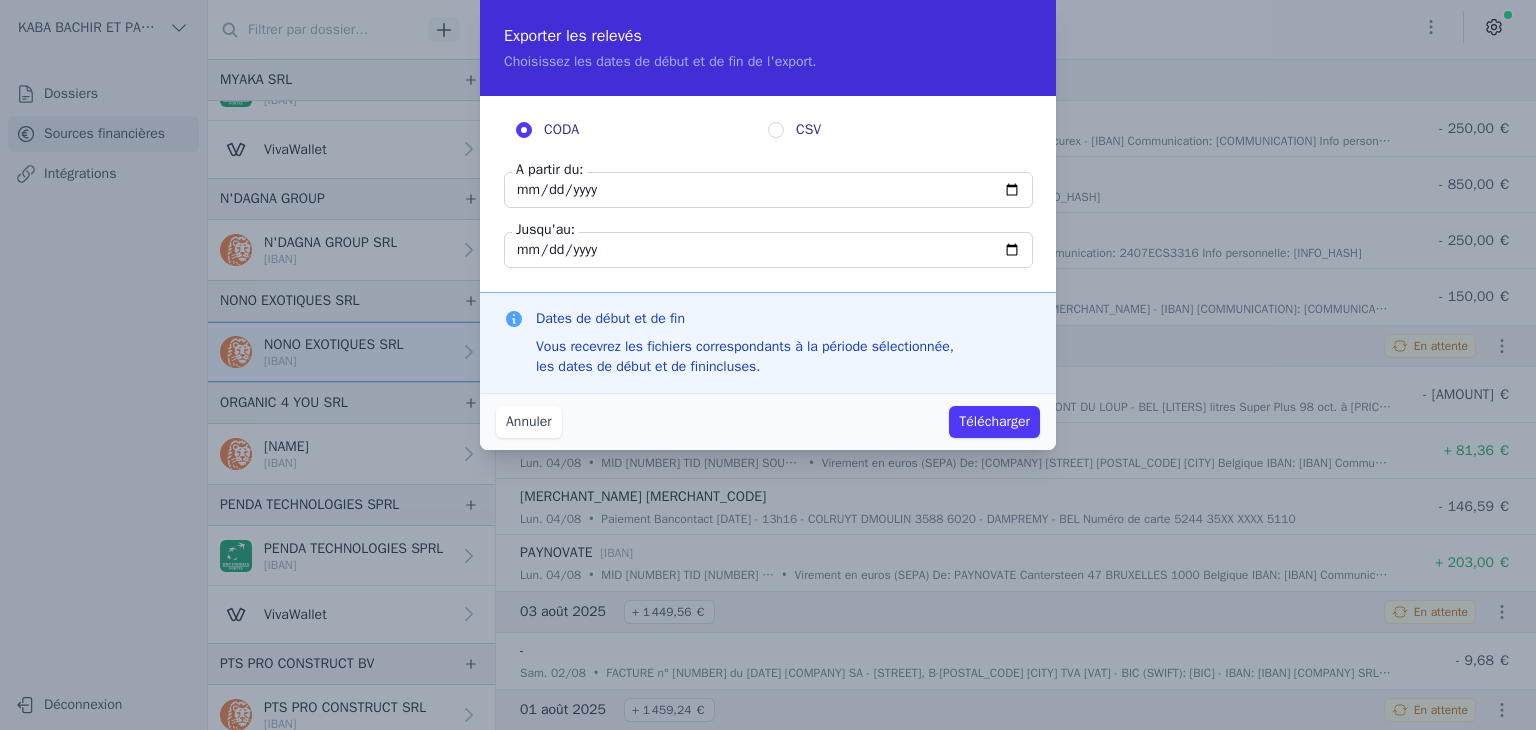 click on "[DATE]" at bounding box center [768, 190] 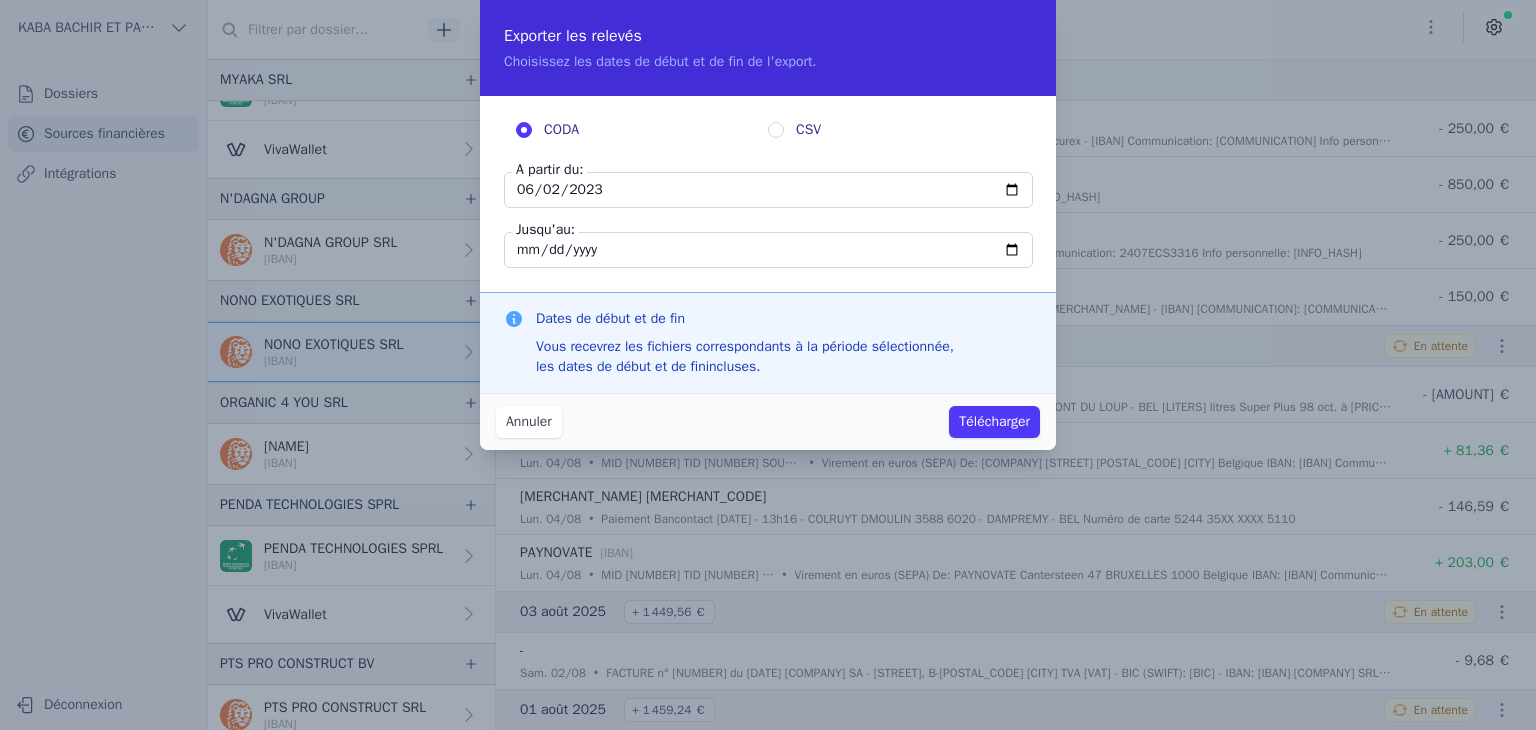 type on "2023-06-29" 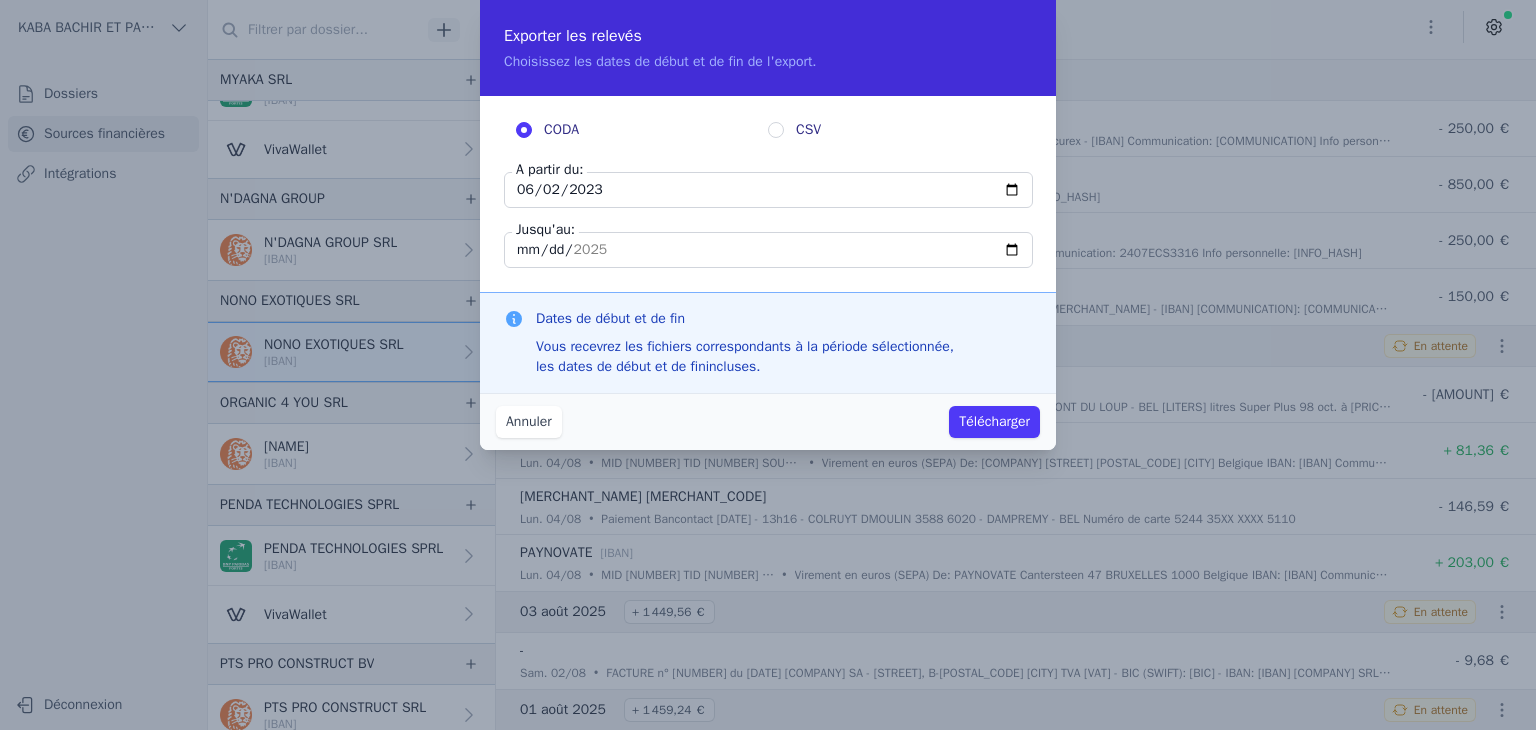 click on "Télécharger" at bounding box center [994, 422] 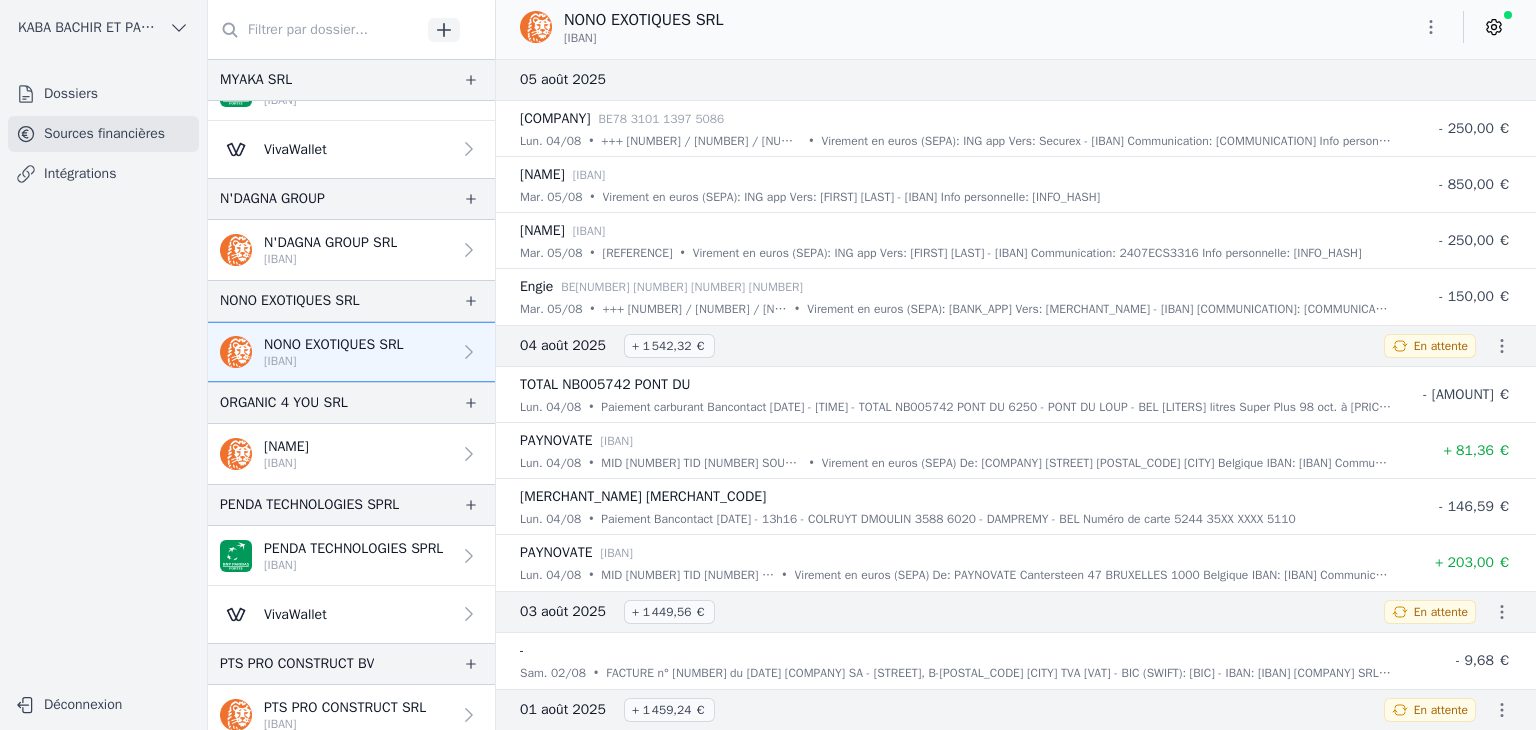 click on "[IBAN]" at bounding box center [286, 463] 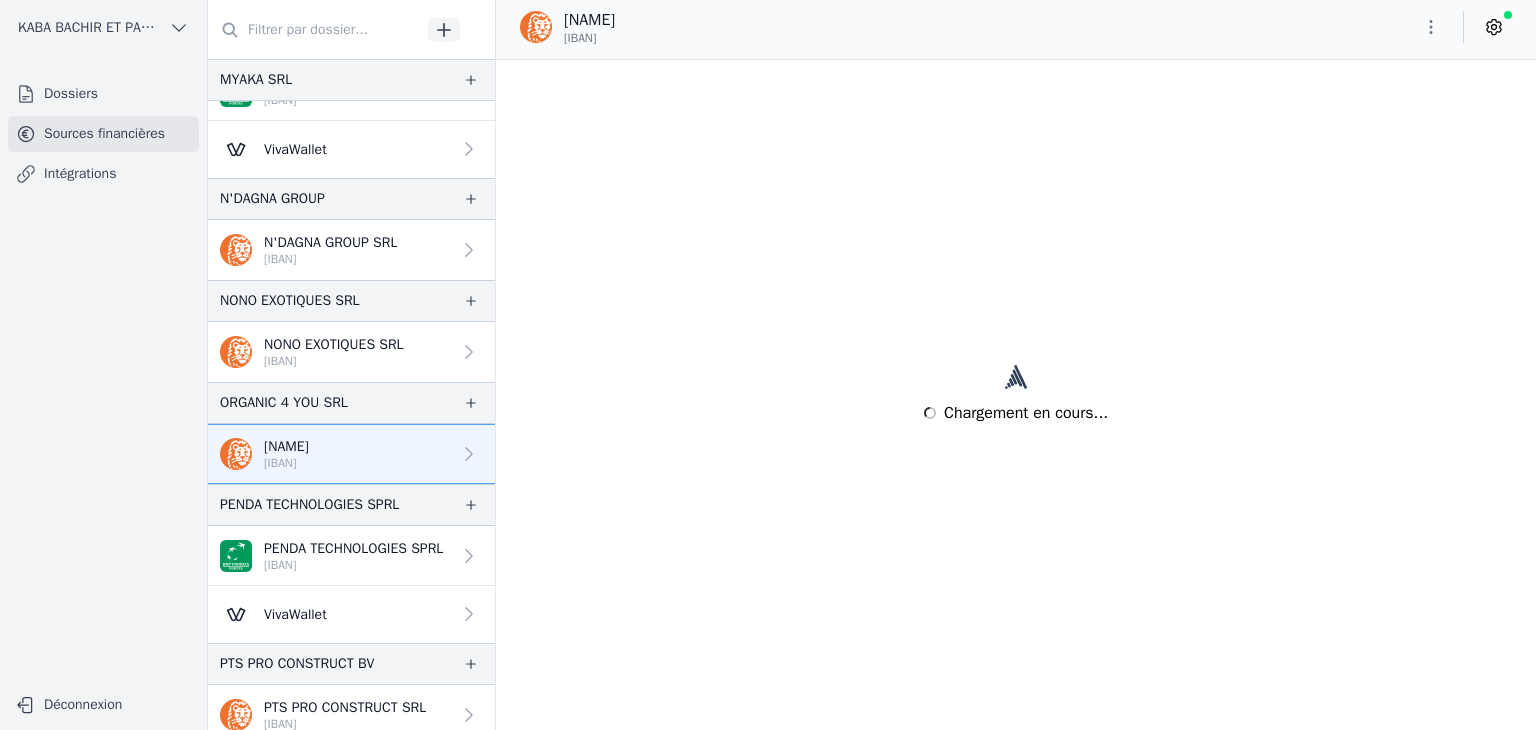 click on "[IBAN]" at bounding box center [286, 463] 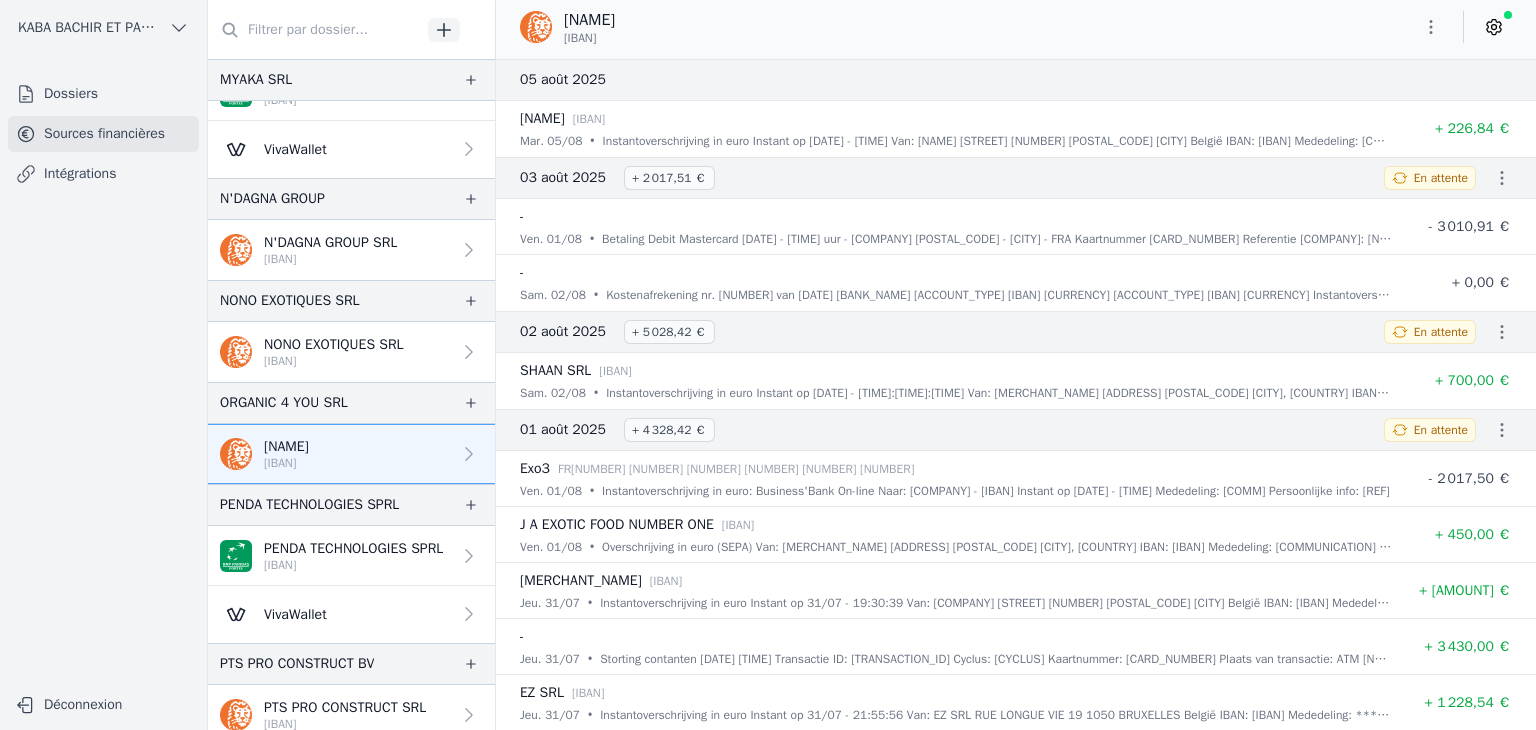 click 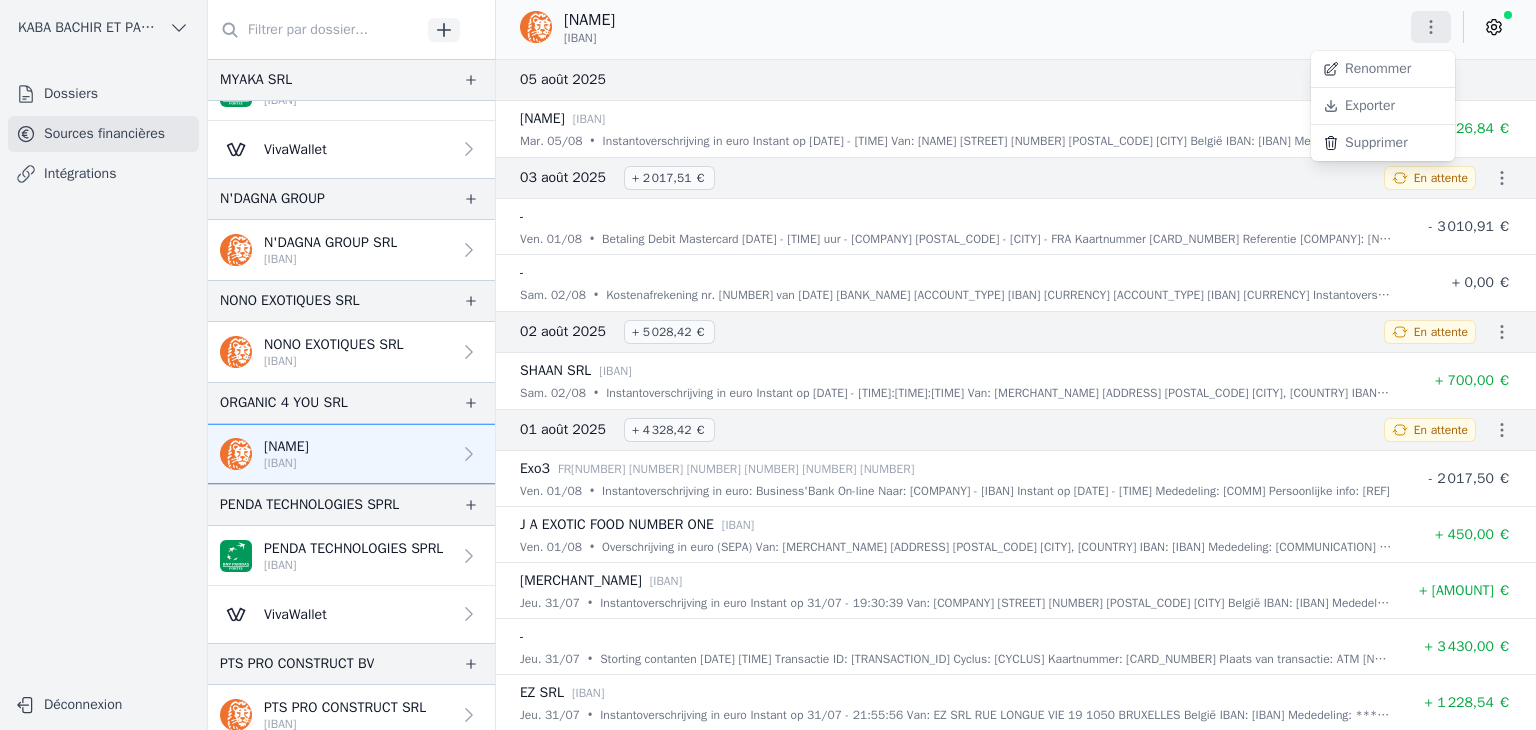 click on "Exporter" at bounding box center (1383, 106) 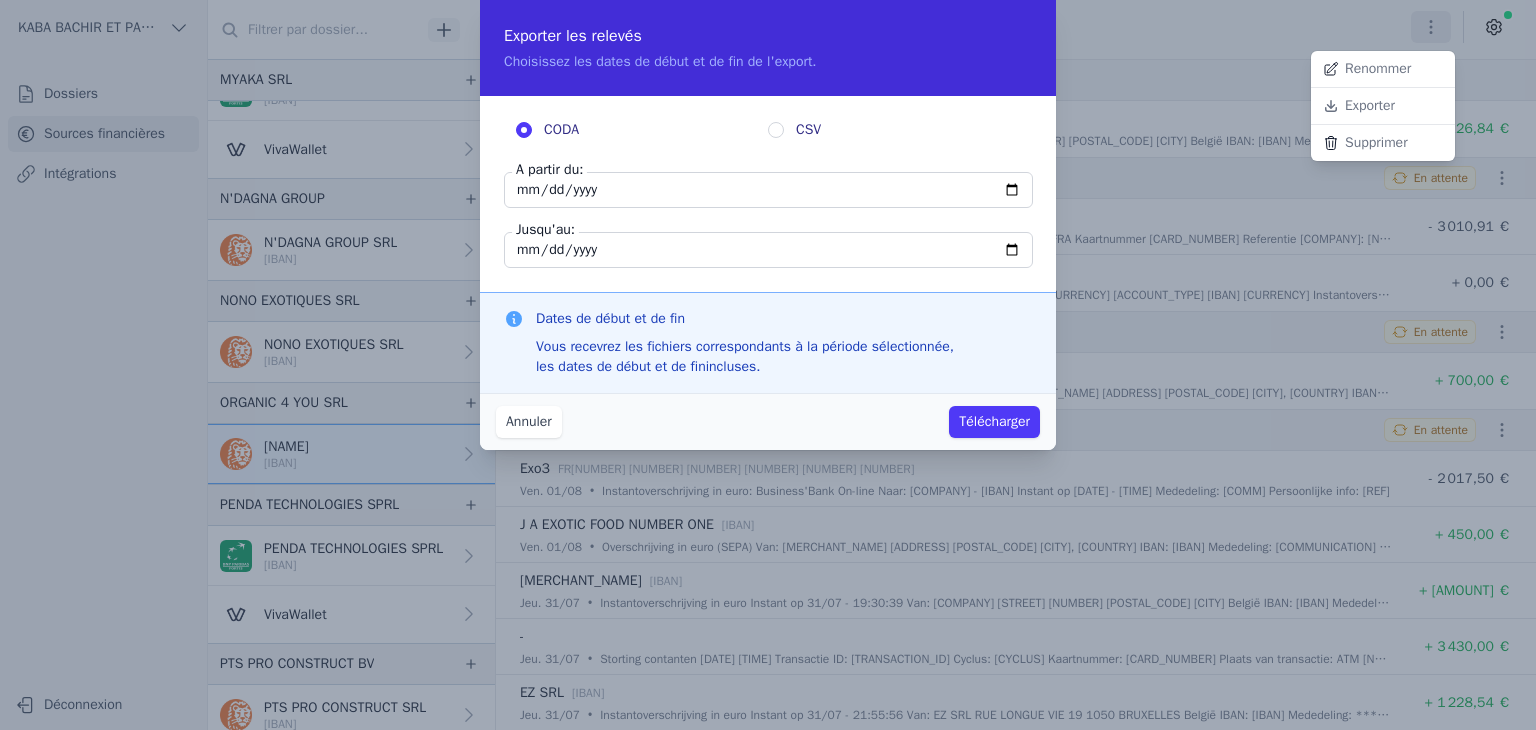 click at bounding box center (768, 365) 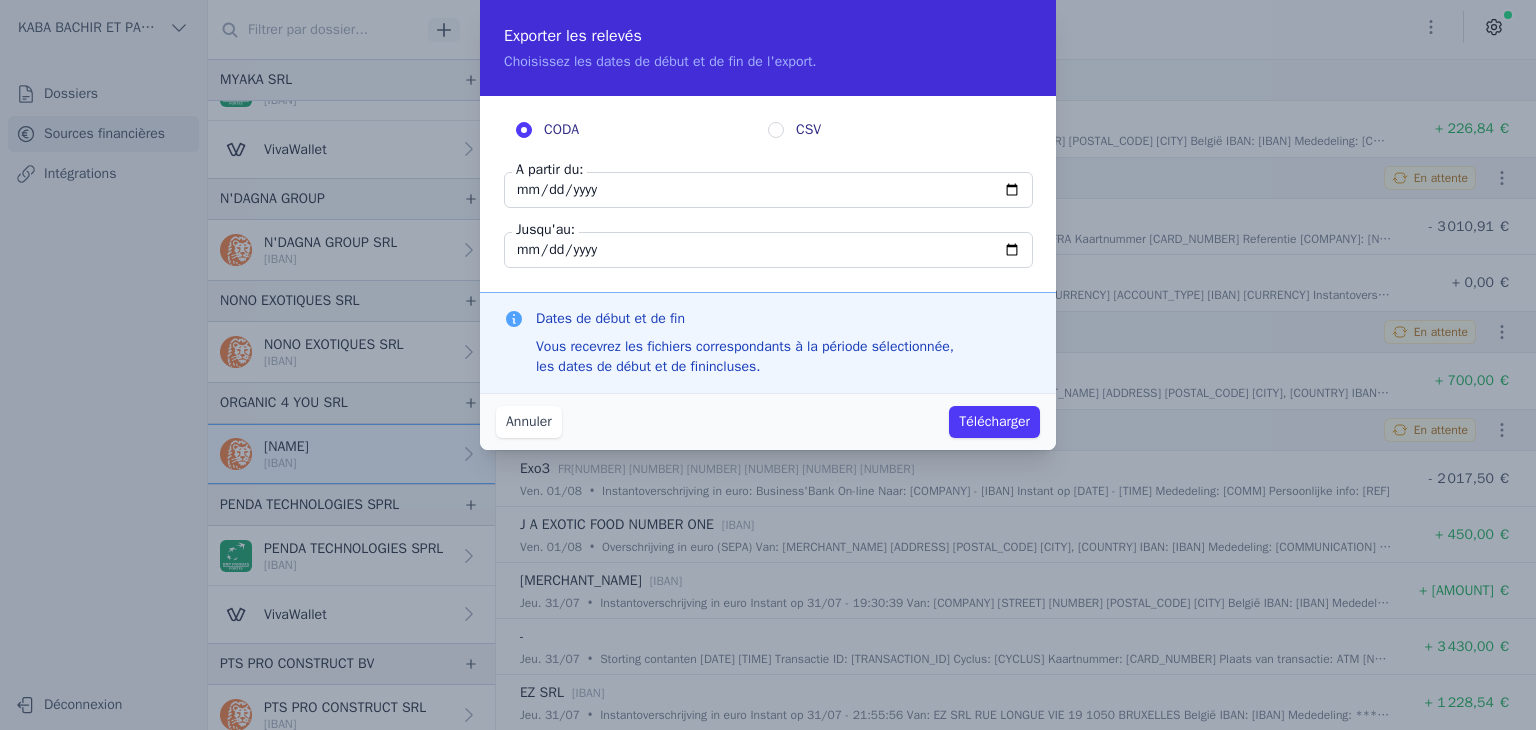 click on "[DATE]" at bounding box center [768, 190] 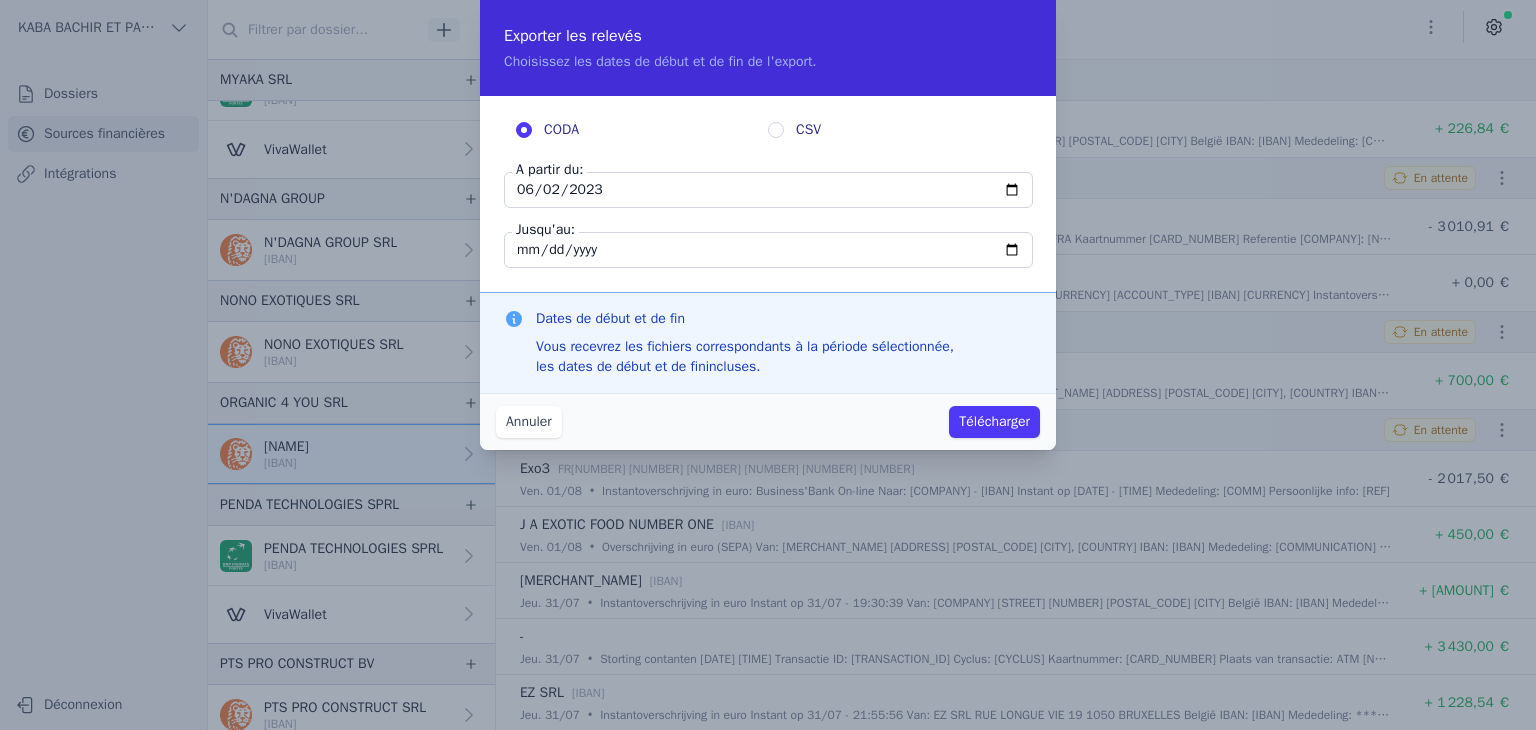 type on "2023-06-29" 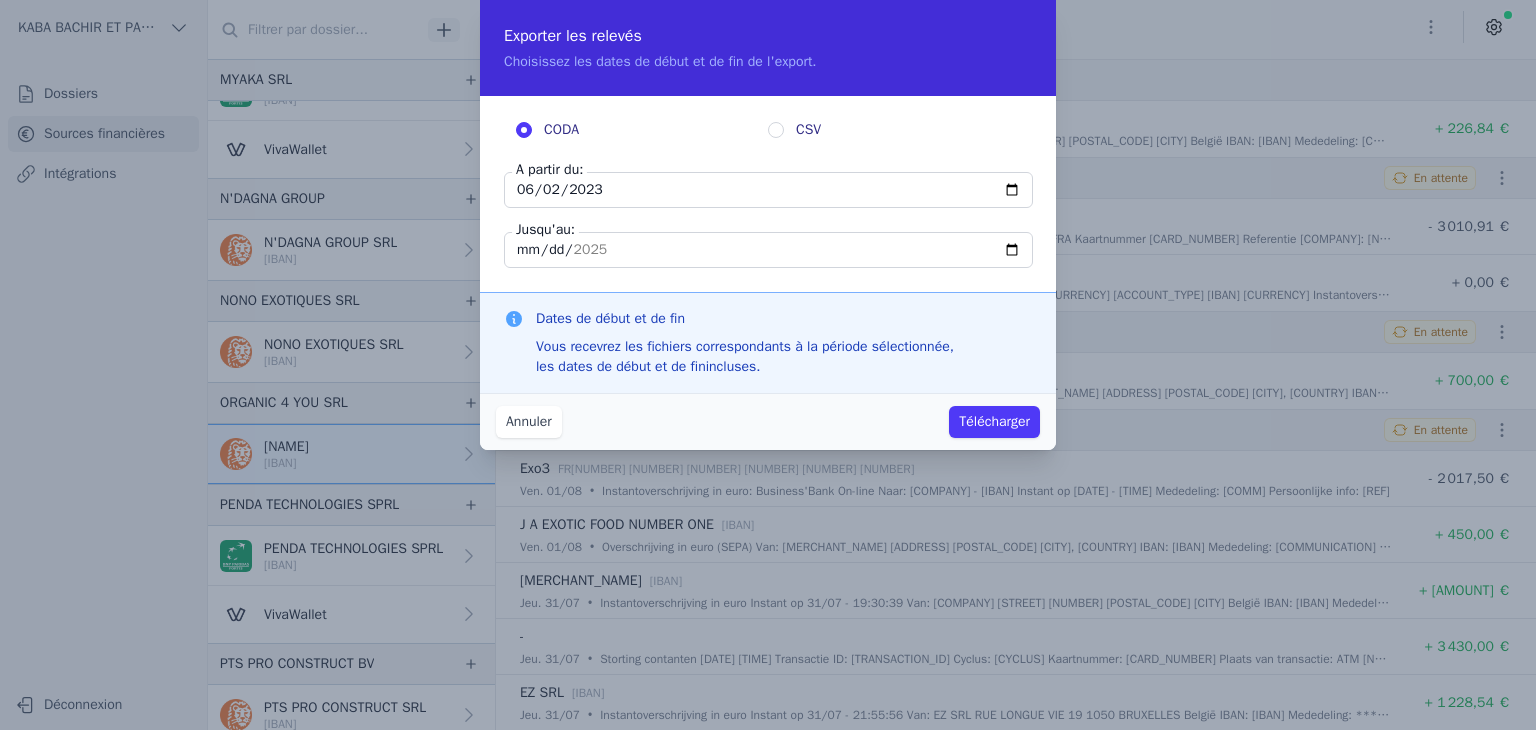 click on "Télécharger" at bounding box center [994, 422] 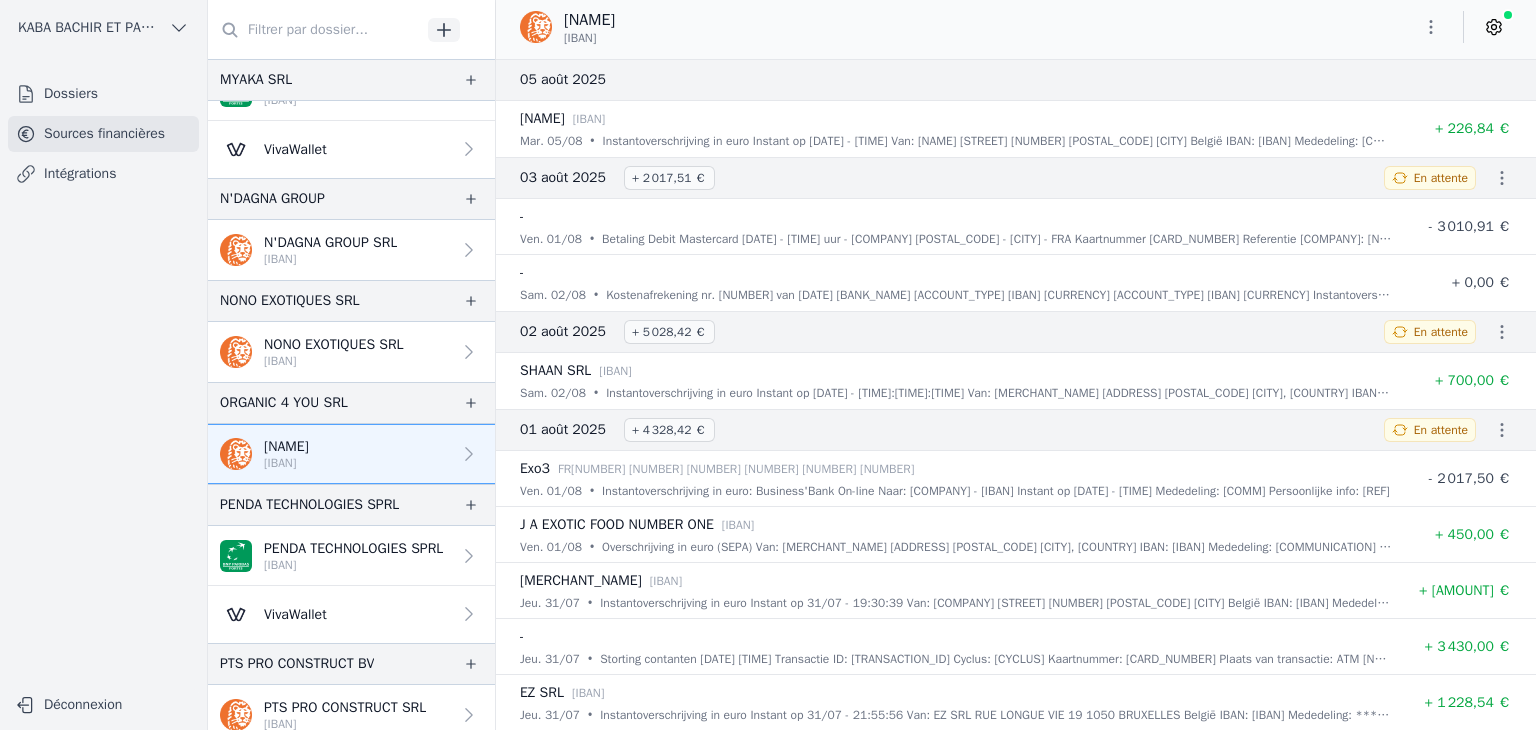 click on "[IBAN]" at bounding box center (353, 565) 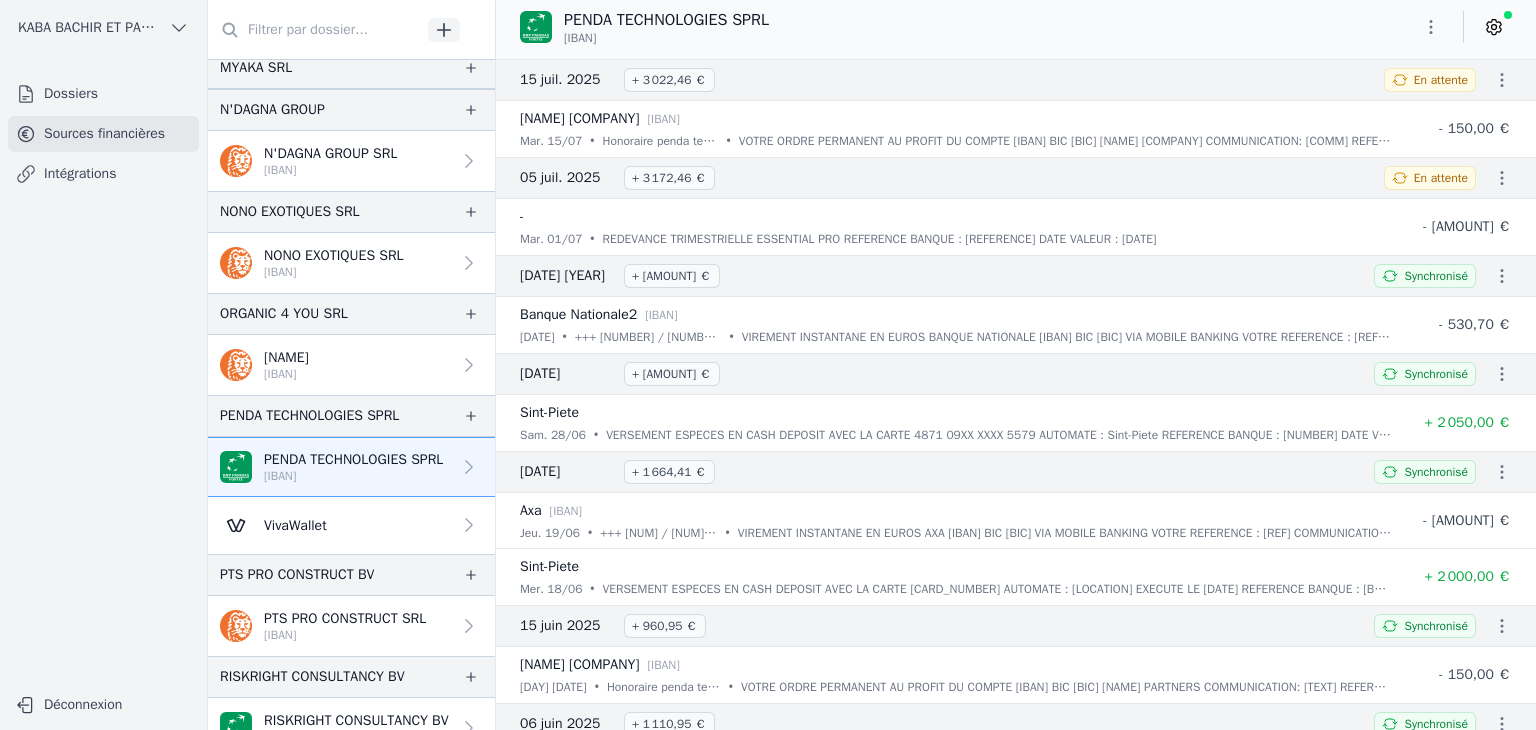 scroll, scrollTop: 2400, scrollLeft: 0, axis: vertical 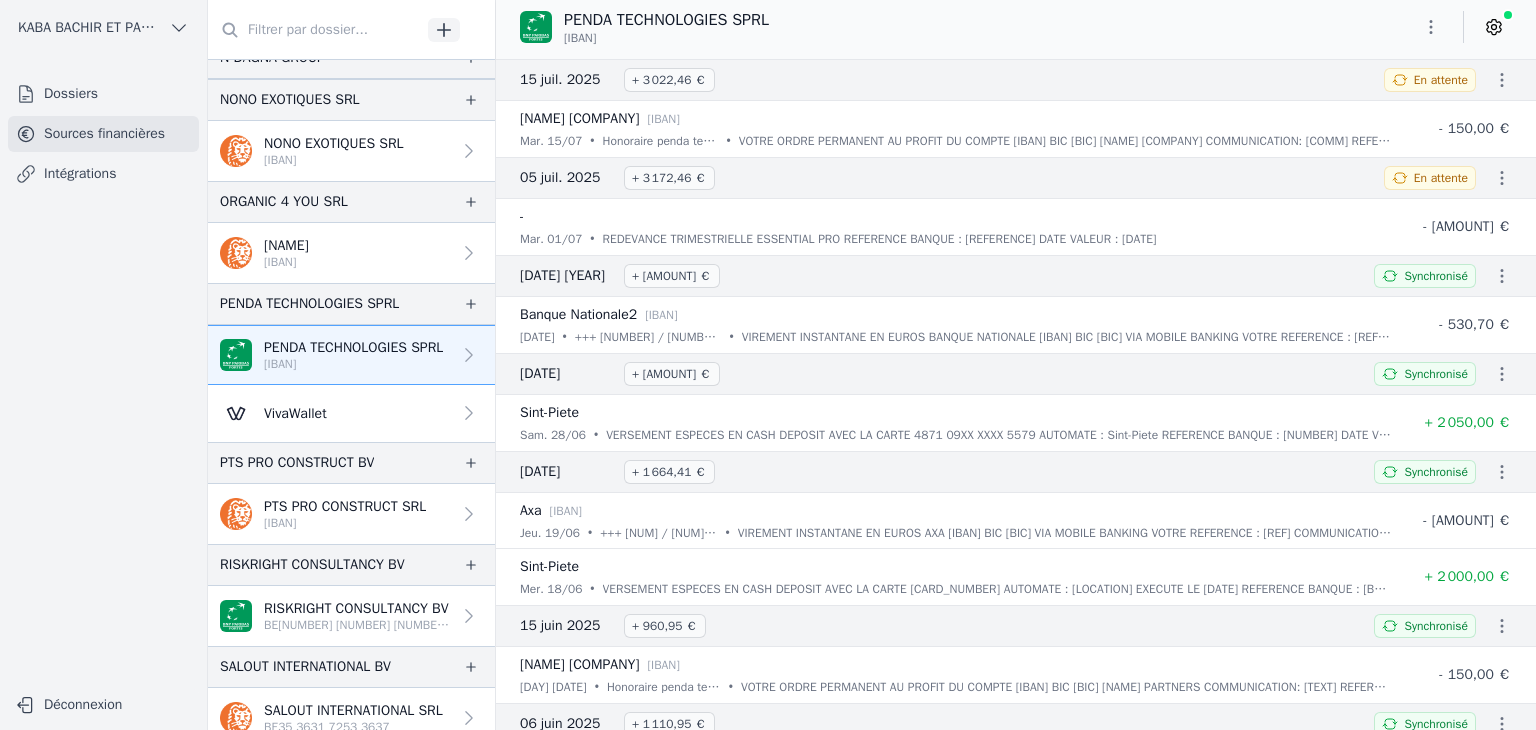 click on "[IBAN]" at bounding box center (345, 523) 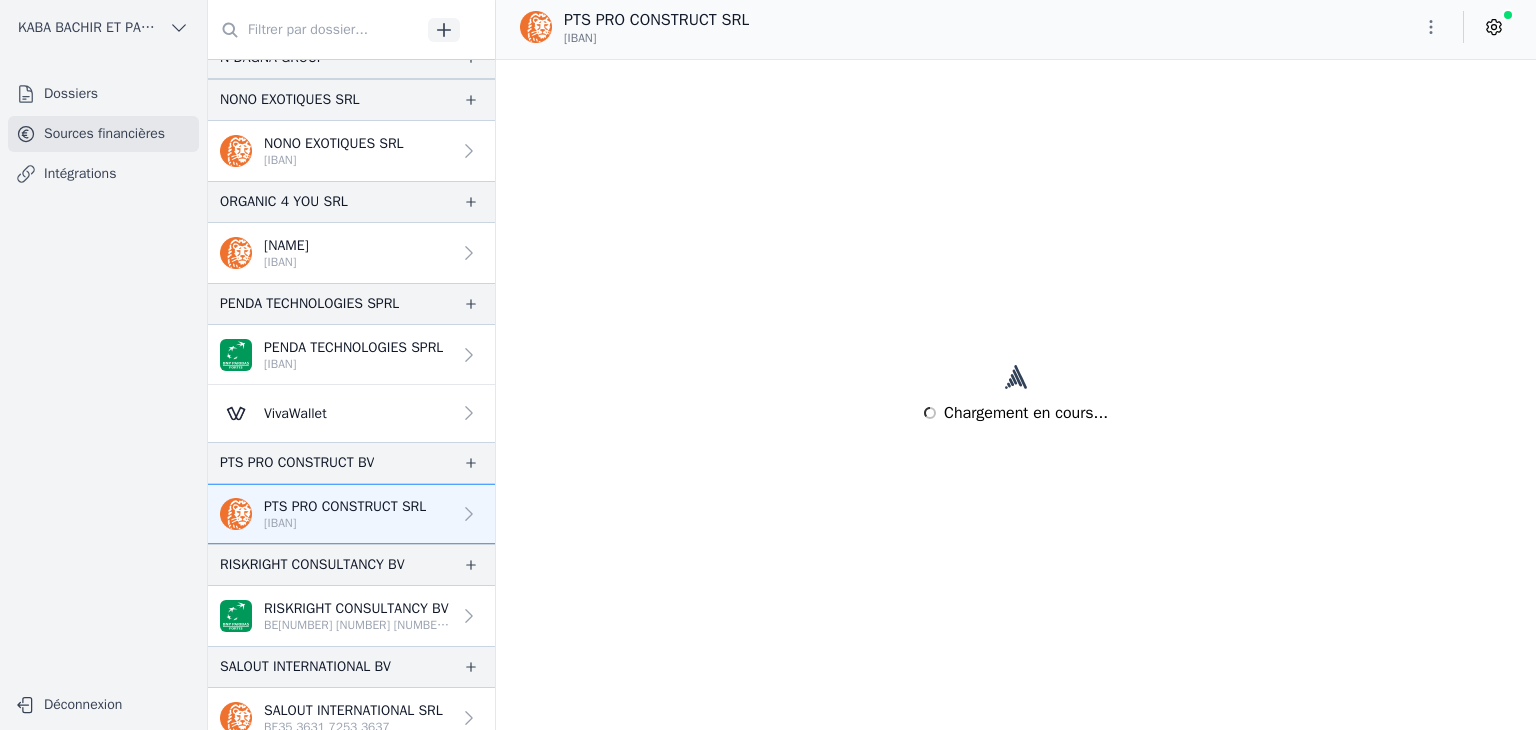 click on "[IBAN]" at bounding box center (345, 523) 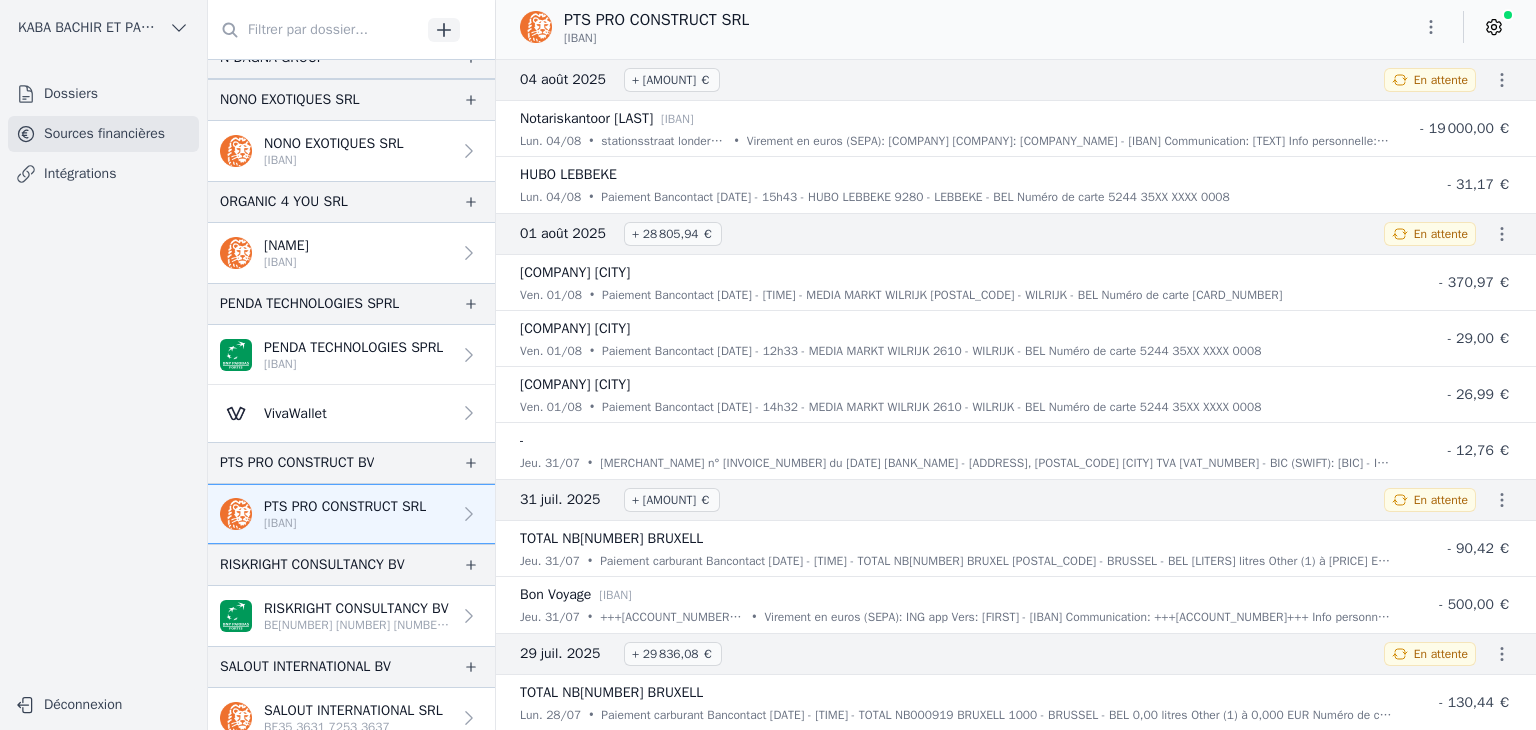 click at bounding box center (1431, 27) 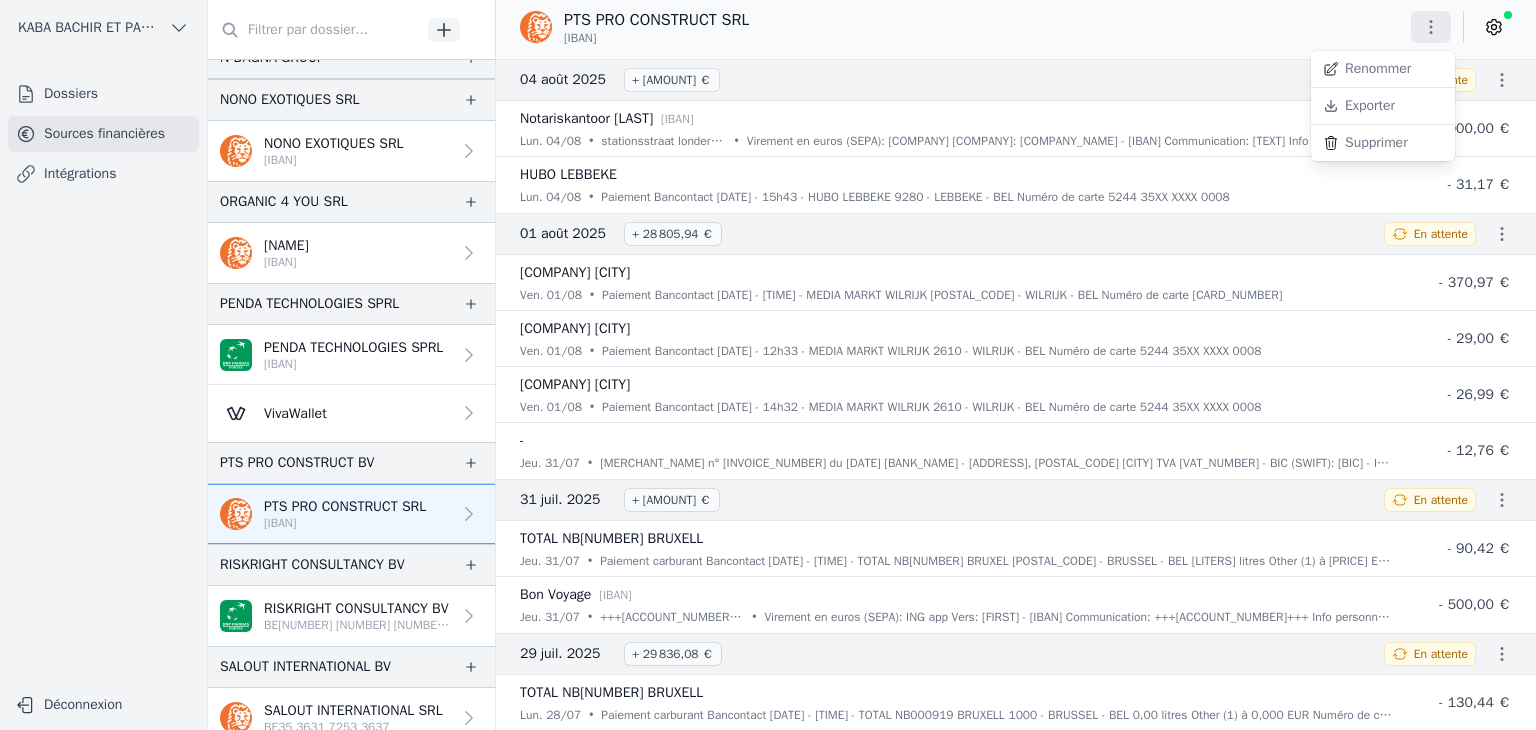 click on "Exporter" at bounding box center [1383, 106] 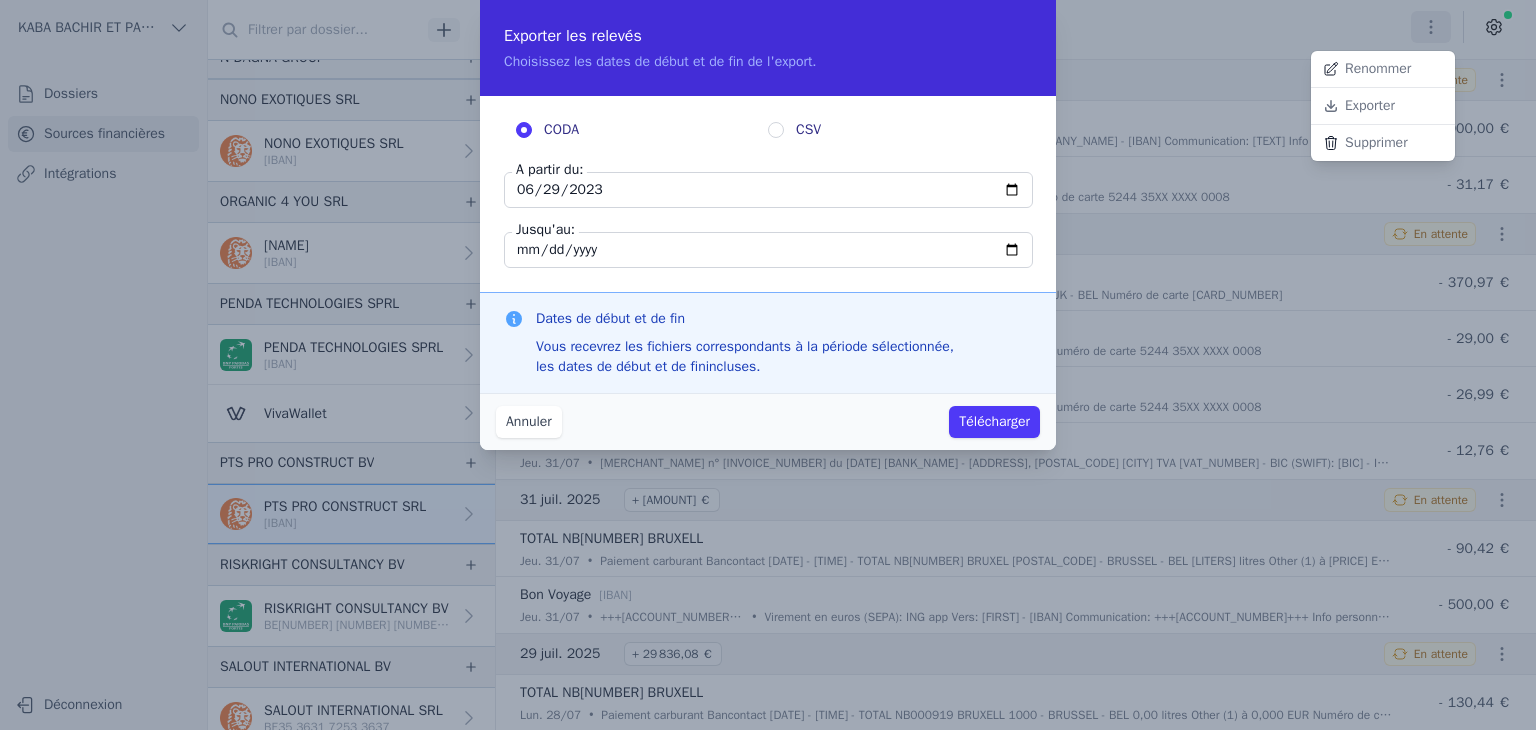 click at bounding box center (768, 365) 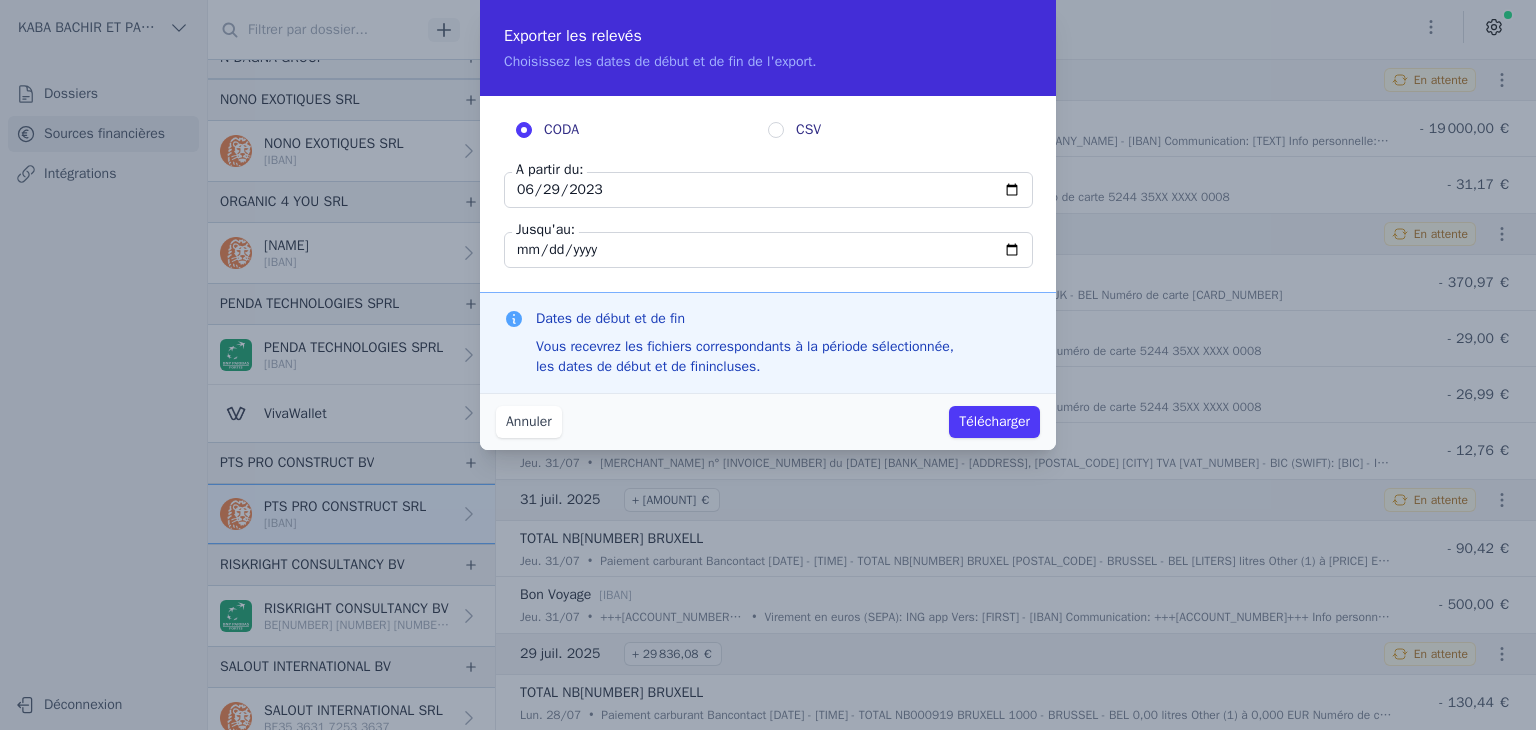 click on "2023-06-29" at bounding box center (768, 190) 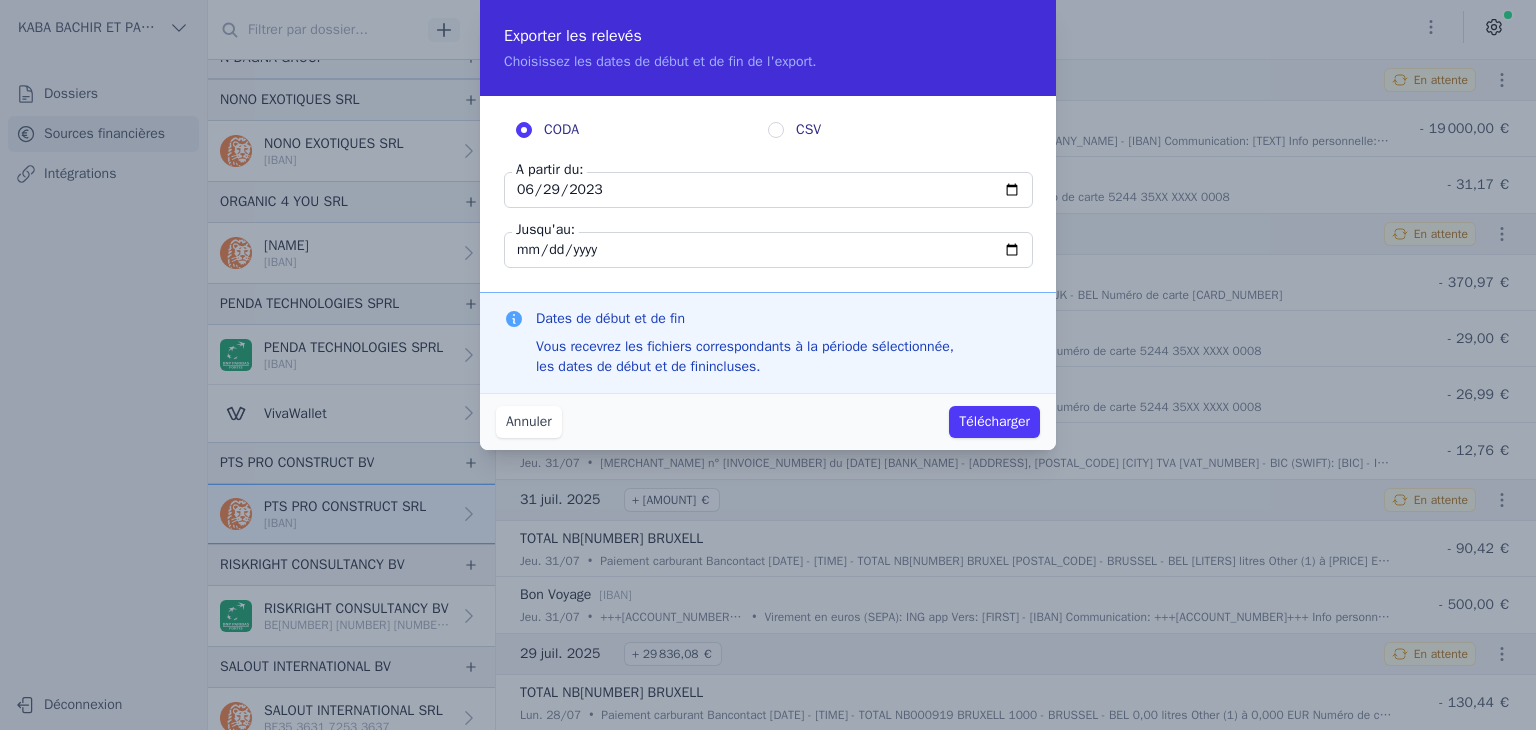 type on "[DATE]" 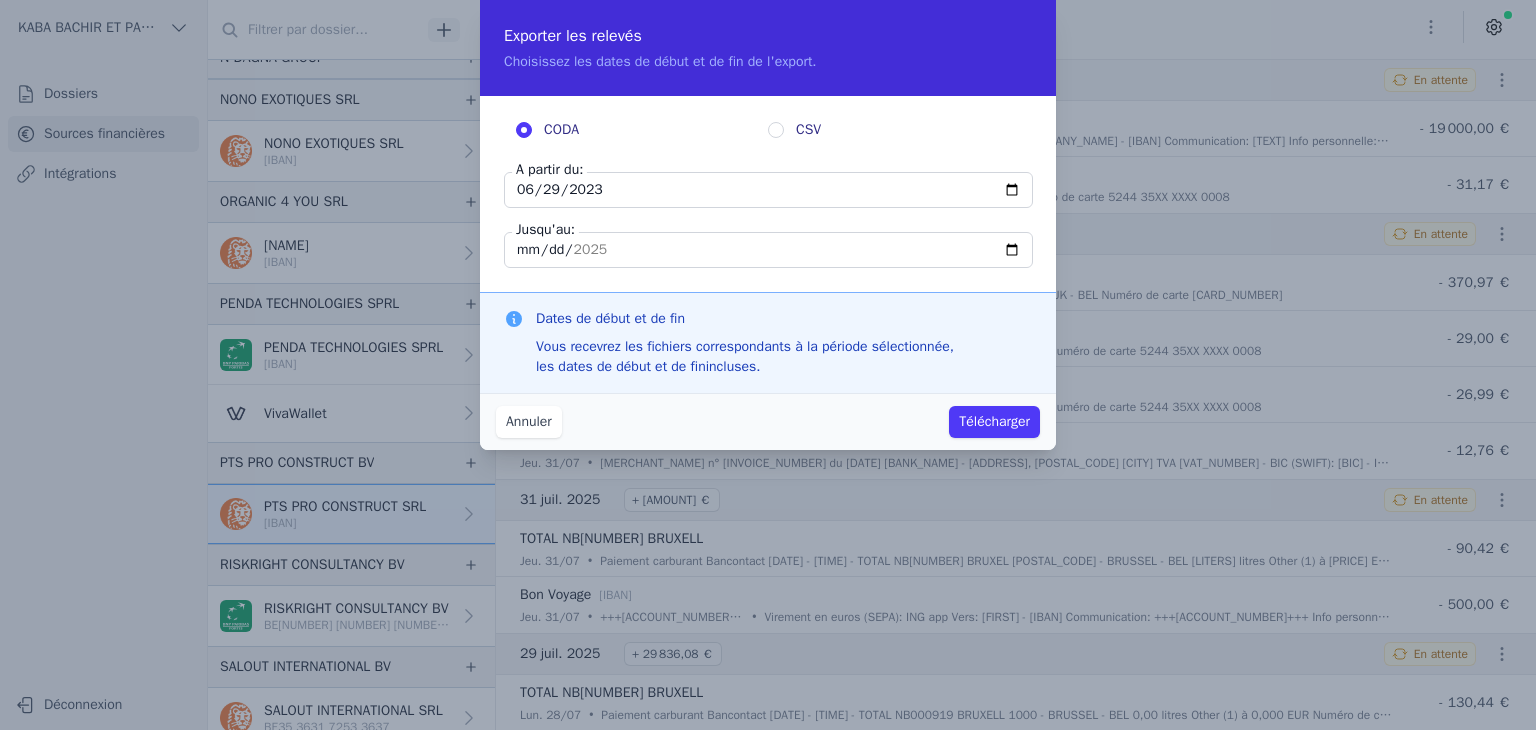 click on "Télécharger" at bounding box center [994, 422] 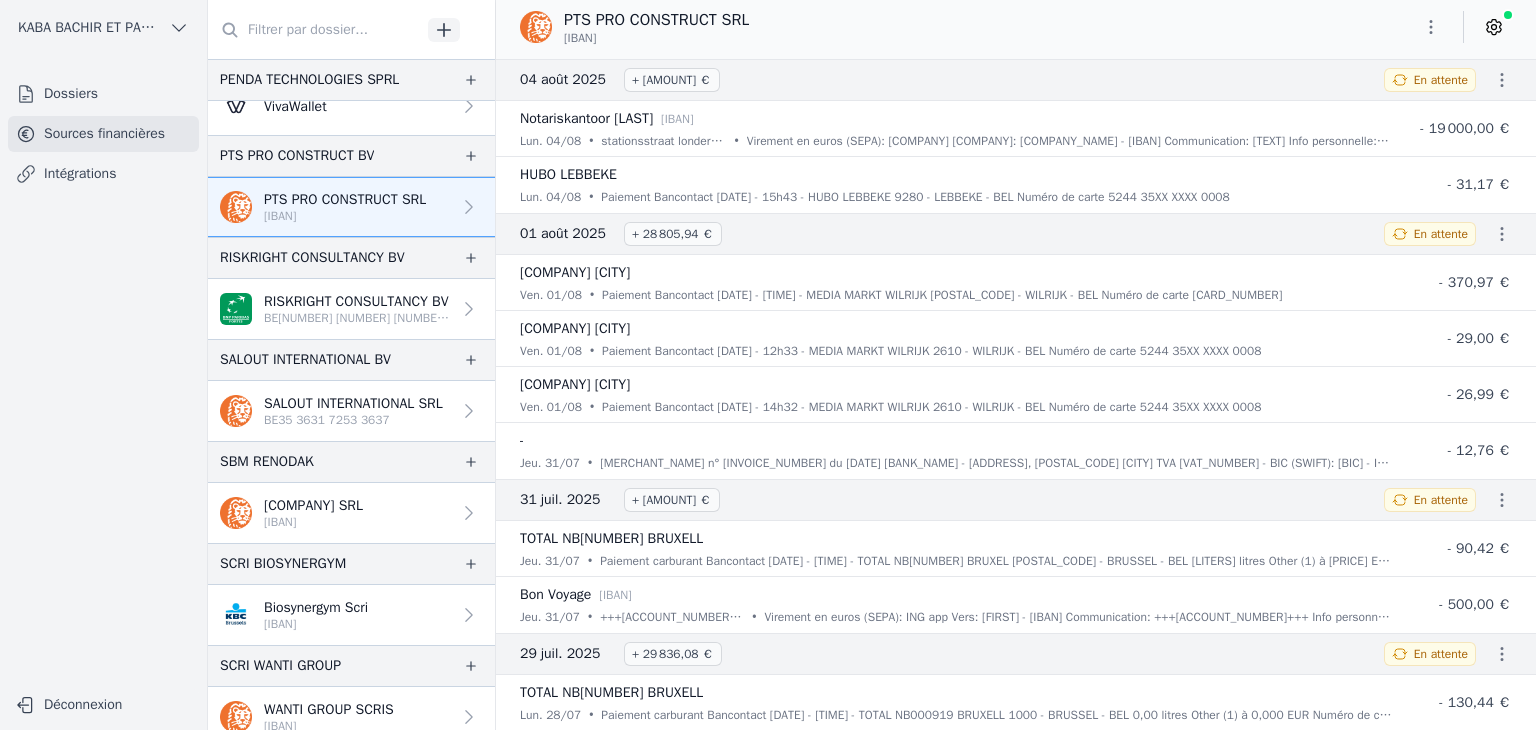 scroll, scrollTop: 2700, scrollLeft: 0, axis: vertical 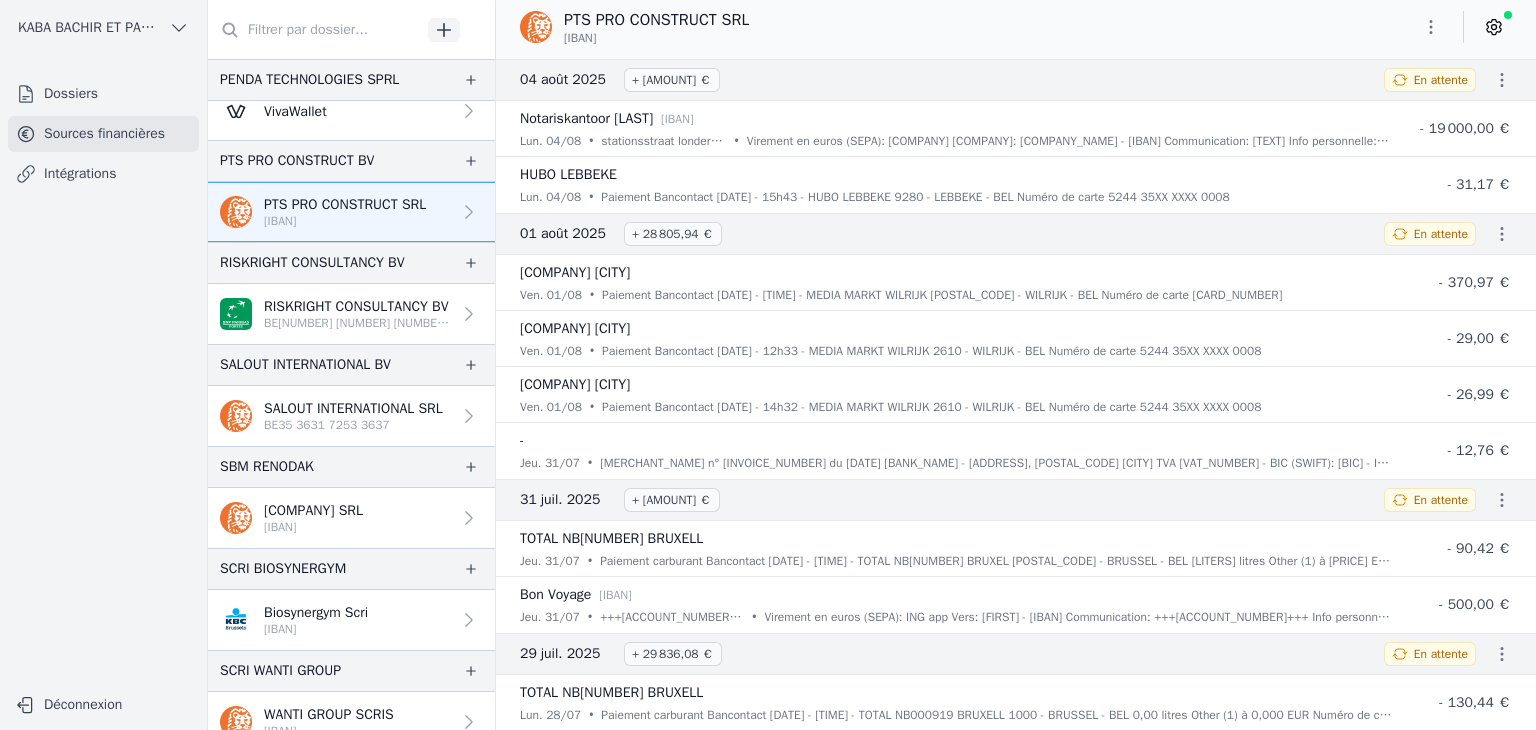 click on "BE[NUMBER] [NUMBER] [NUMBER] [NUMBER]" at bounding box center [357, 323] 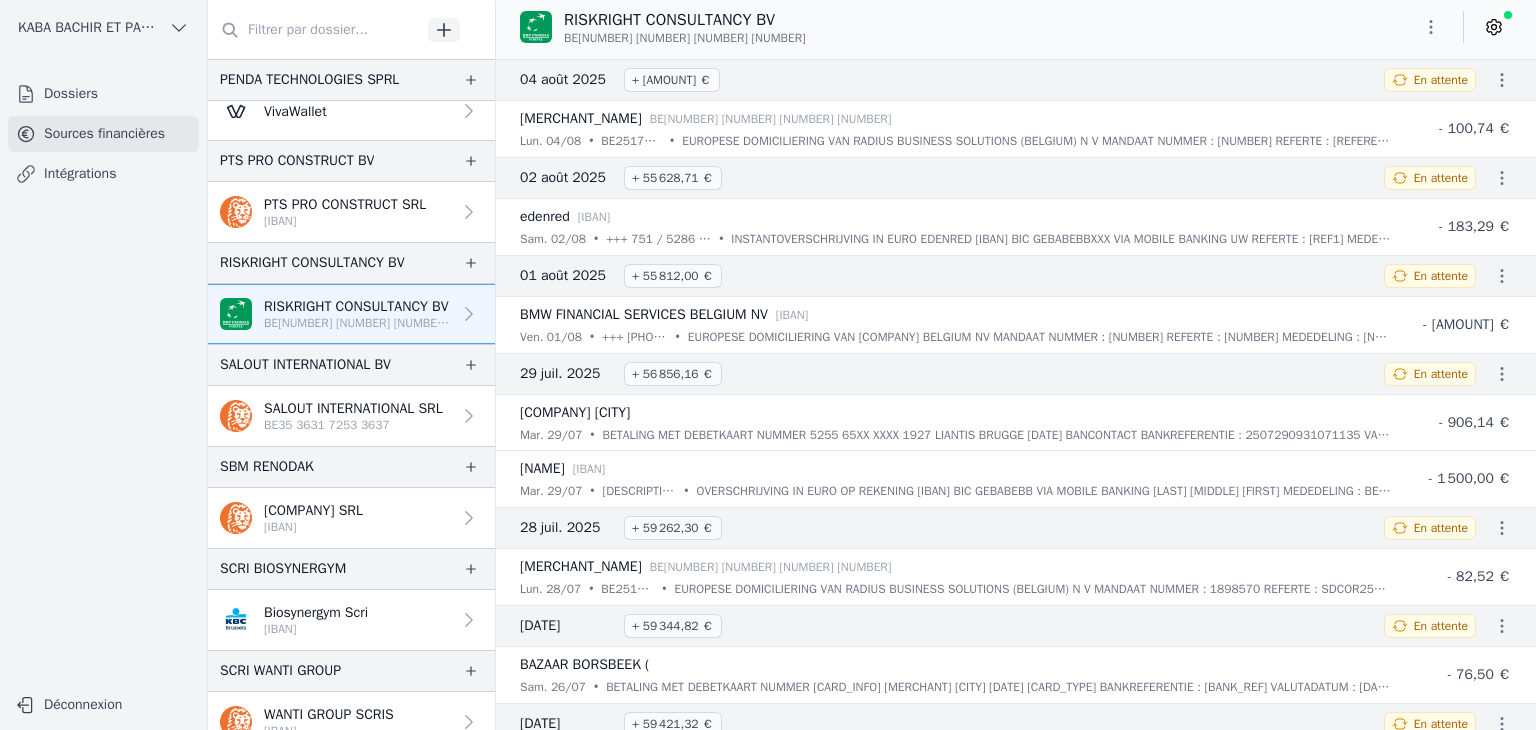 click at bounding box center [1431, 27] 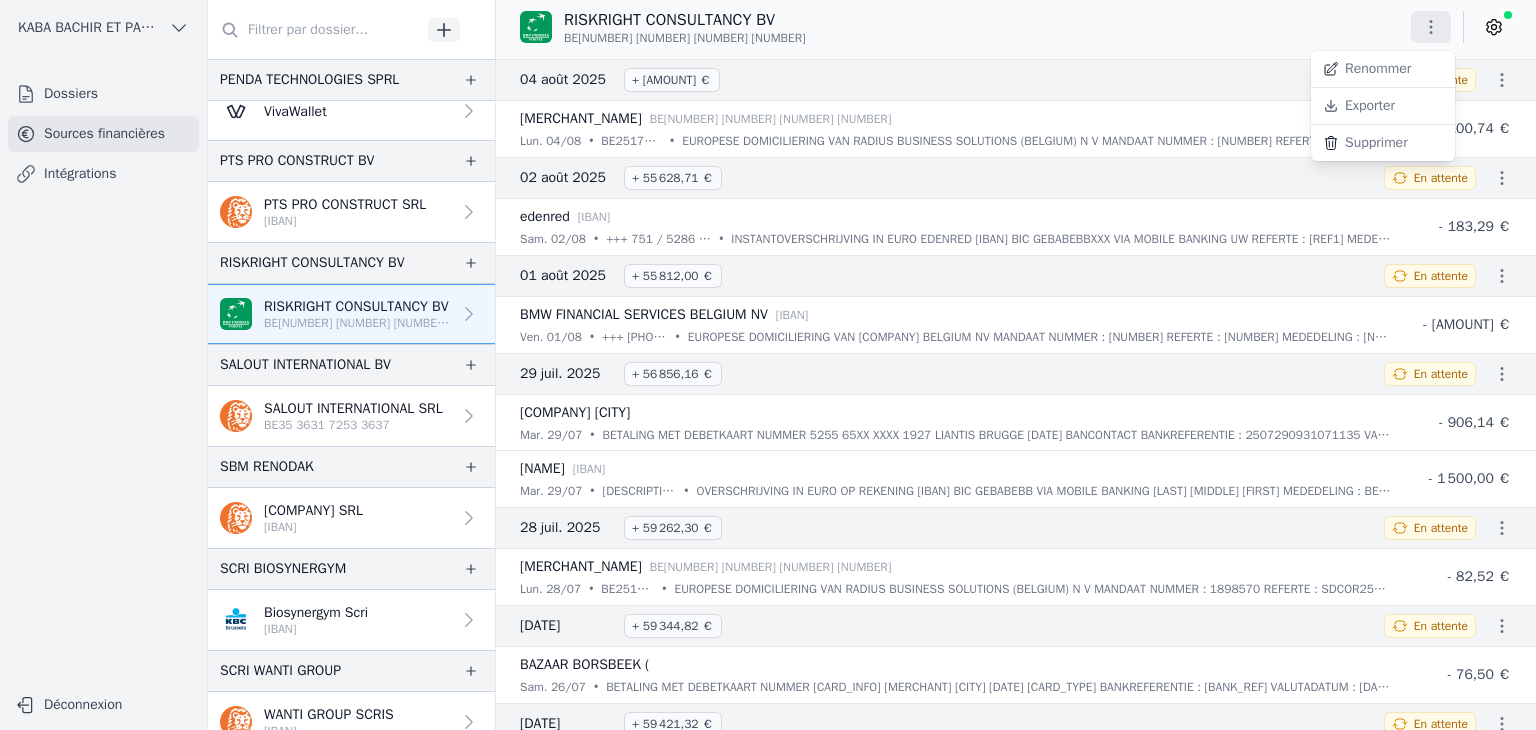 click on "Exporter" at bounding box center [1383, 106] 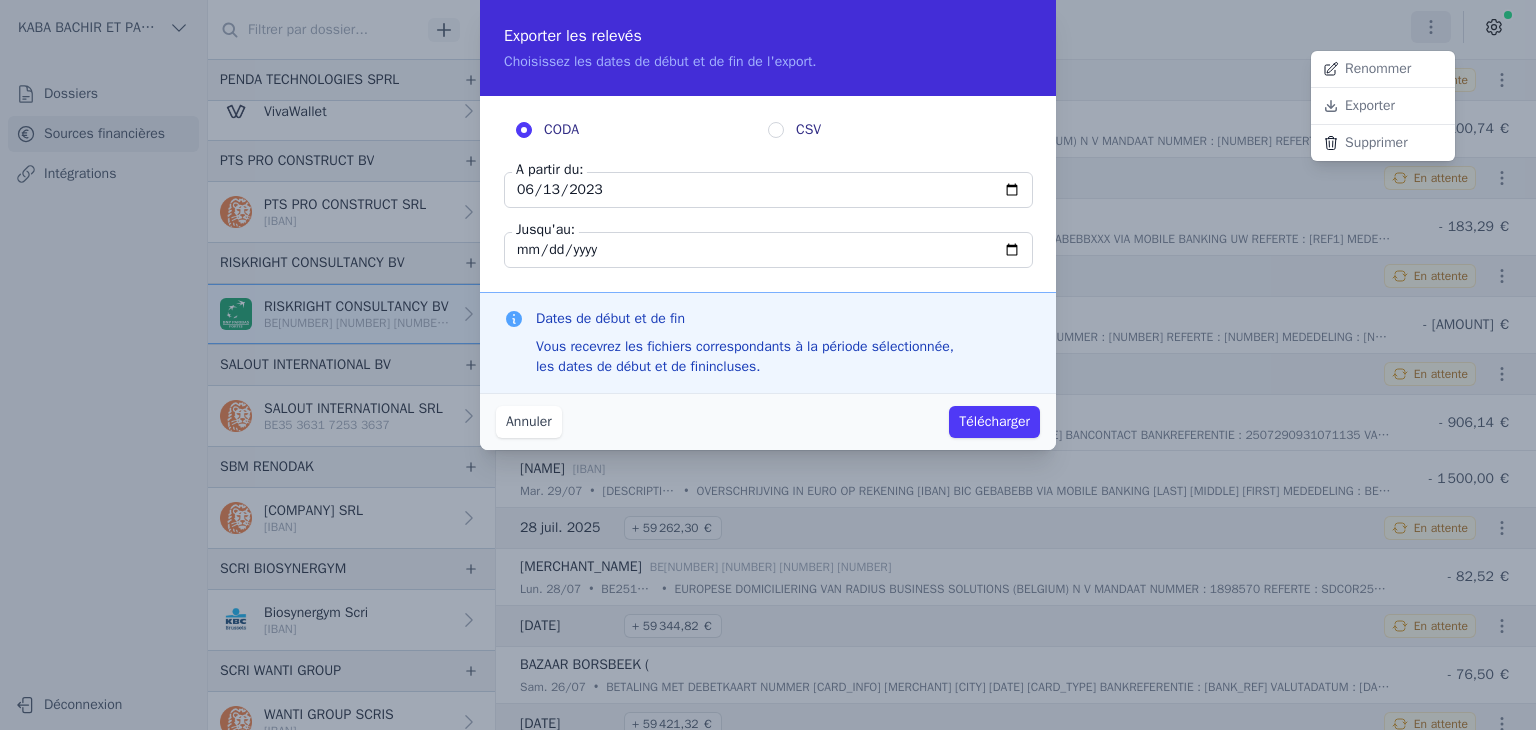 click at bounding box center (768, 365) 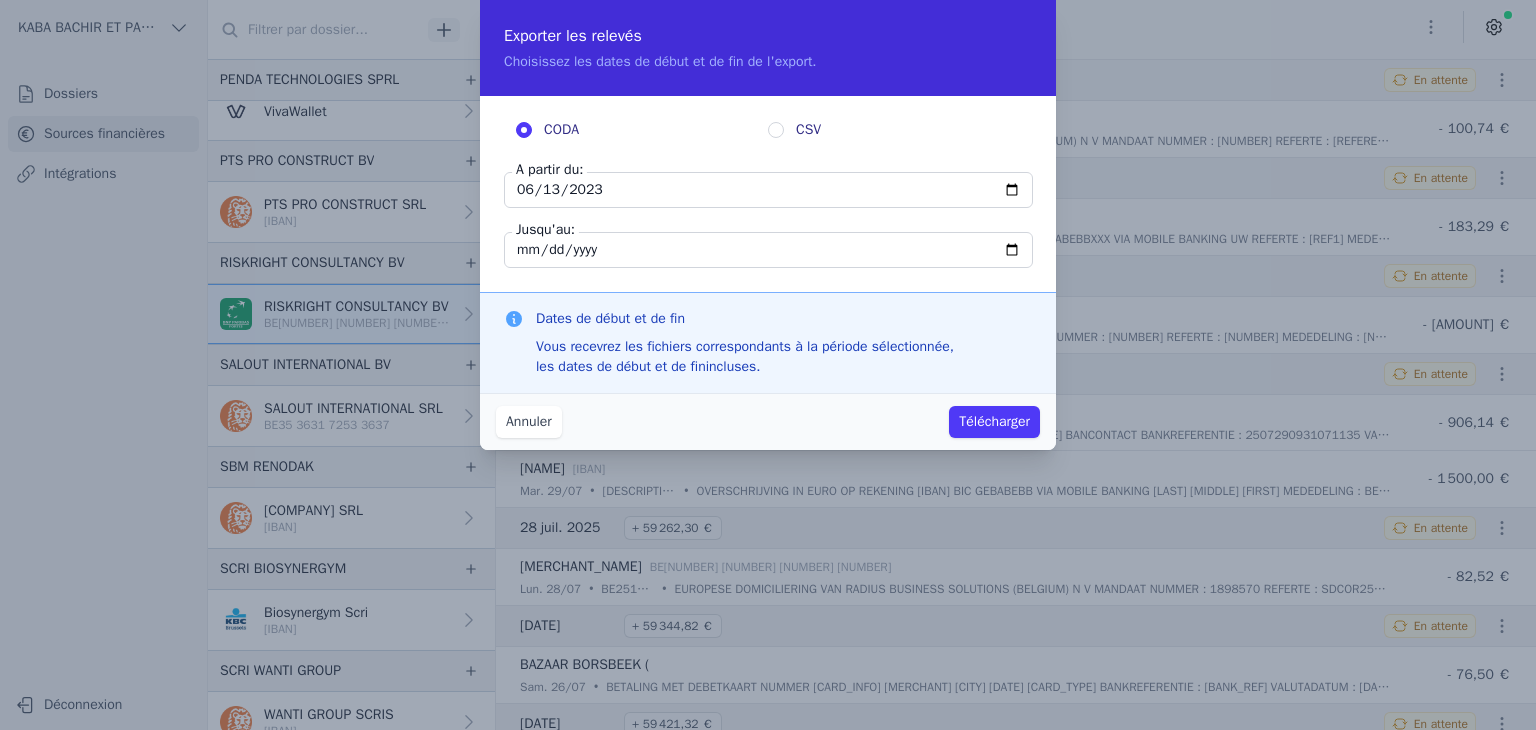 click on "2023-06-13" at bounding box center (768, 190) 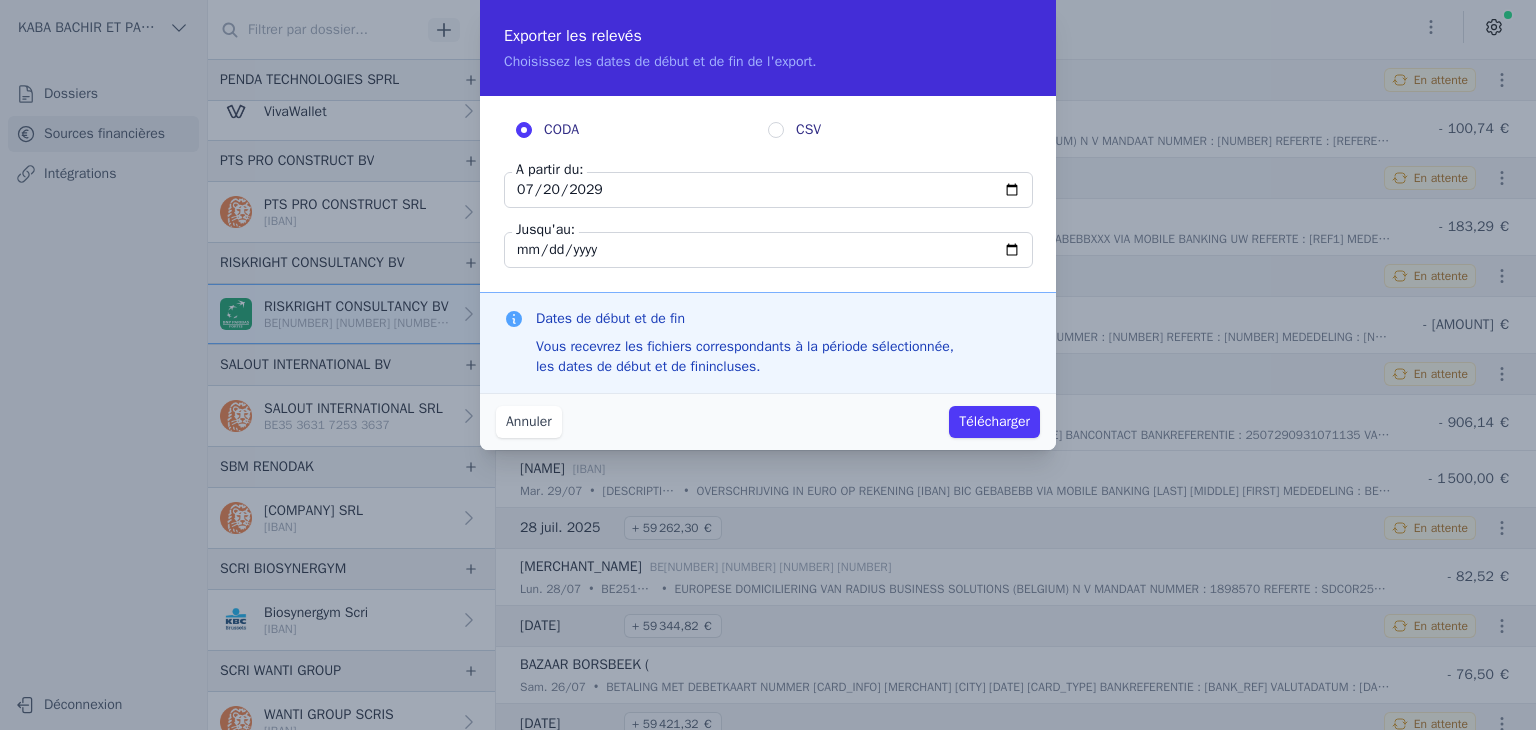 click on "2029-07-20" at bounding box center (768, 190) 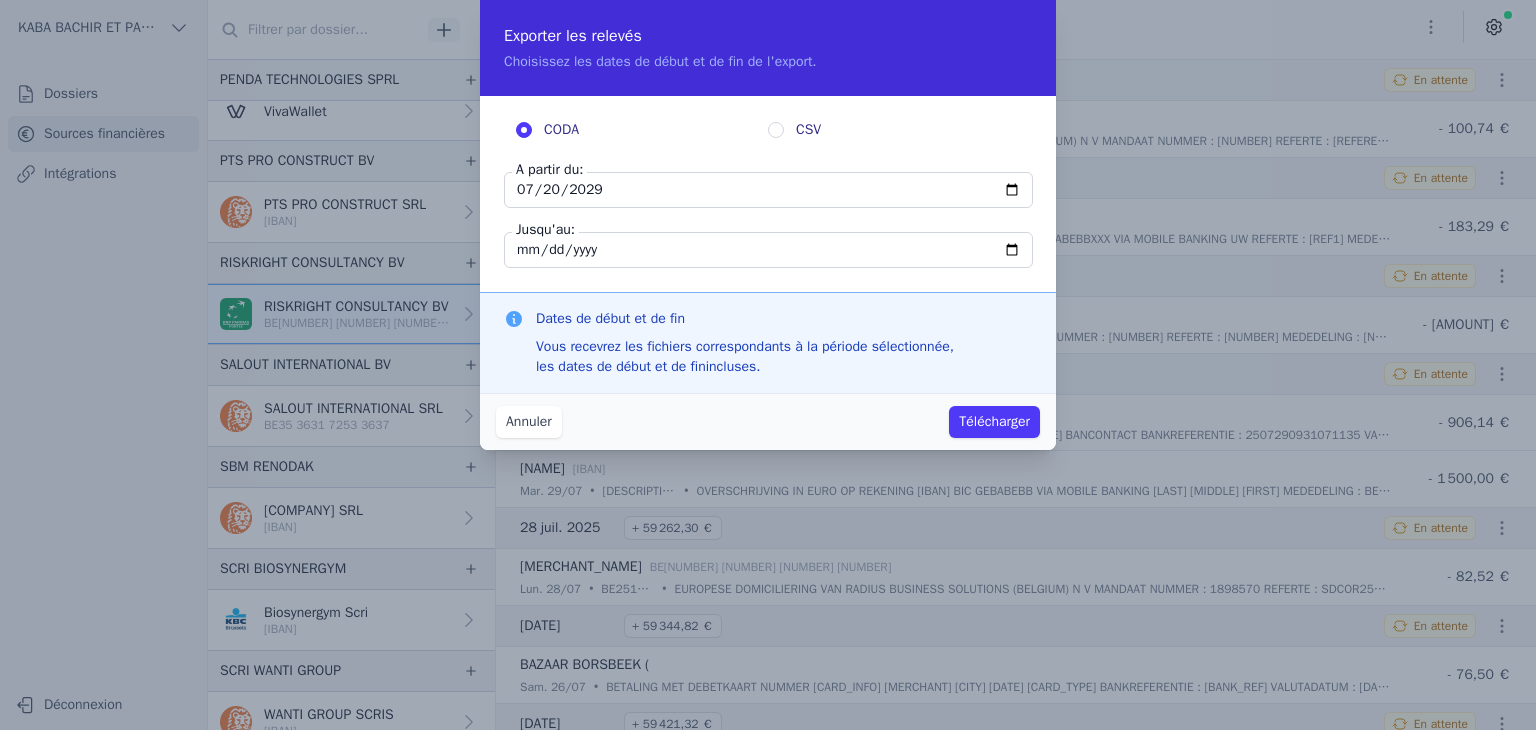 type on "[DATE]" 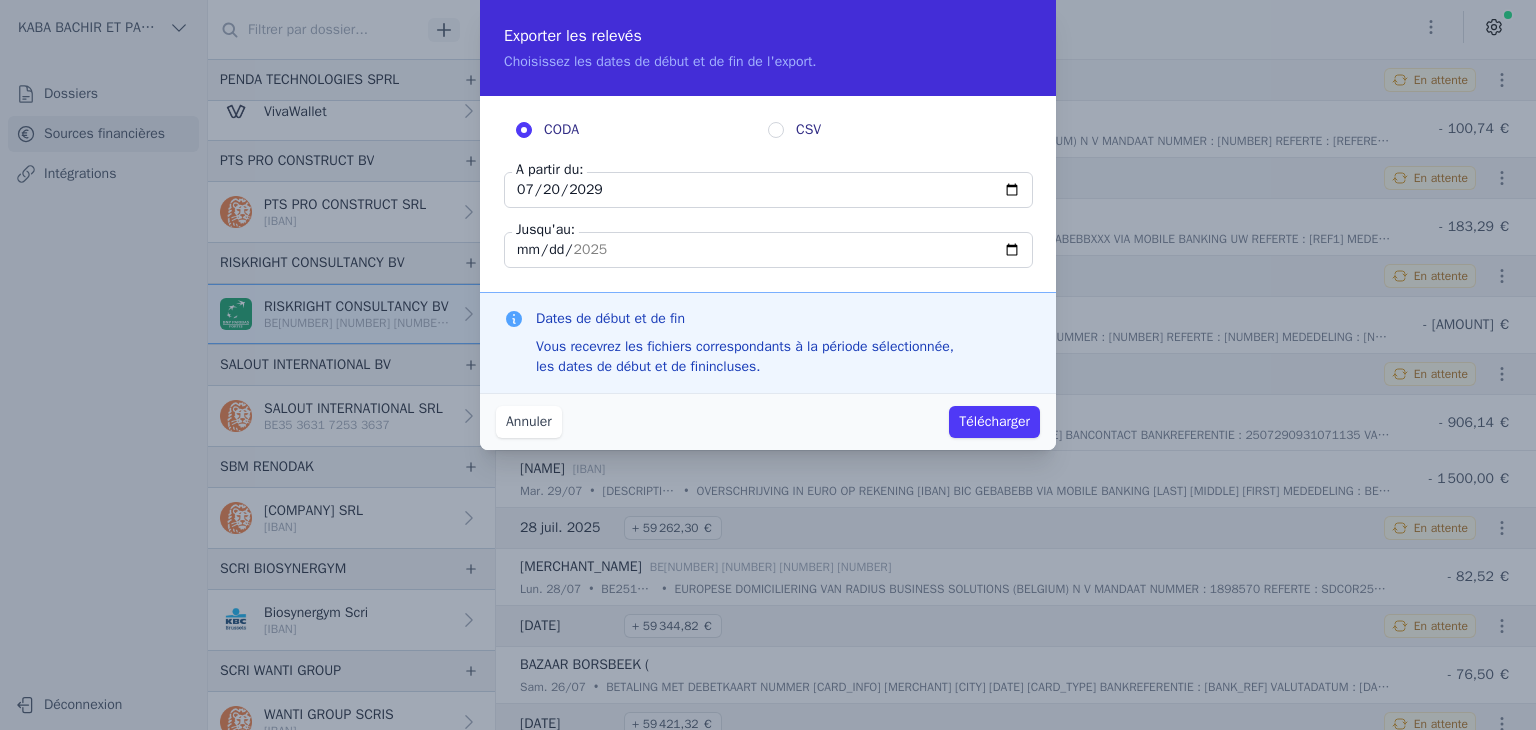 click on "Télécharger" at bounding box center [994, 422] 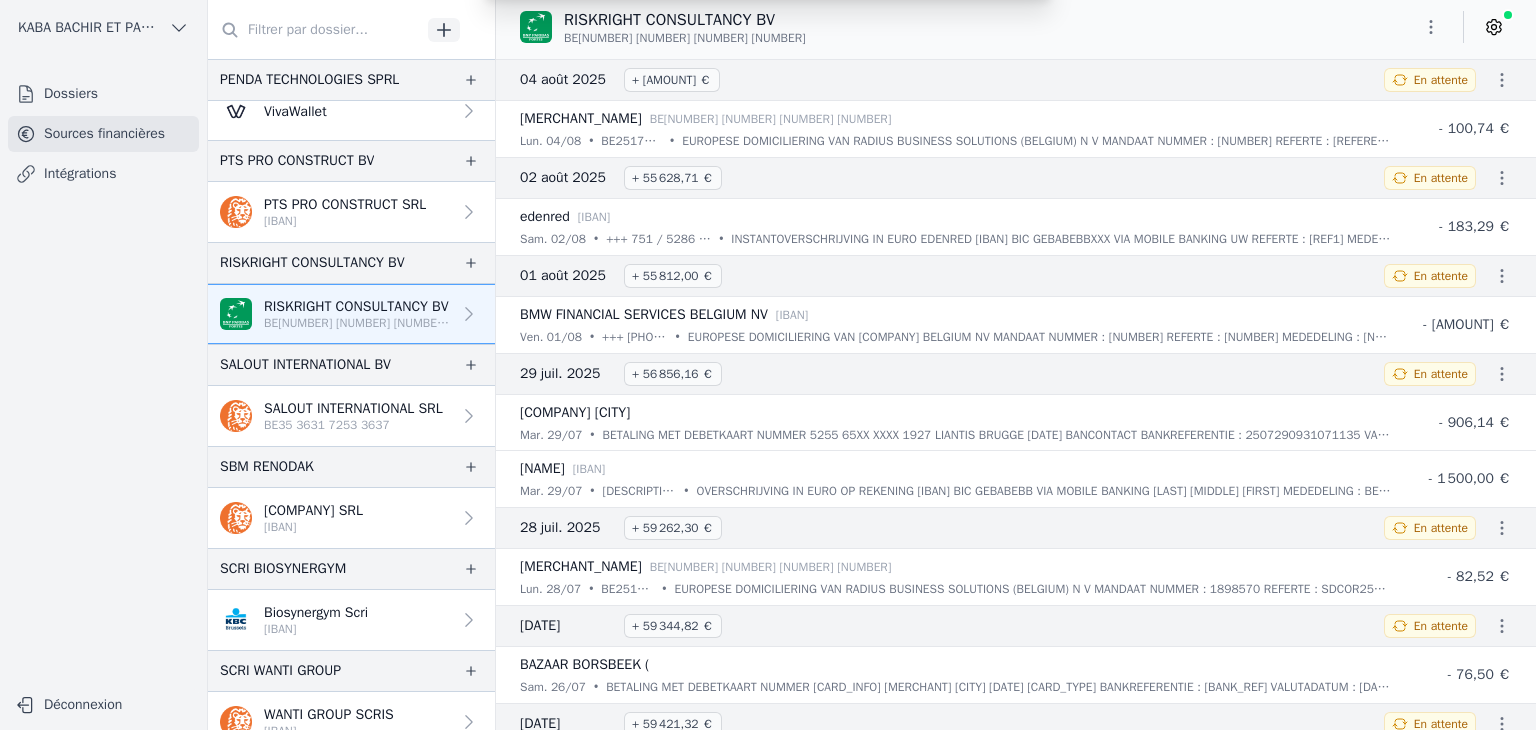 click on "Exporter les relevés
Choisissez les dates de début et de fin de l'export.
CODA
CSV
A partir du:
[DATE]
Jusqu'au:
[DATE]
Dates de début et de fin
les dates de début et de fin
incluses ." at bounding box center [768, 365] 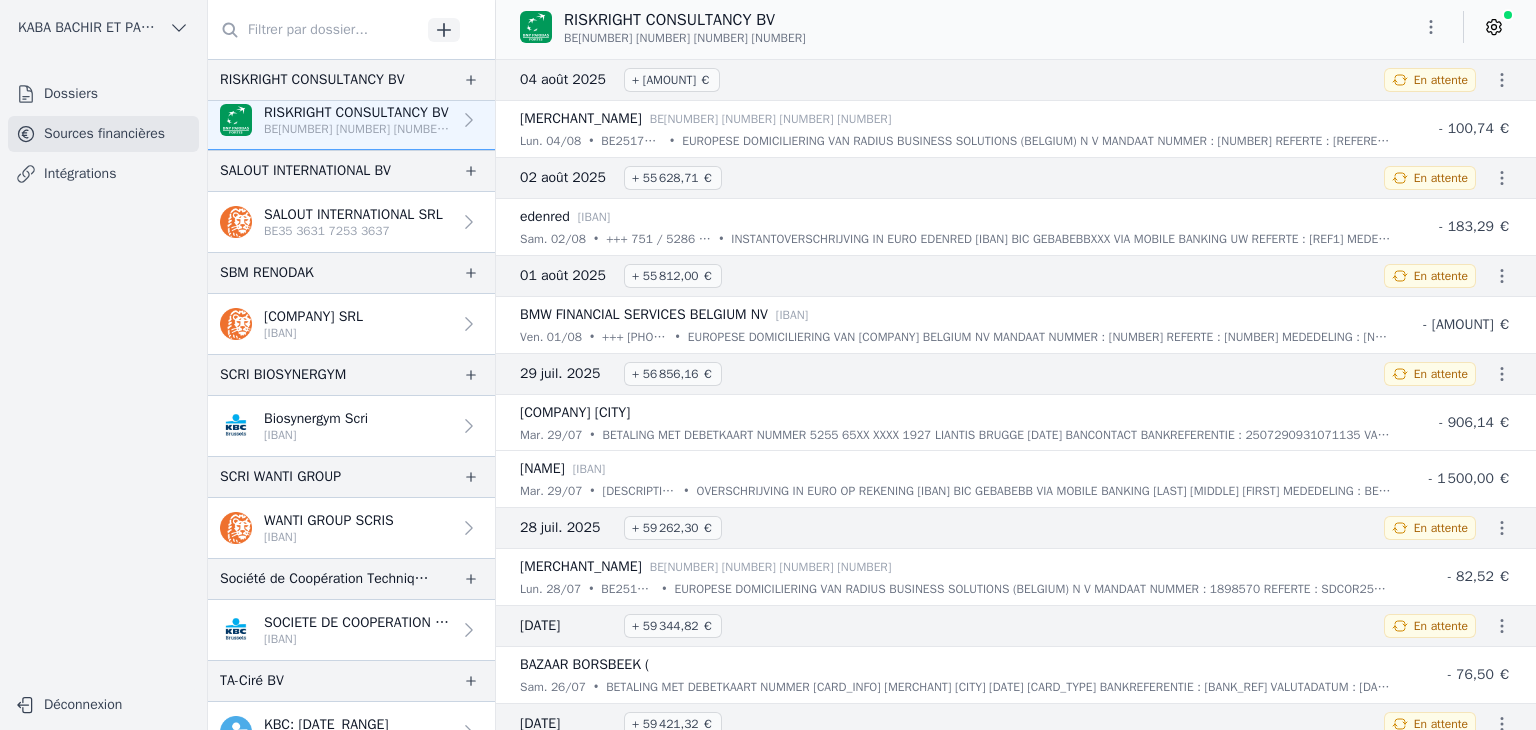 scroll, scrollTop: 2900, scrollLeft: 0, axis: vertical 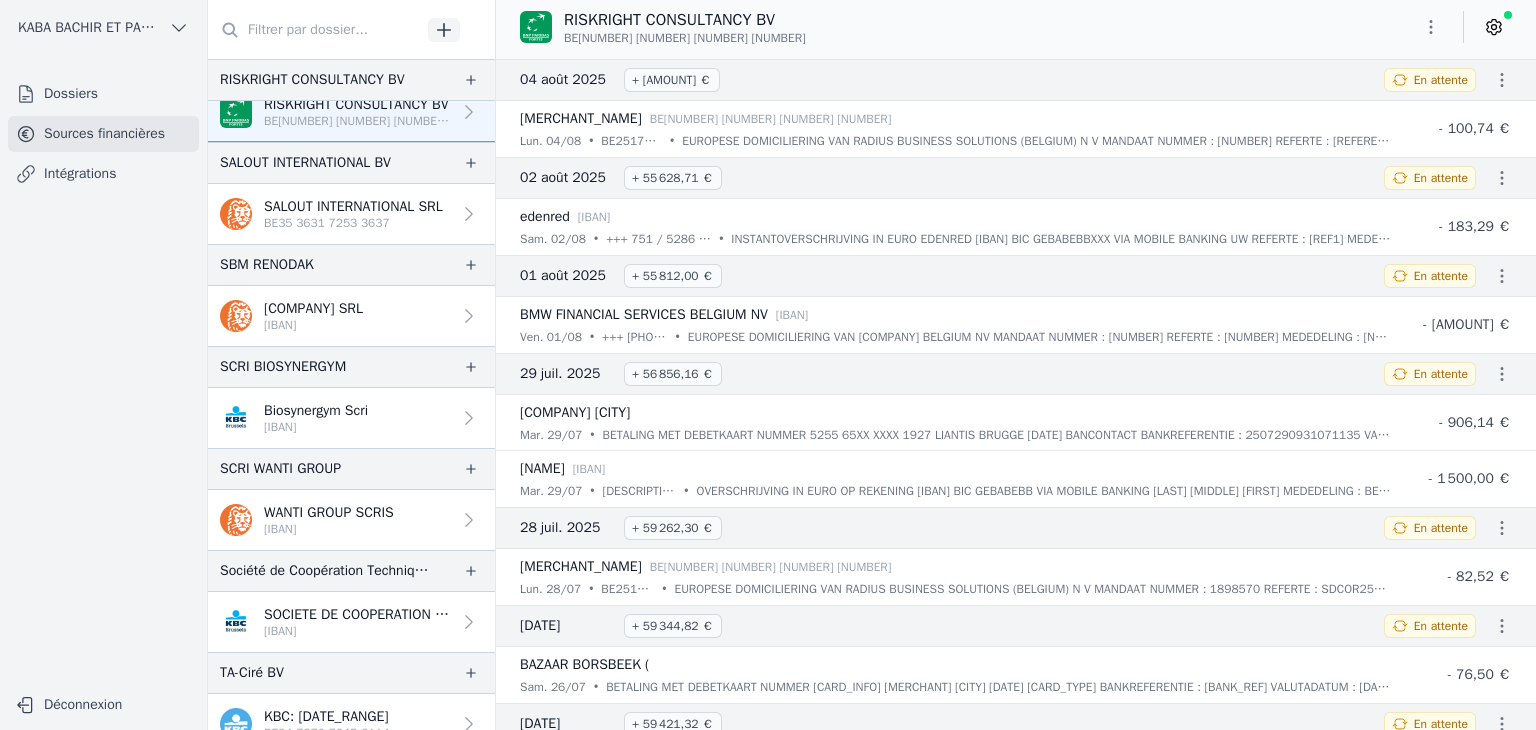 click on "SALOUT INTERNATIONAL SRL" at bounding box center [353, 207] 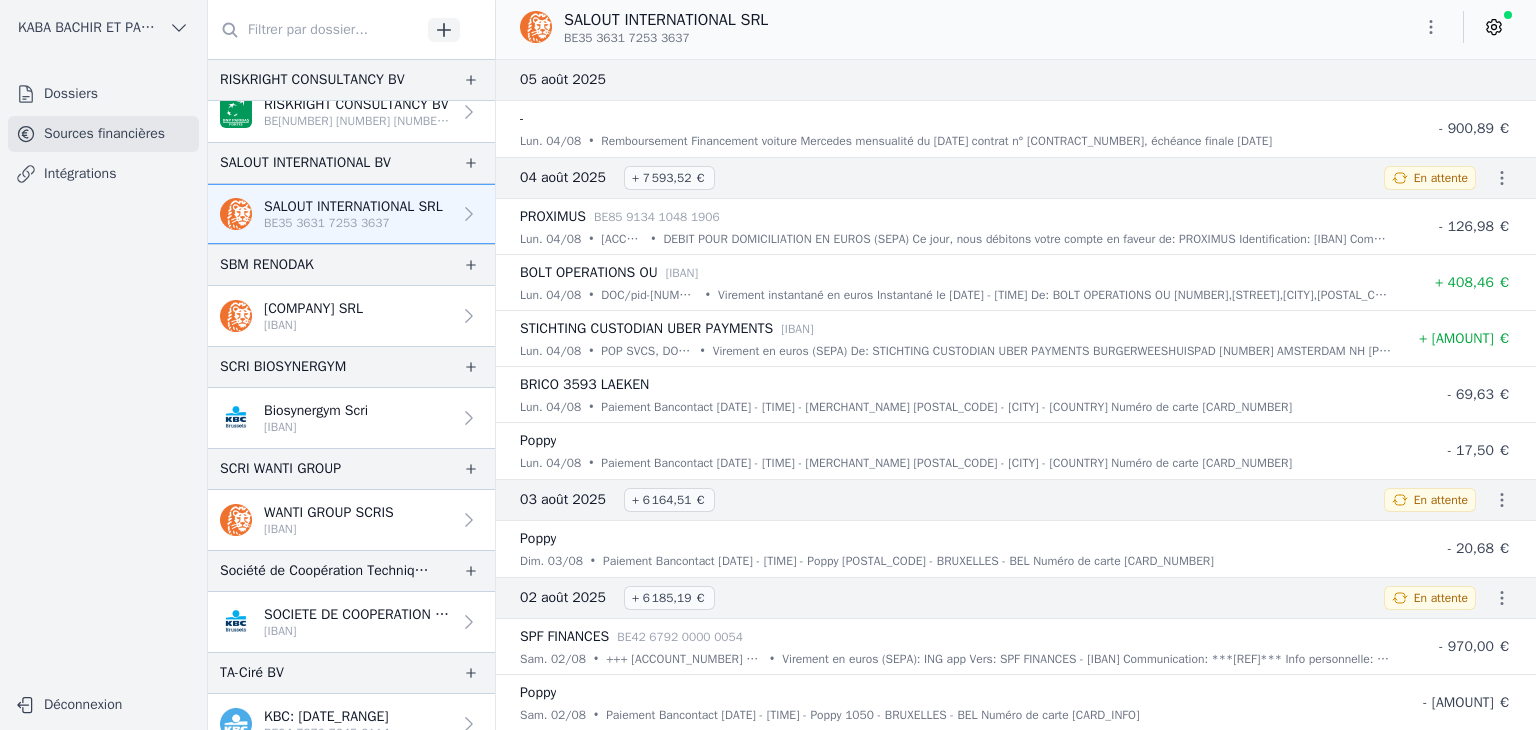 click 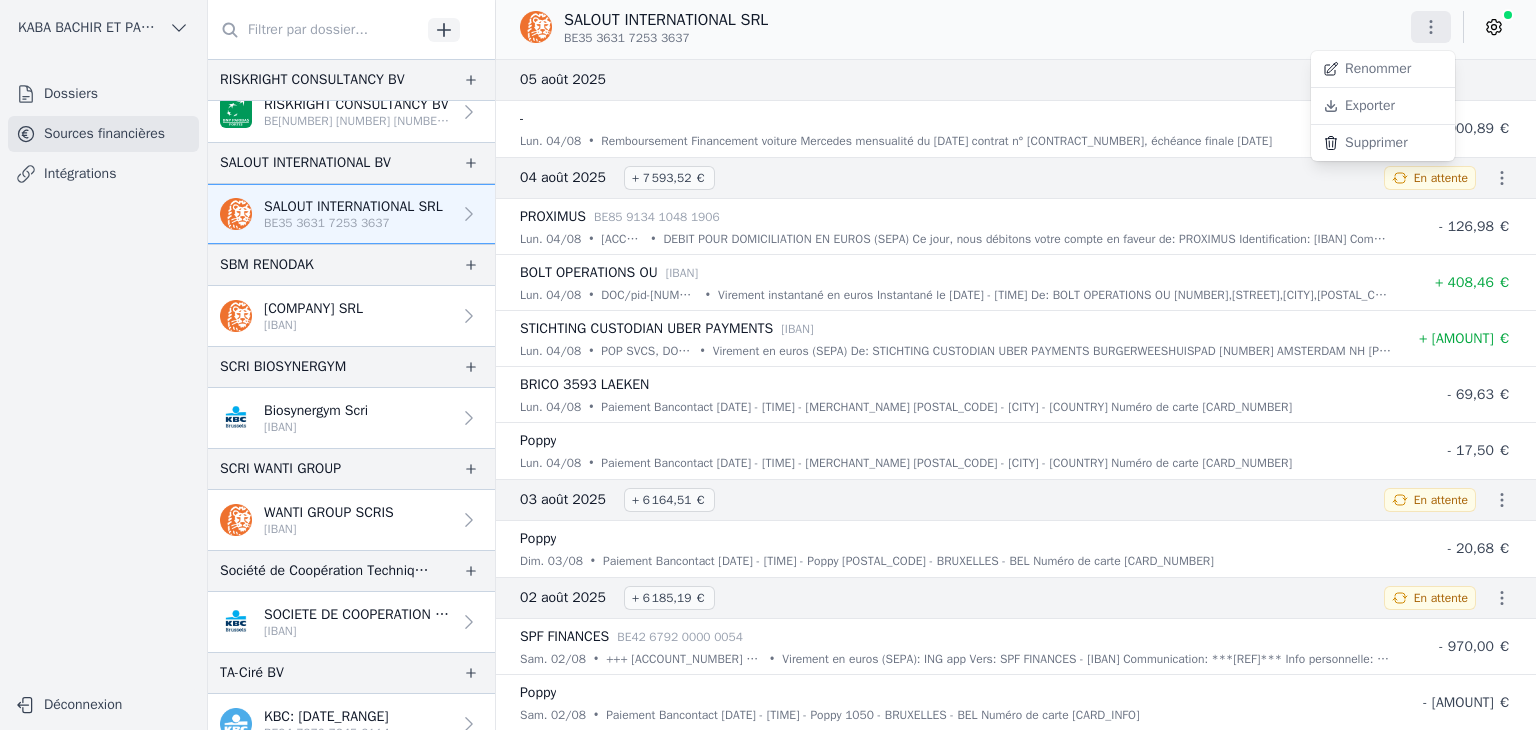 drag, startPoint x: 1342, startPoint y: 111, endPoint x: 1316, endPoint y: 112, distance: 26.019224 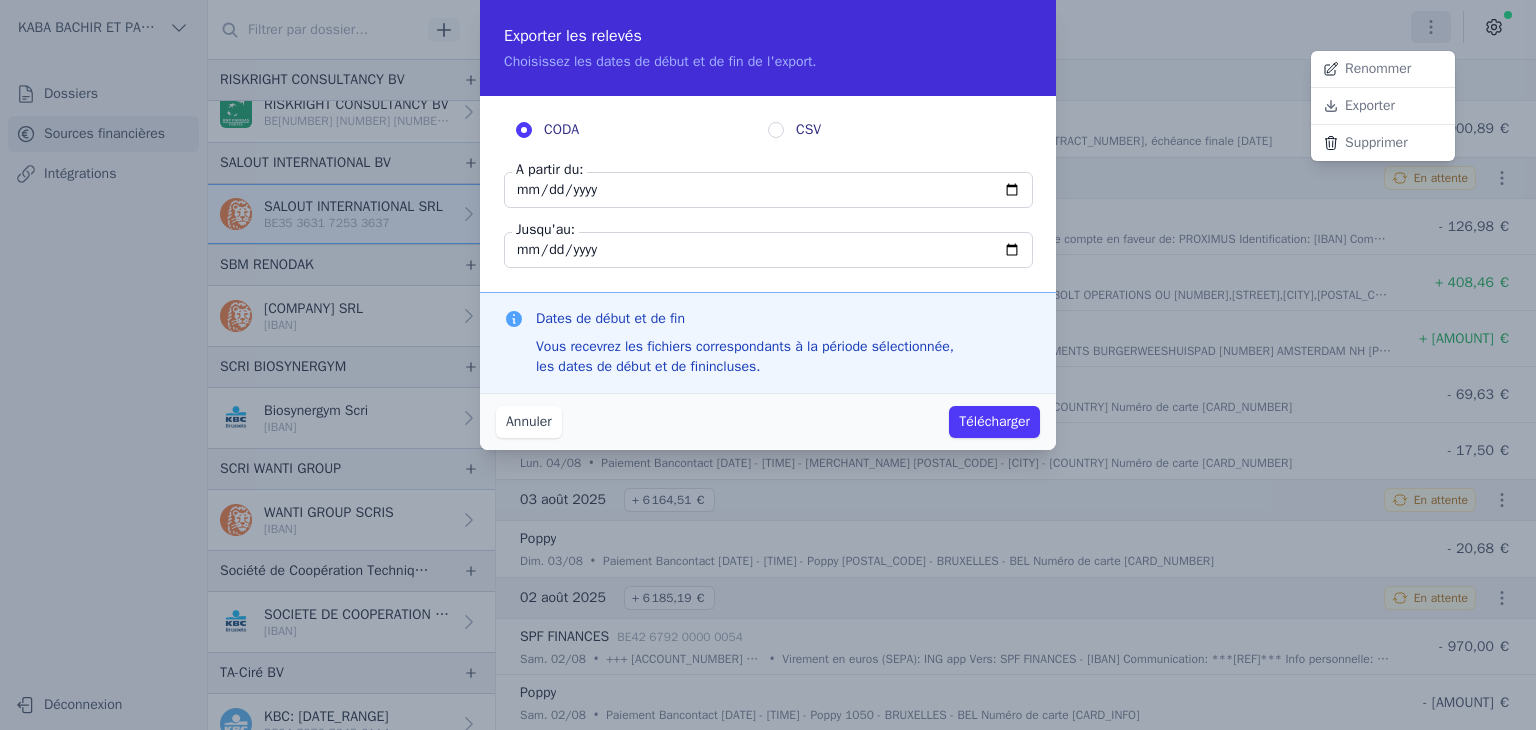 click at bounding box center [768, 365] 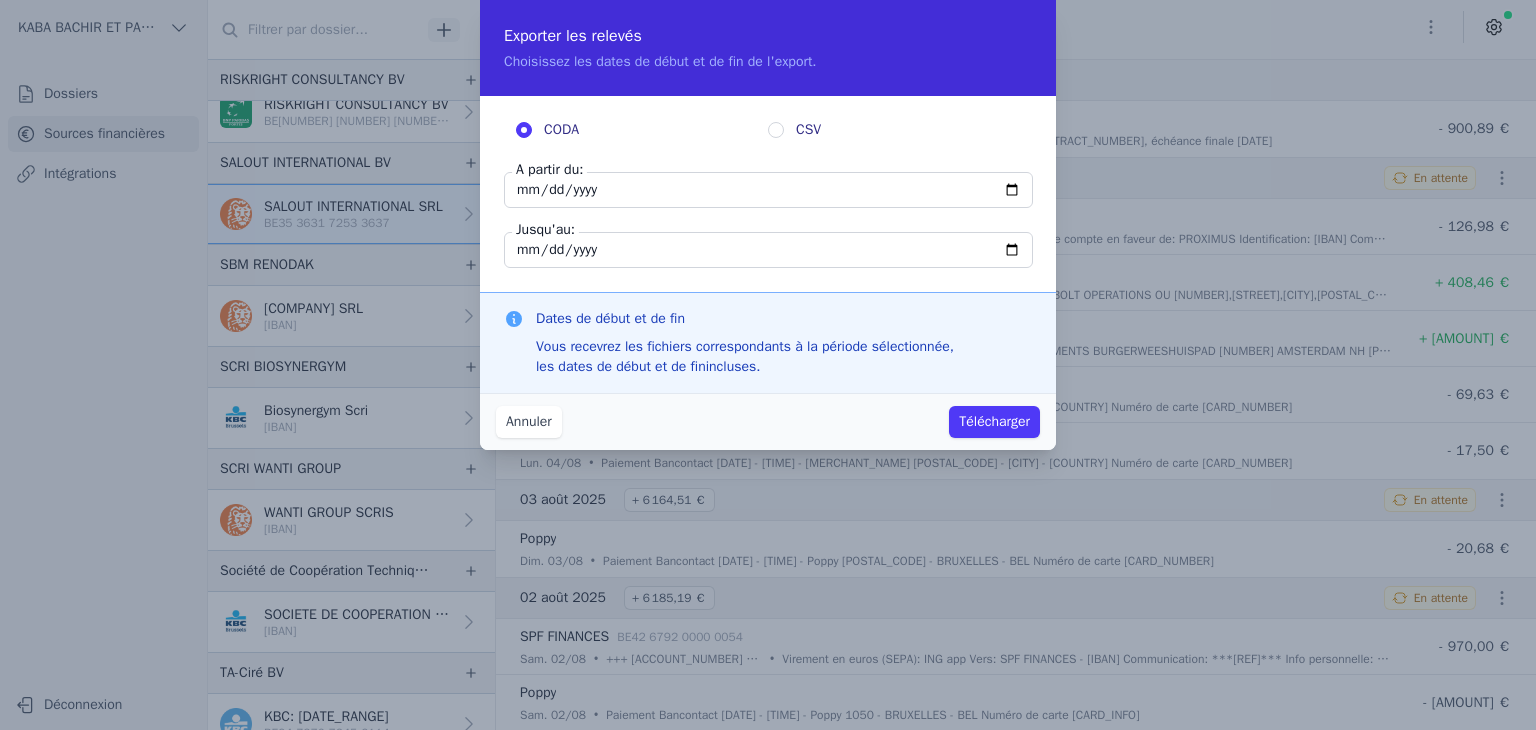 click on "[DATE]" at bounding box center (768, 190) 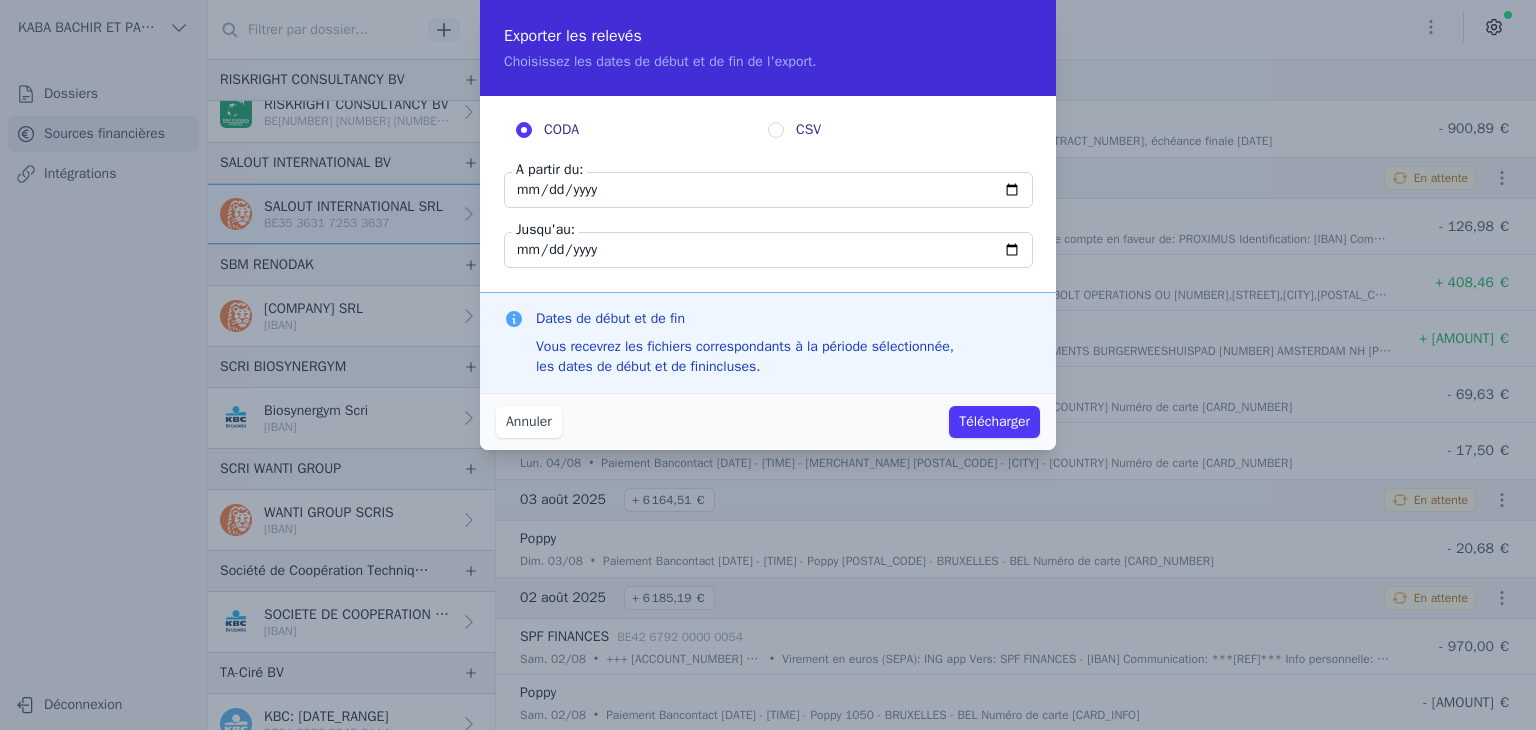 type on "[DATE]" 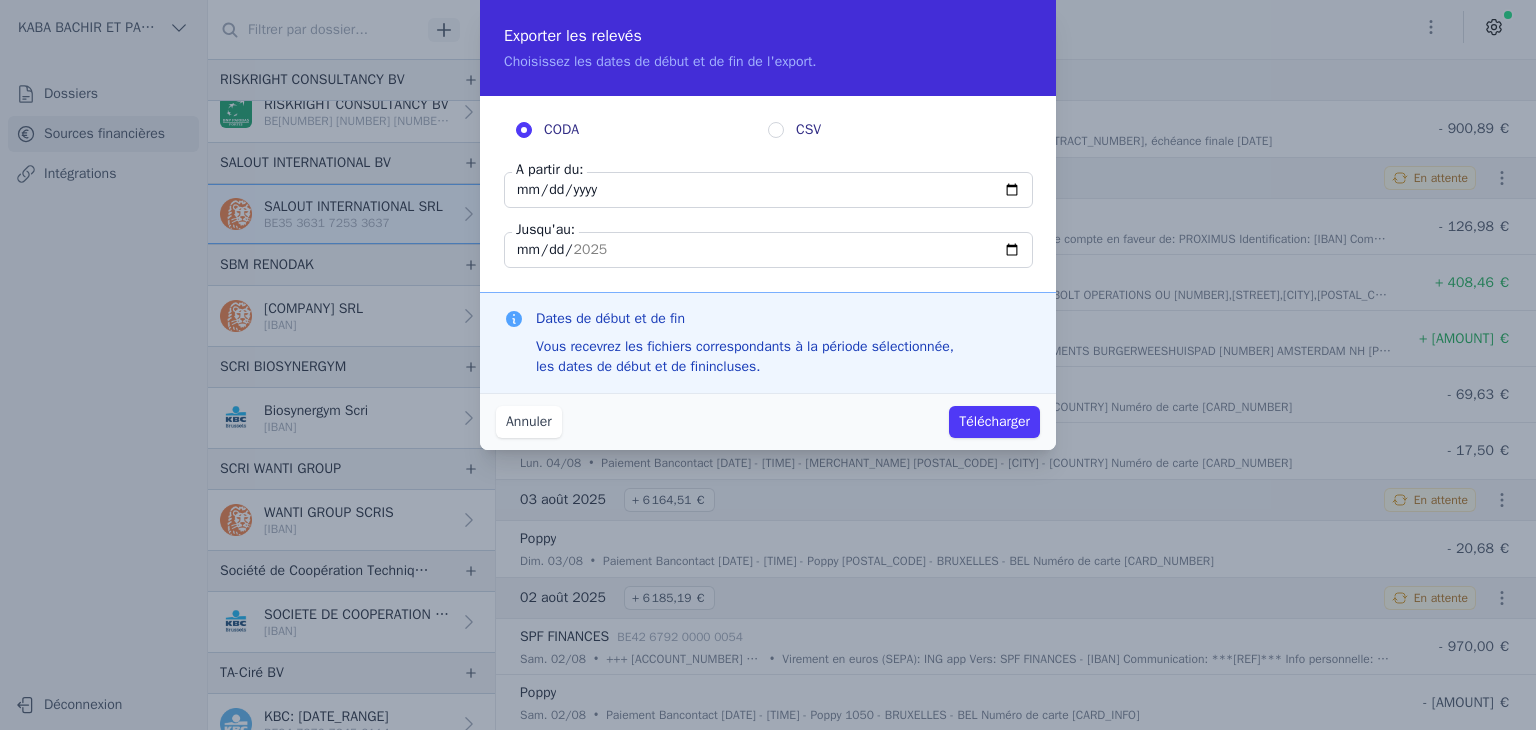 click on "Télécharger" at bounding box center (994, 422) 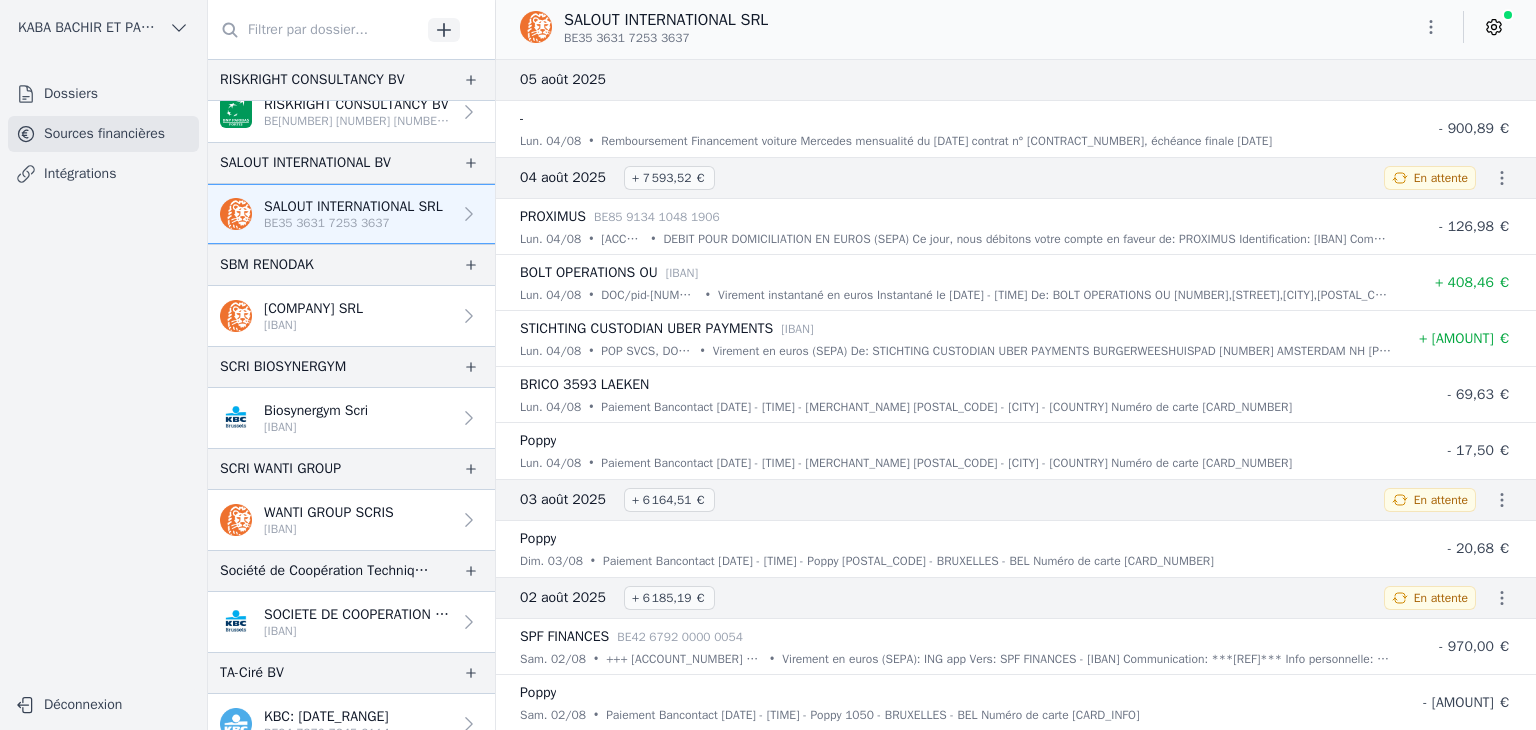 click on "[COMPANY] SRL
[IBAN]" at bounding box center (351, 316) 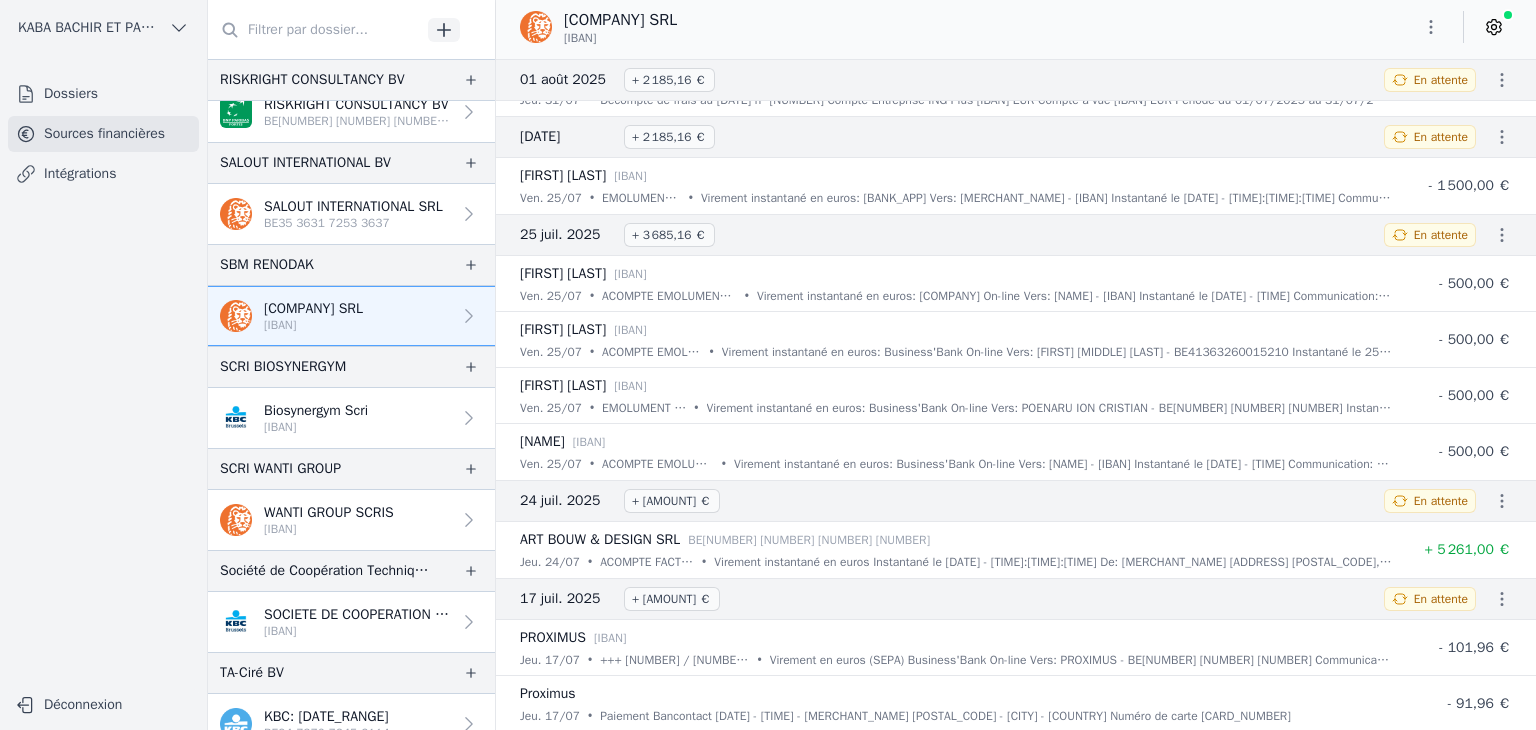 scroll, scrollTop: 0, scrollLeft: 0, axis: both 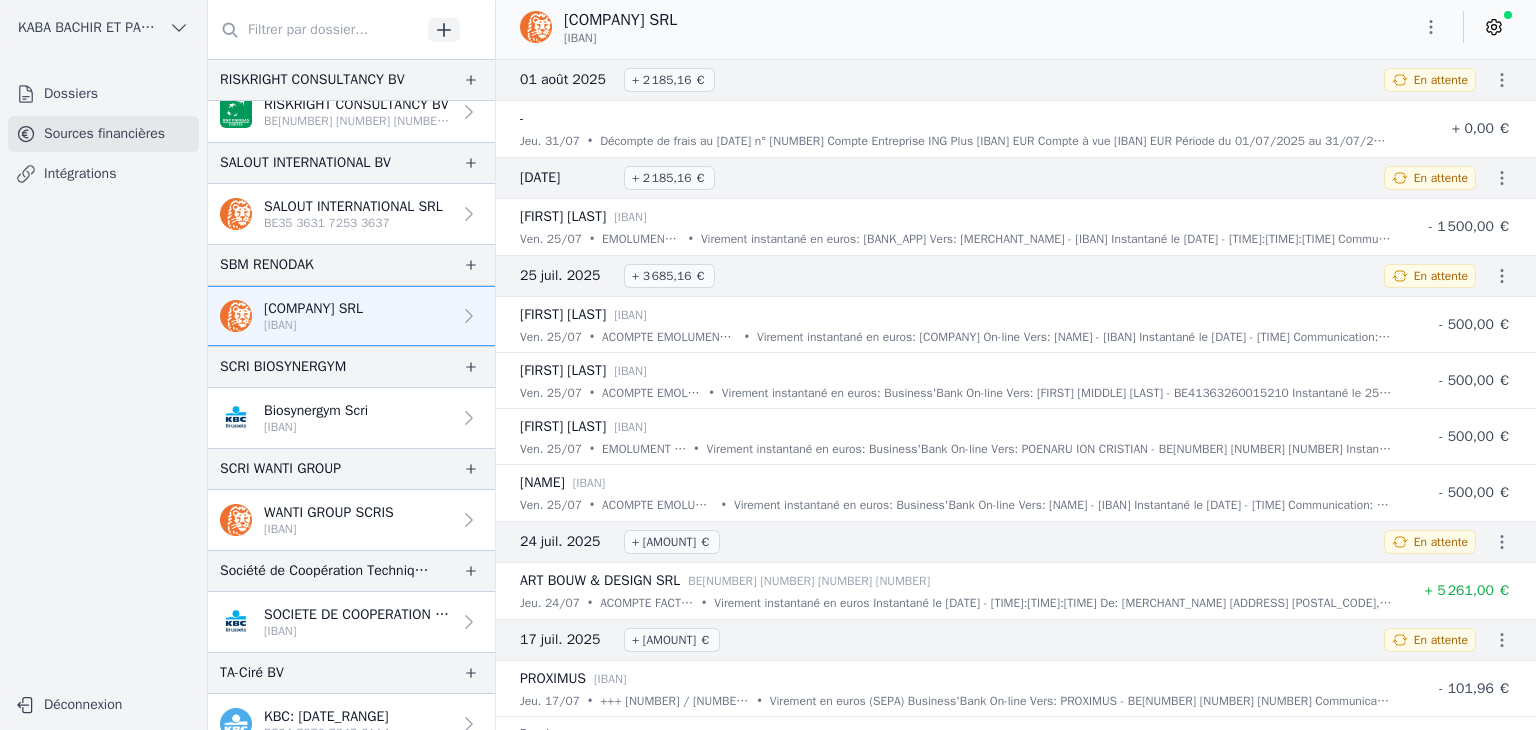 click on "[IBAN]" at bounding box center [316, 427] 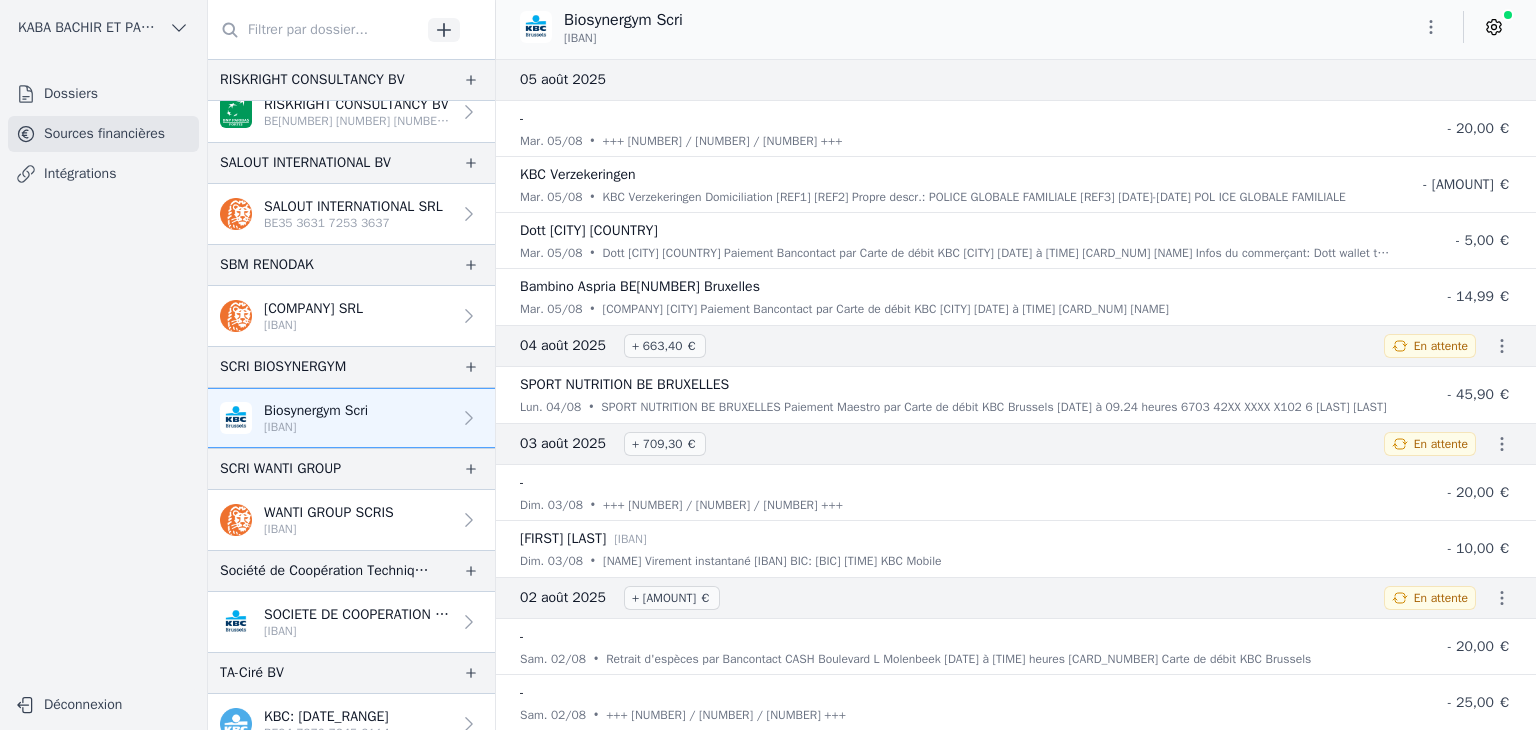 click 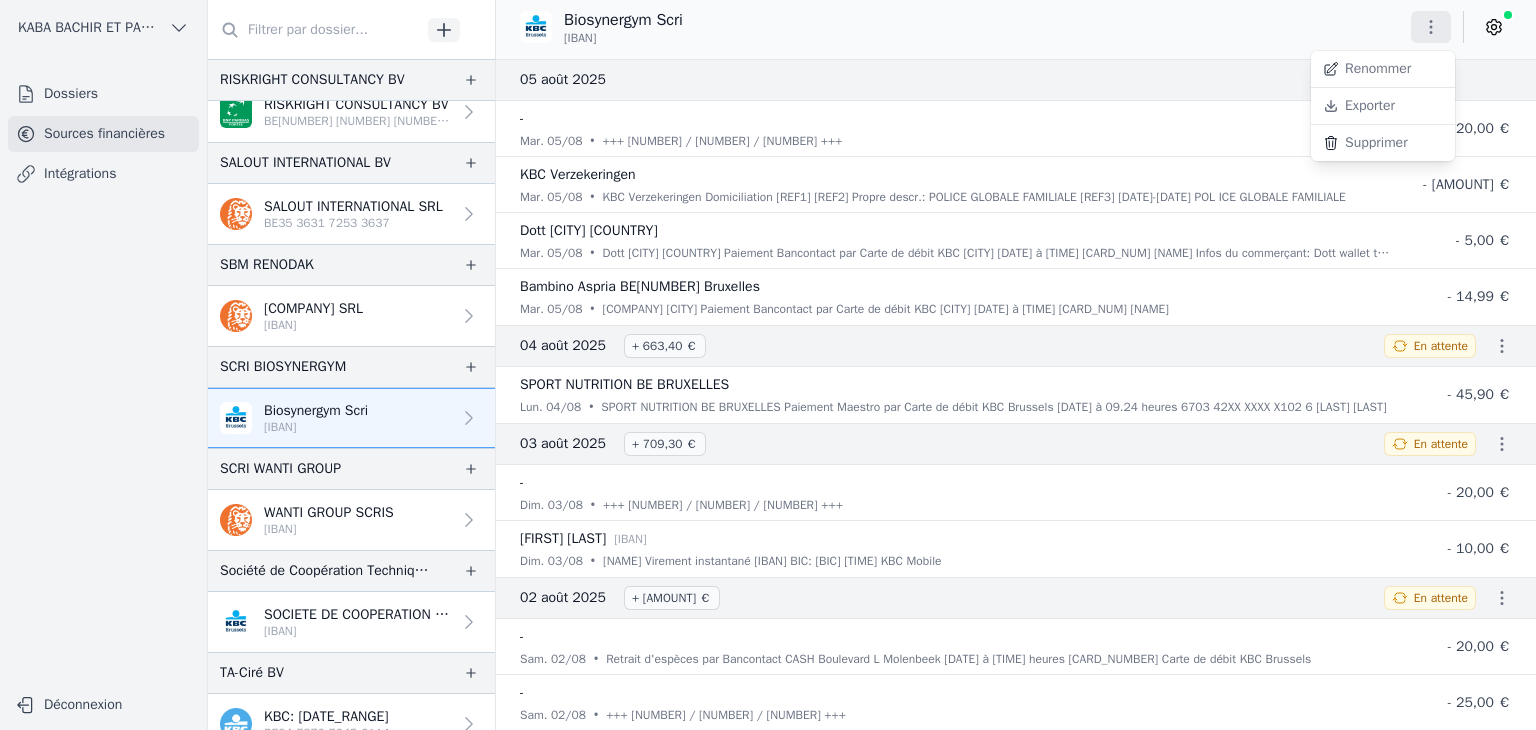 click on "Exporter" at bounding box center [1383, 106] 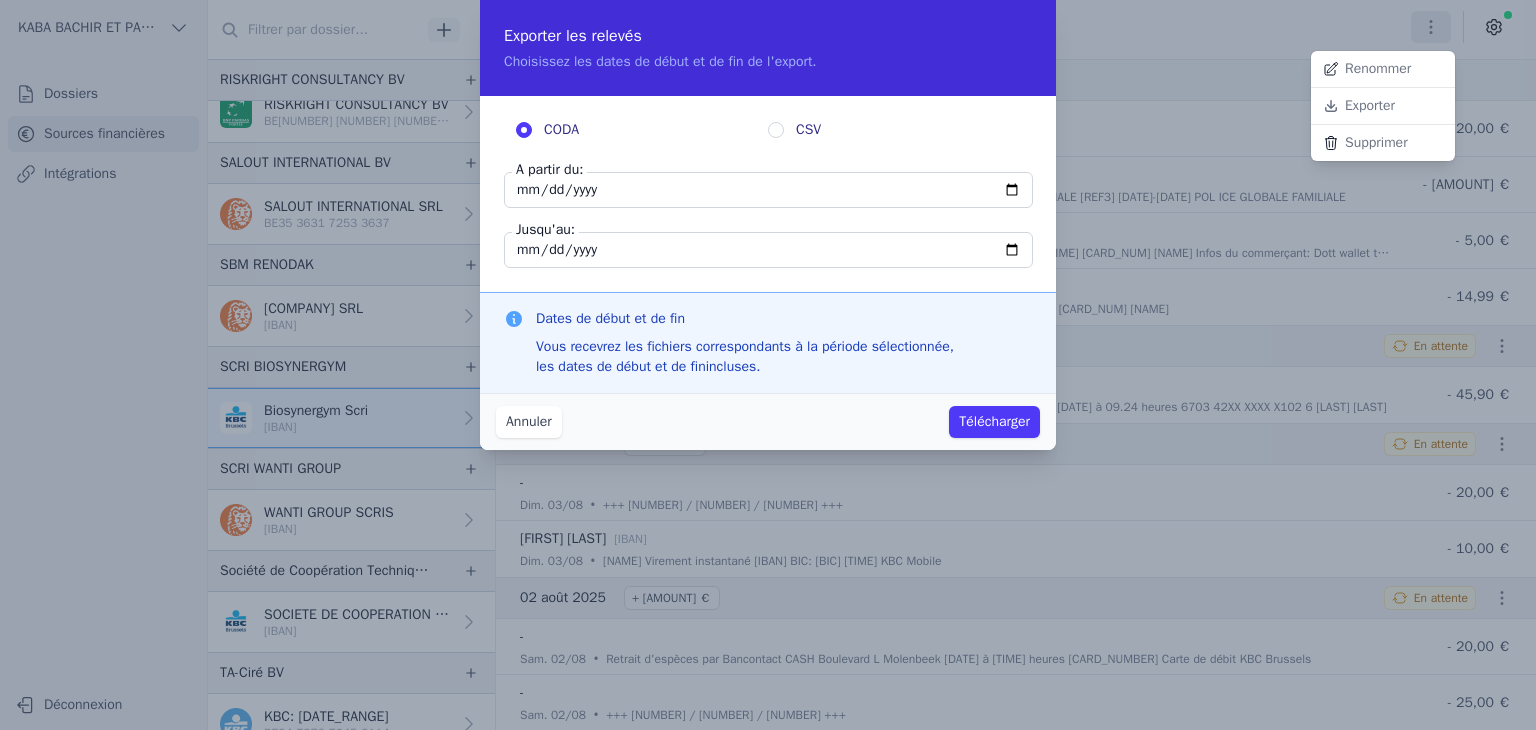 click at bounding box center (768, 365) 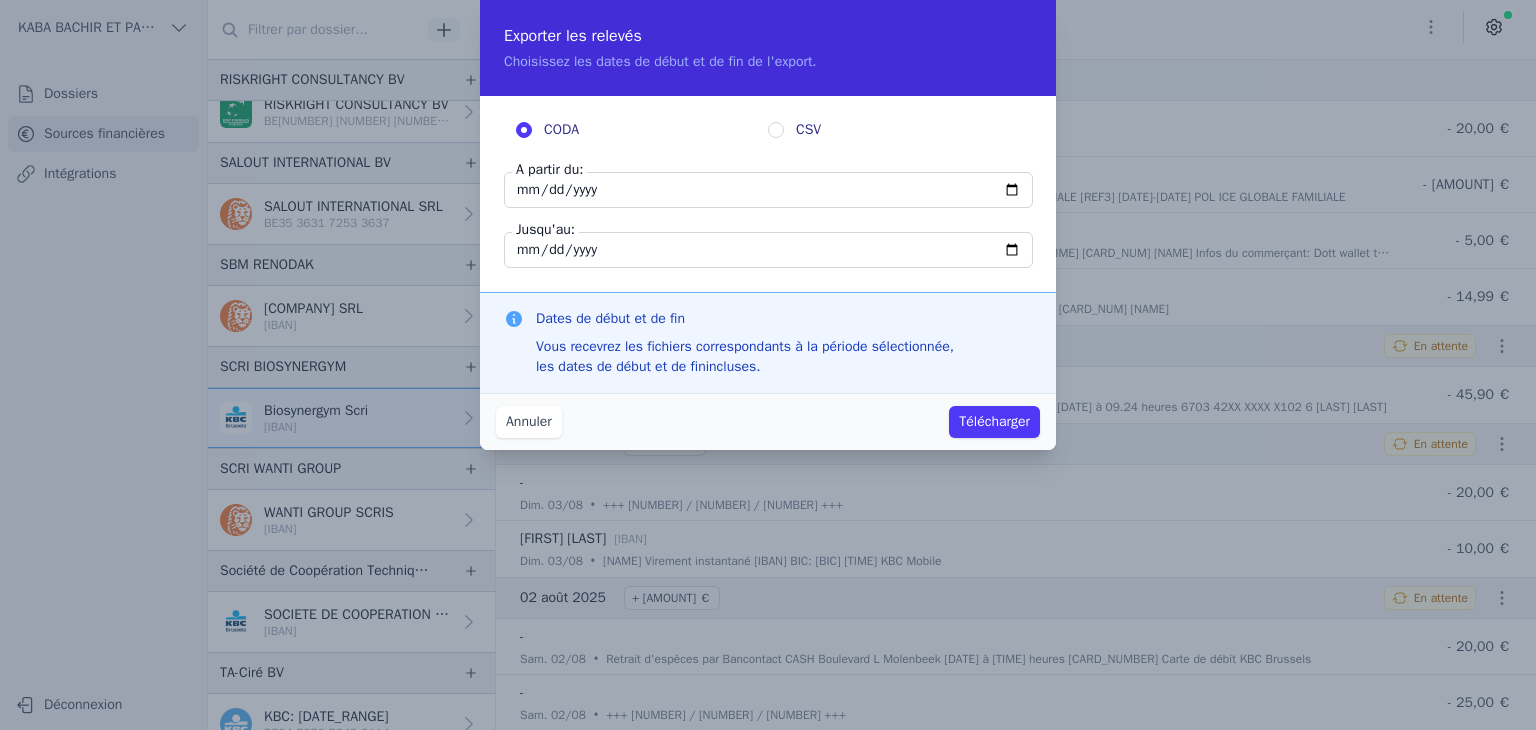 click on "[DATE]" at bounding box center [768, 190] 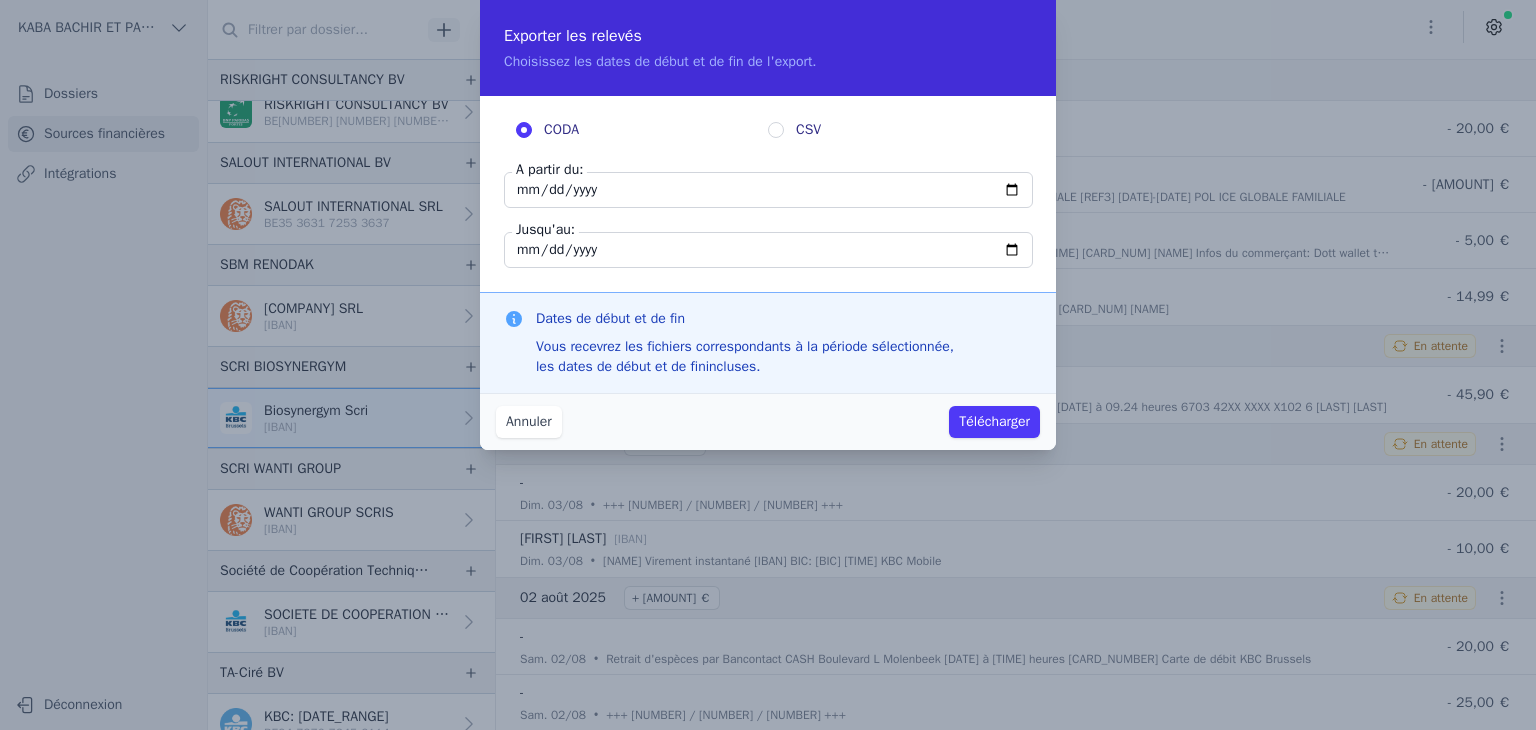 type on "[DATE]" 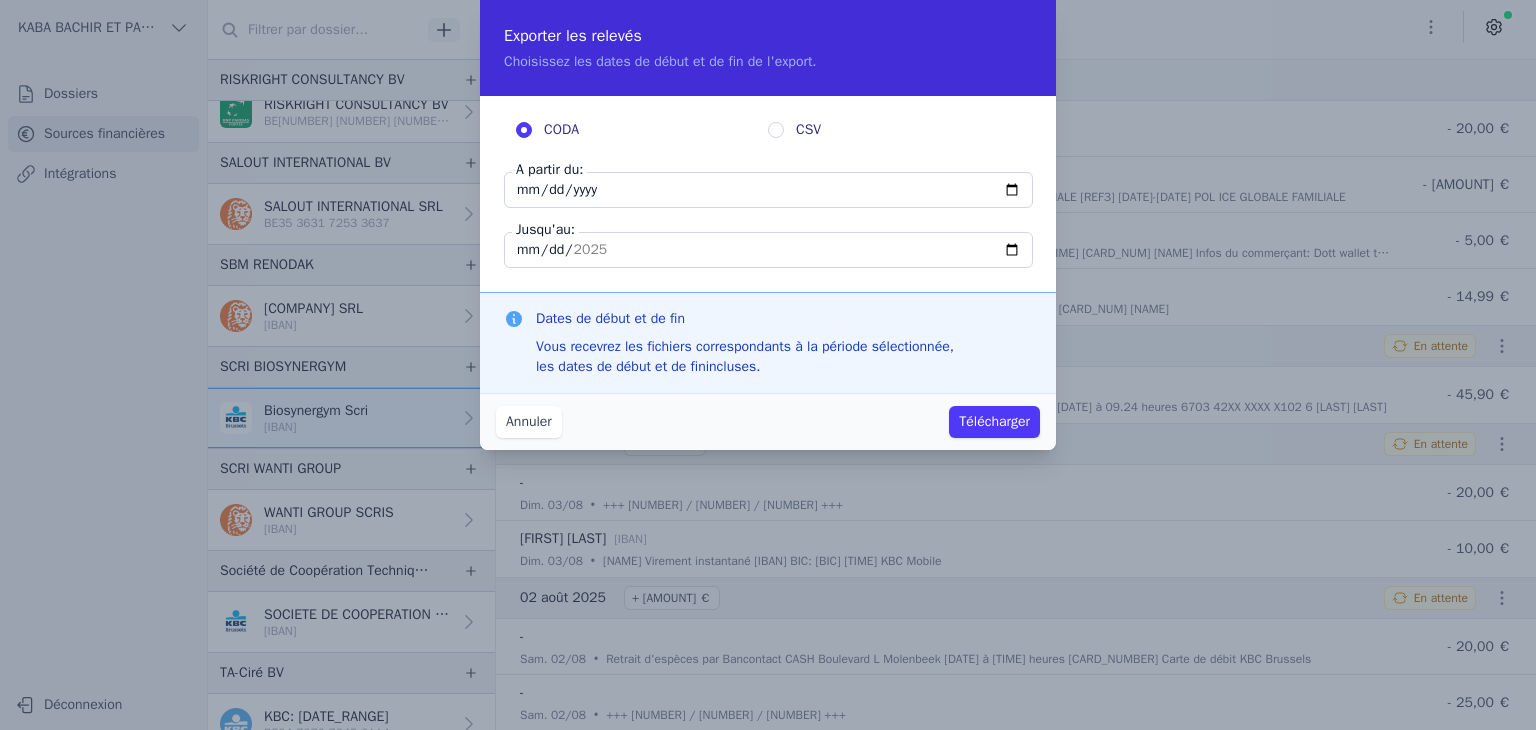 click on "Télécharger" at bounding box center [994, 422] 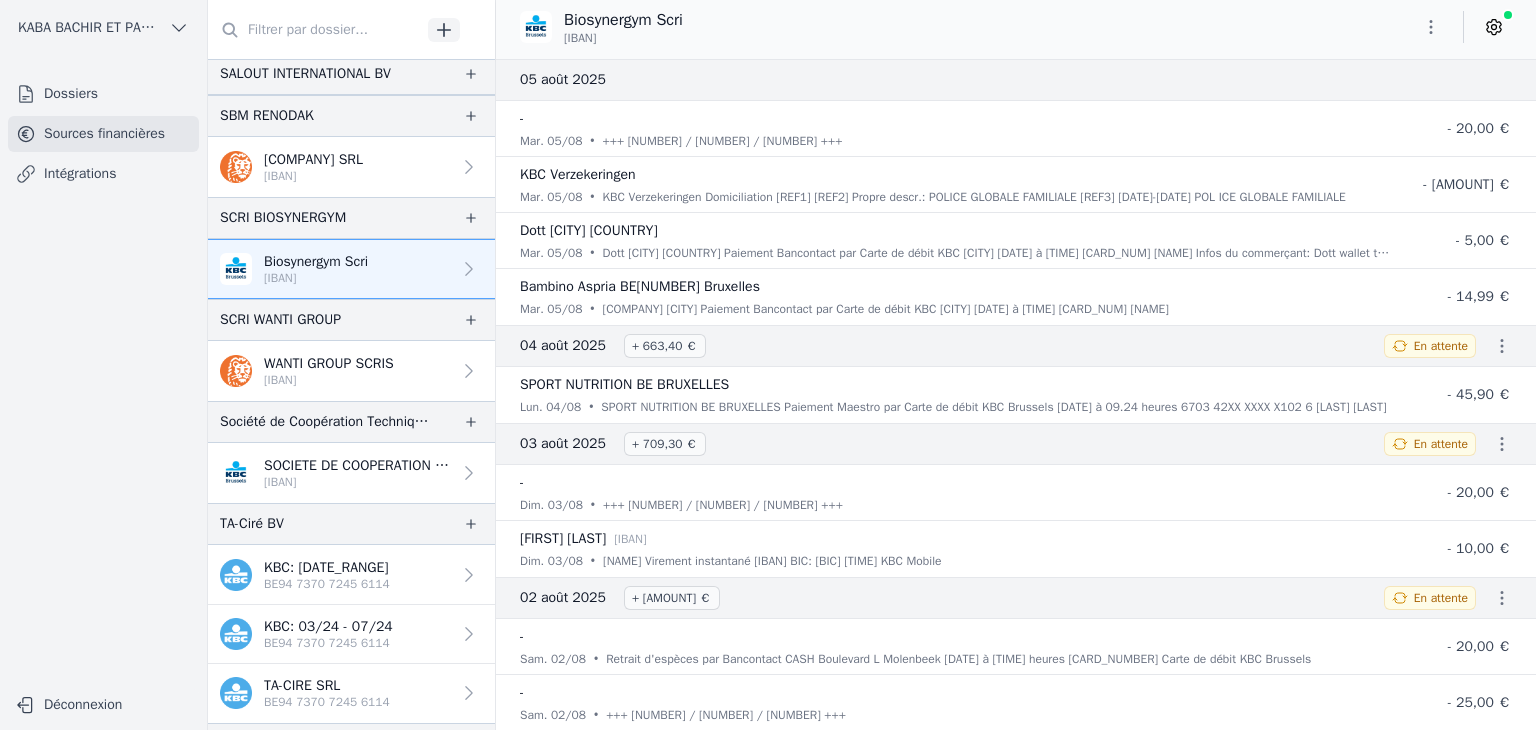 scroll, scrollTop: 3039, scrollLeft: 0, axis: vertical 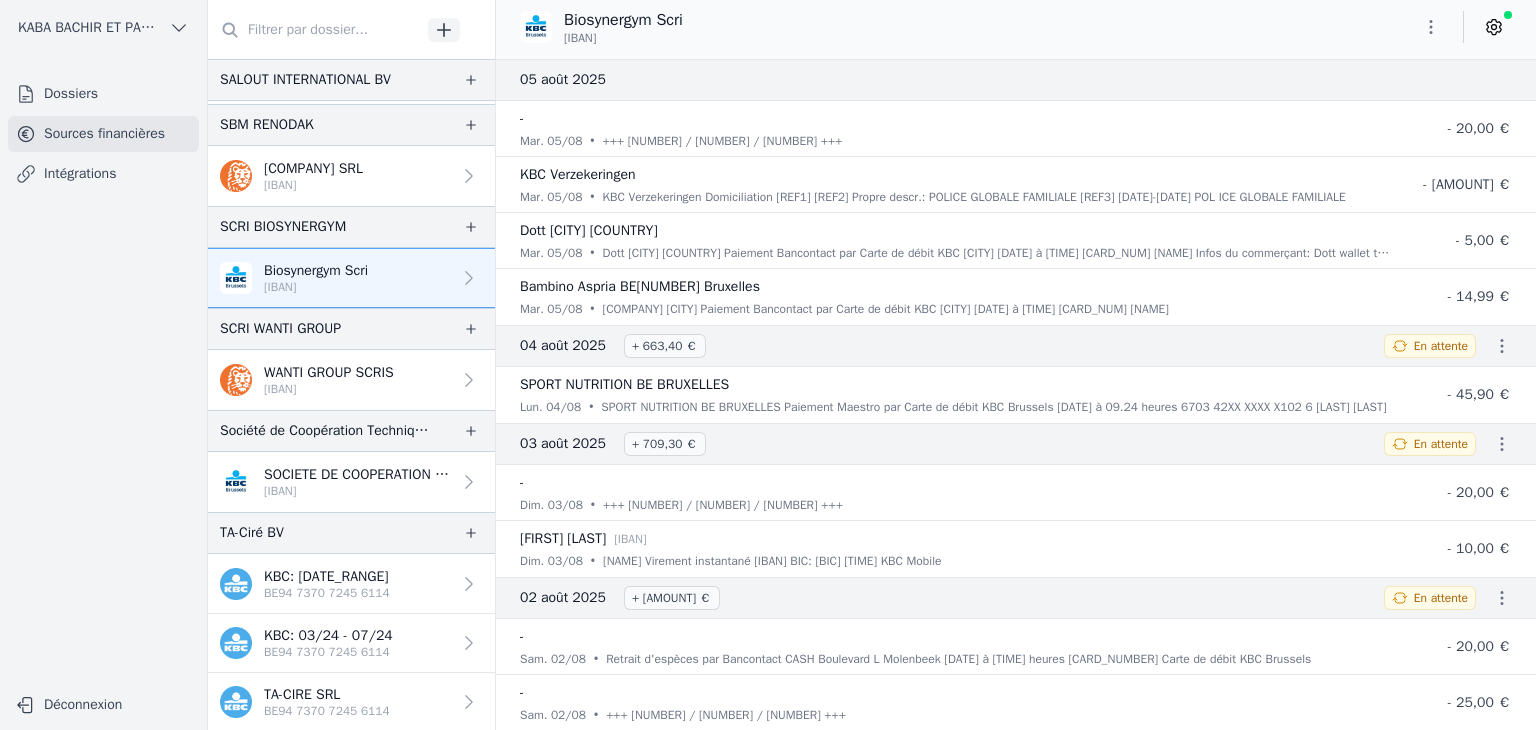 click on "[IBAN]" at bounding box center (329, 389) 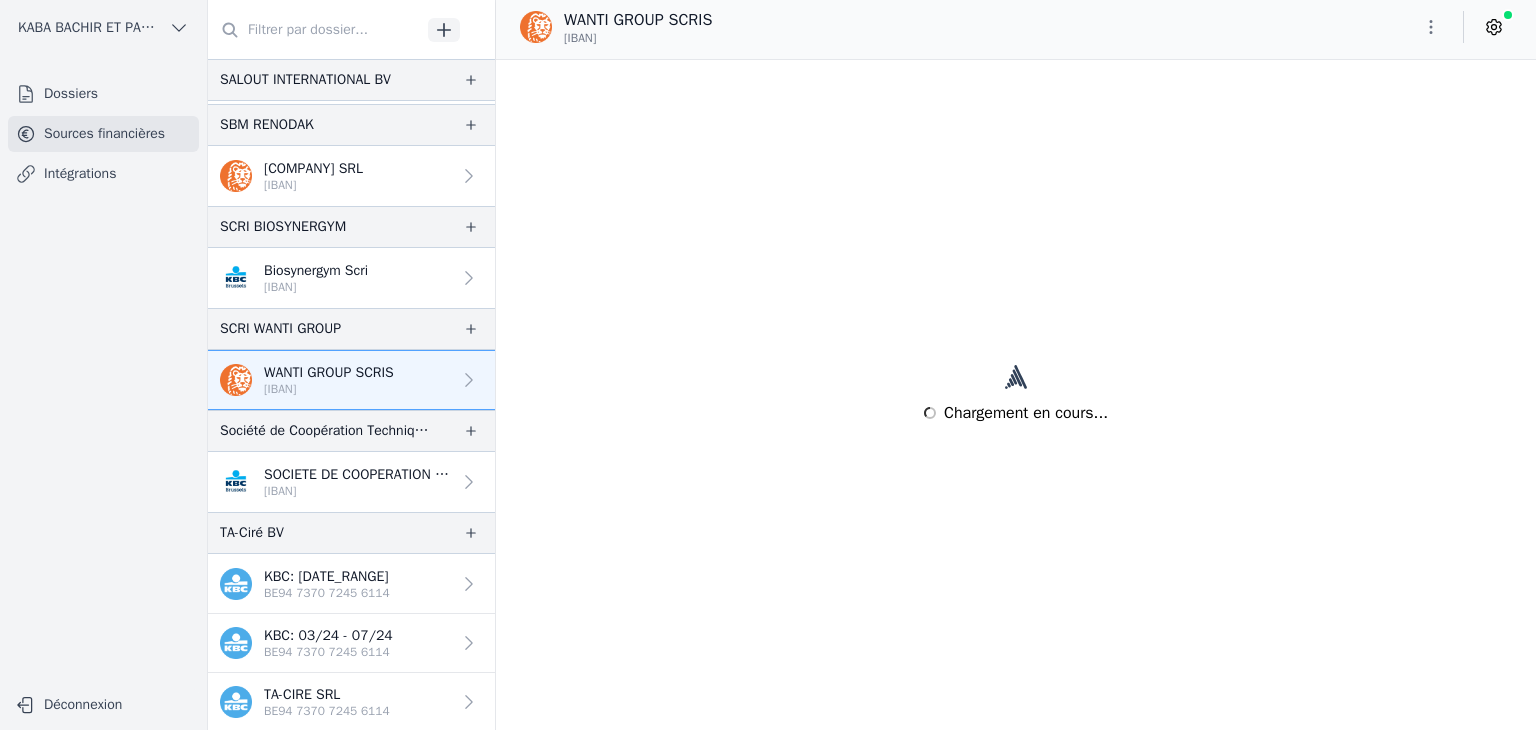 click on "[IBAN]" at bounding box center (329, 389) 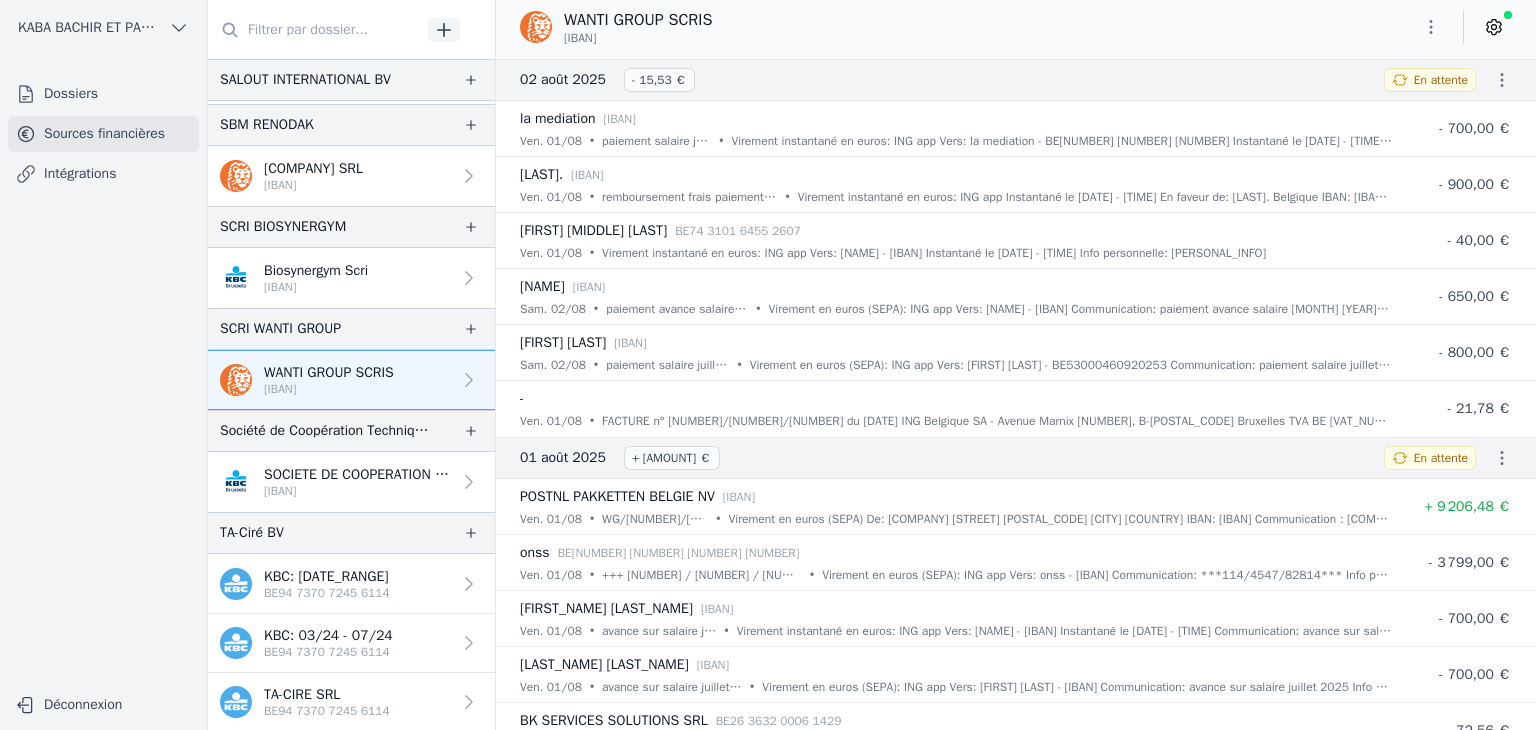 click 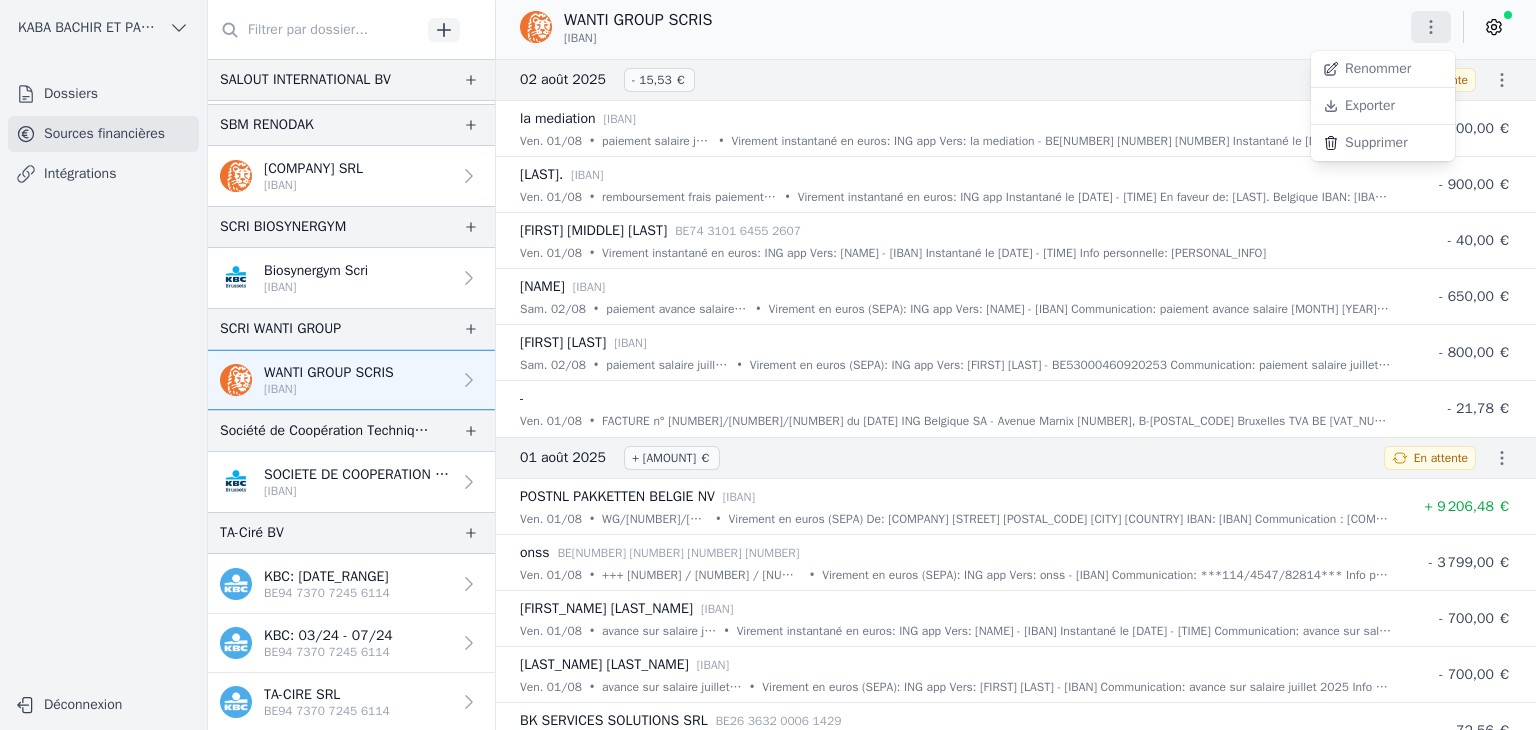 click on "Exporter" at bounding box center (1383, 106) 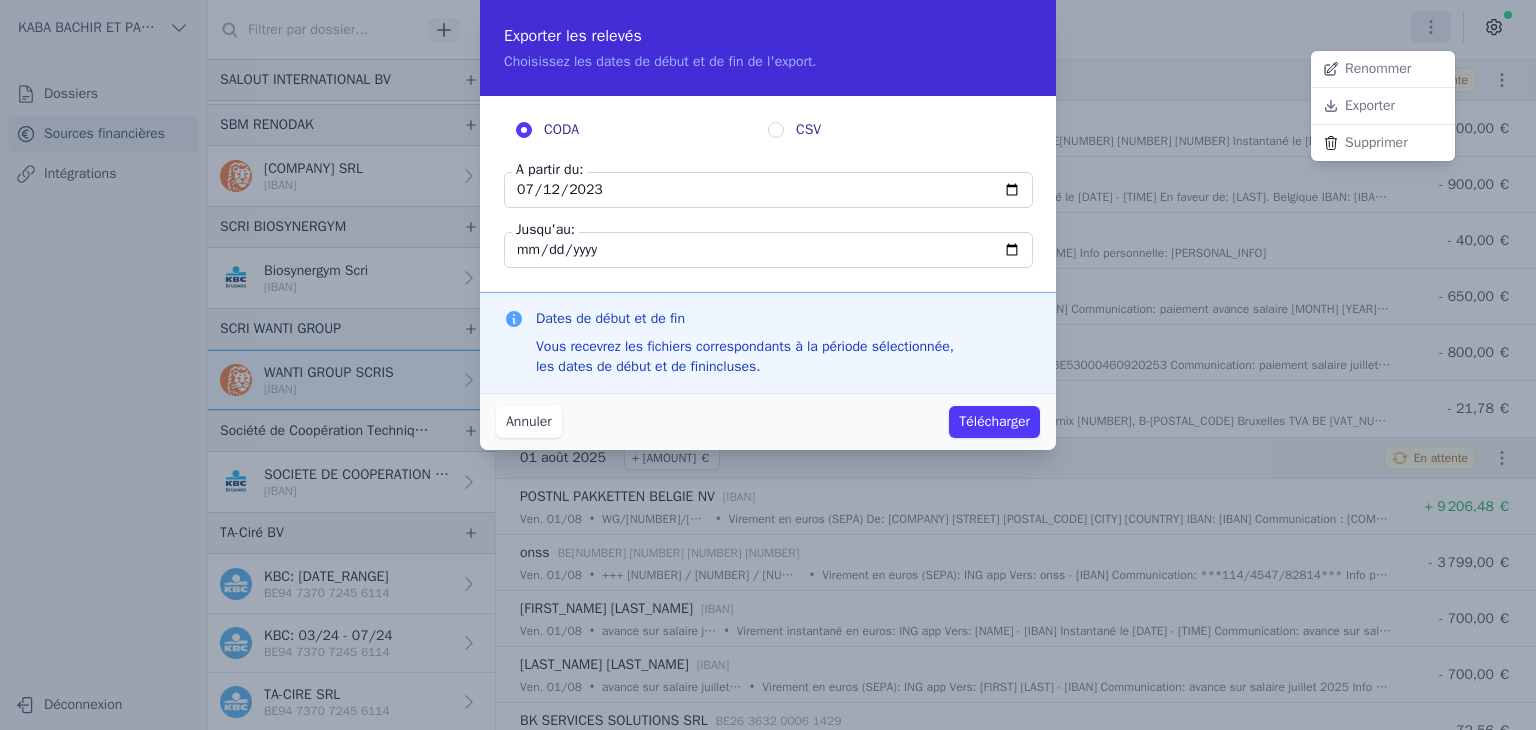 click at bounding box center (768, 365) 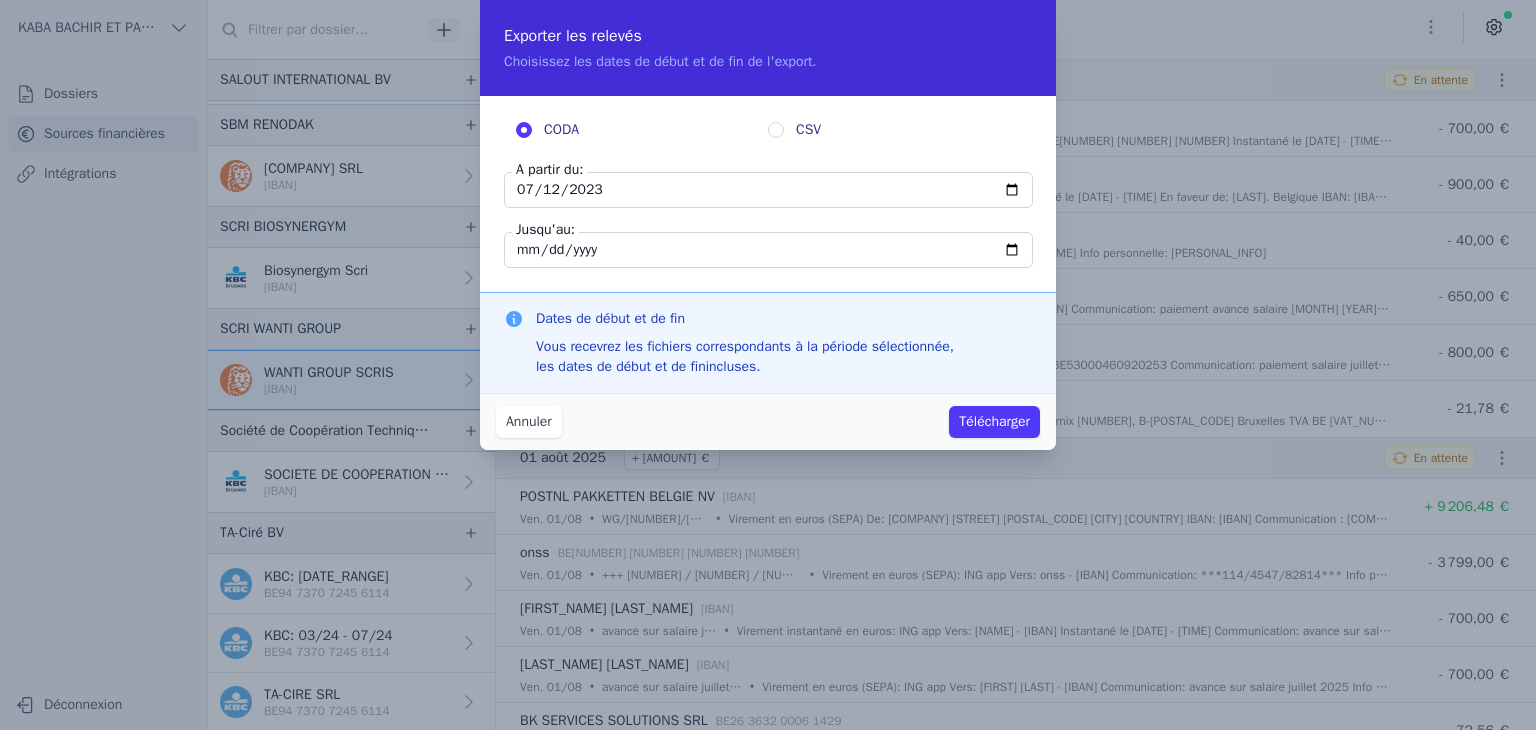 click on "2023-07-12" at bounding box center [768, 190] 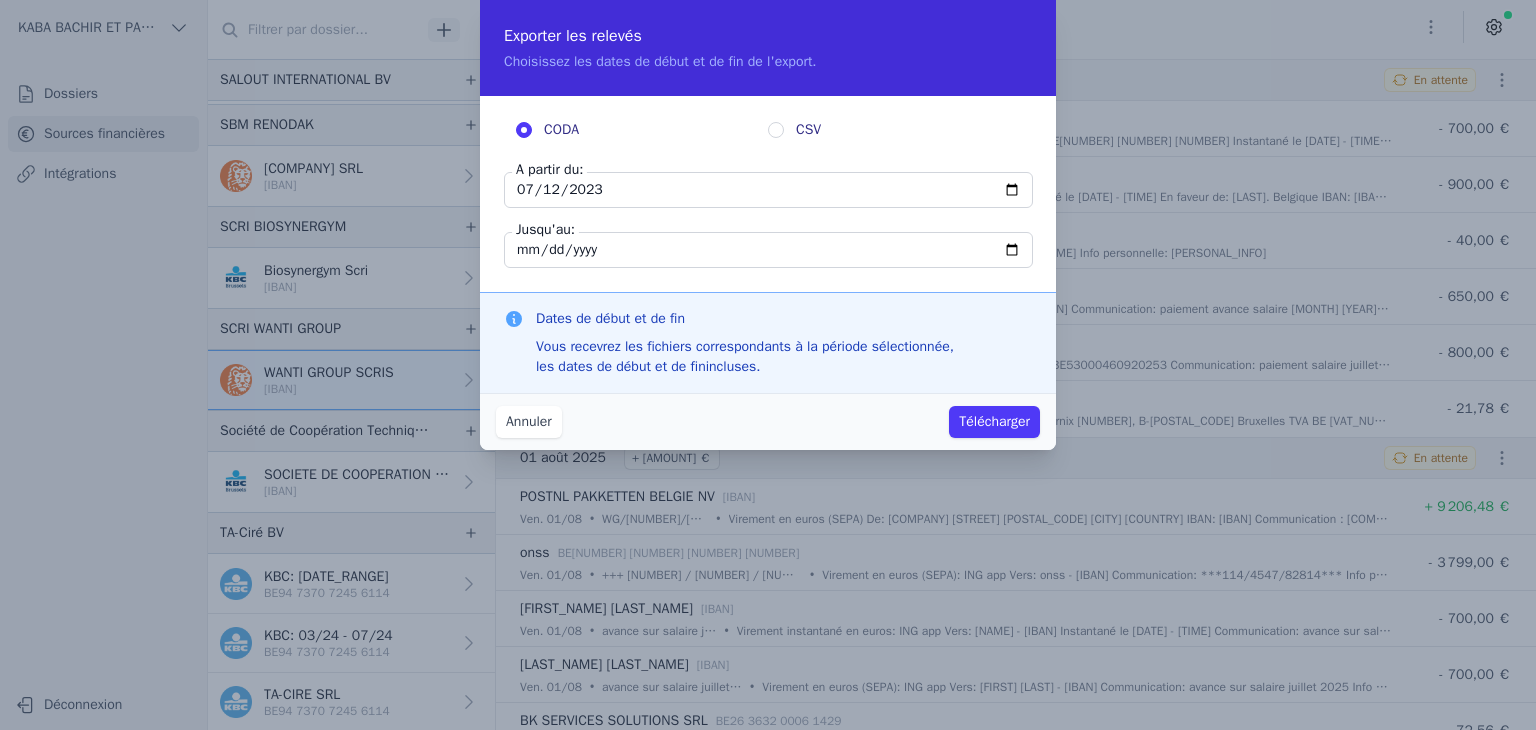 type on "[DATE]" 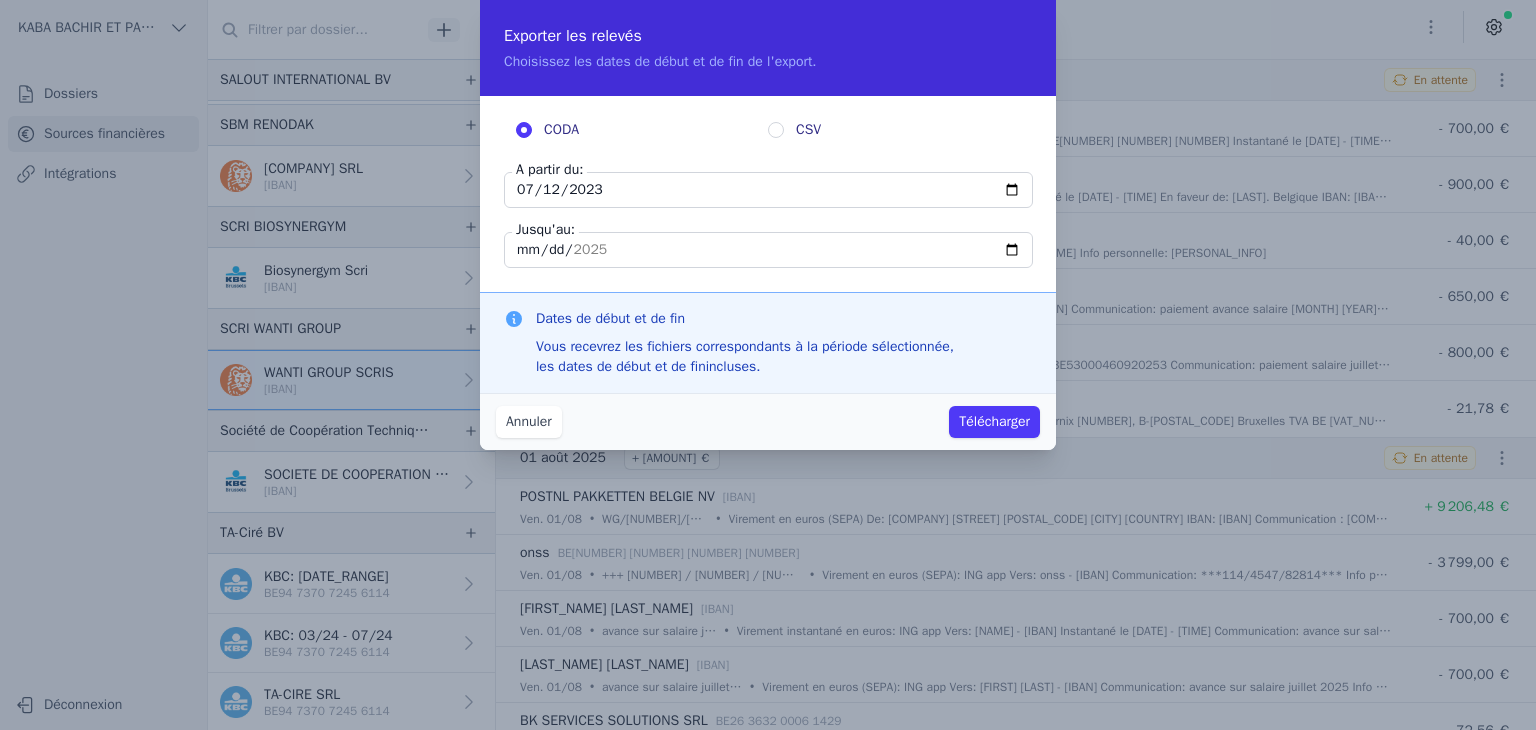 click on "Télécharger" at bounding box center [994, 422] 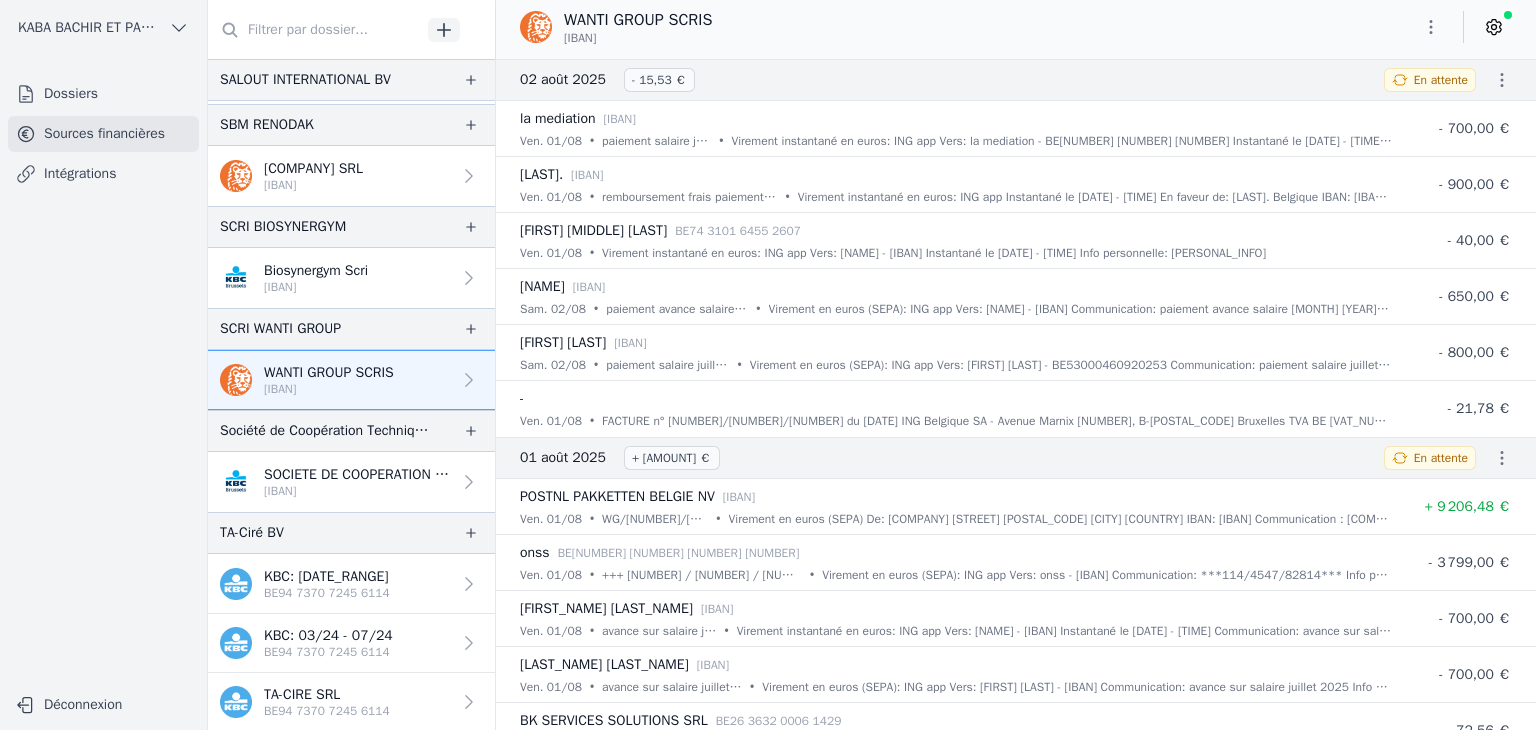 click on "SOCIETE DE COOPERATION TECHNIQUE SR" at bounding box center (357, 475) 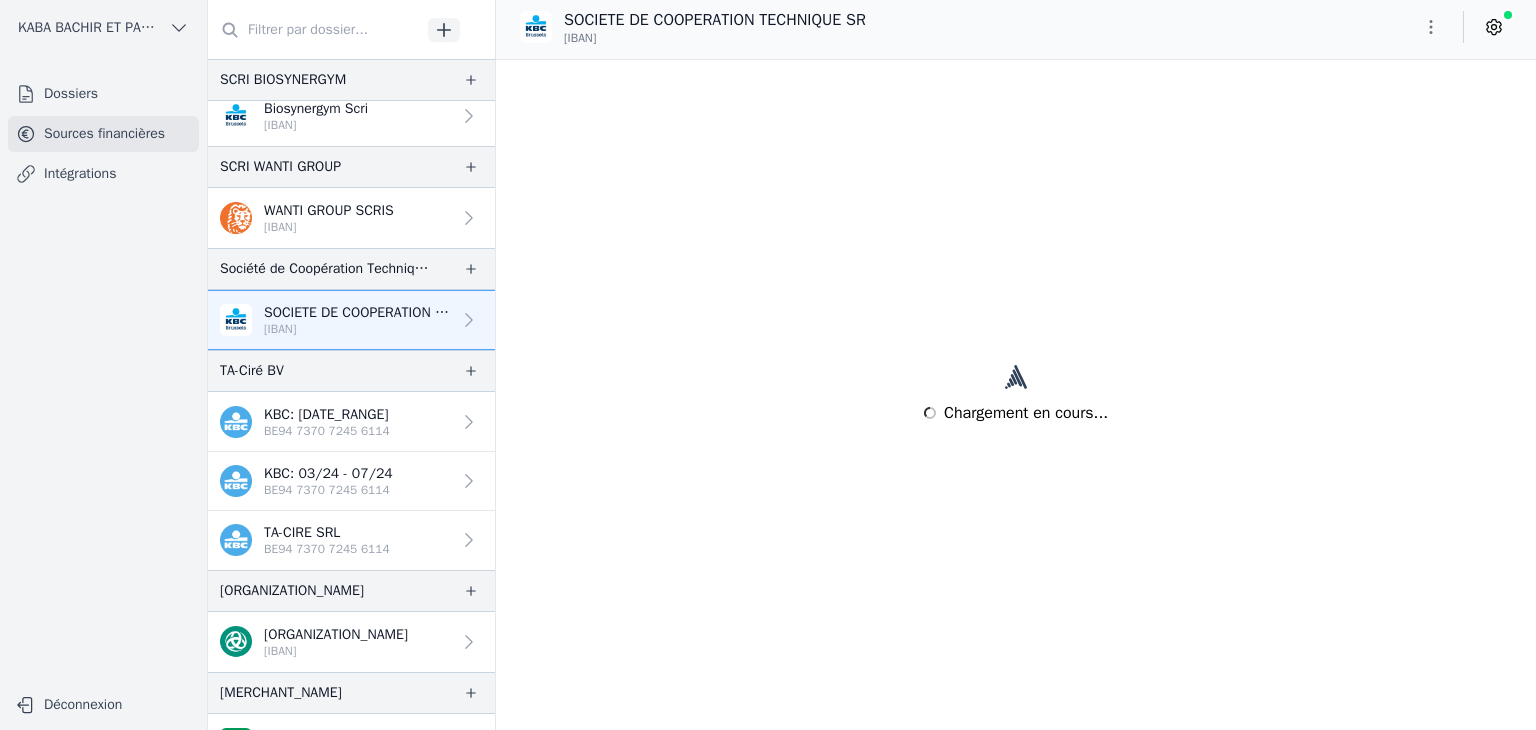 scroll, scrollTop: 3339, scrollLeft: 0, axis: vertical 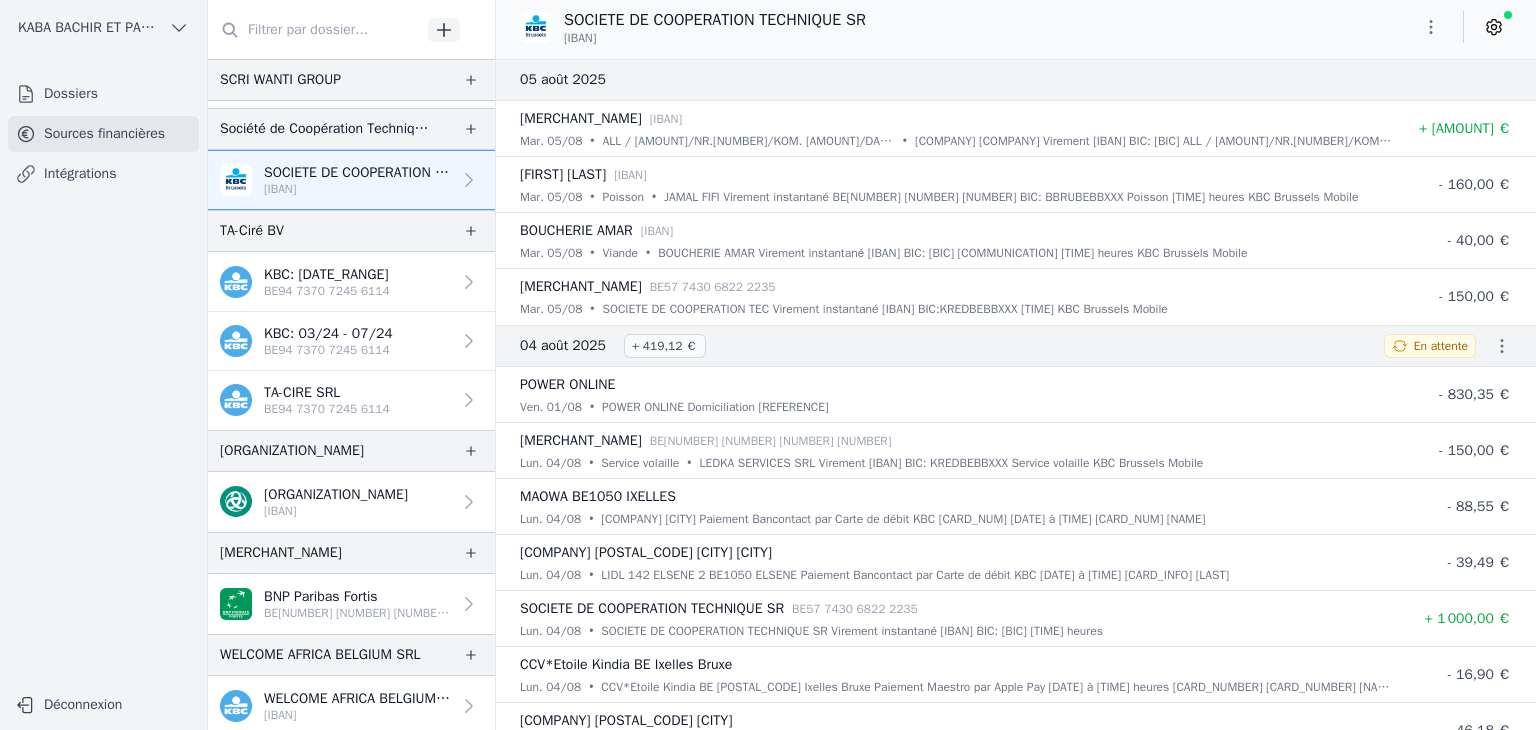 click 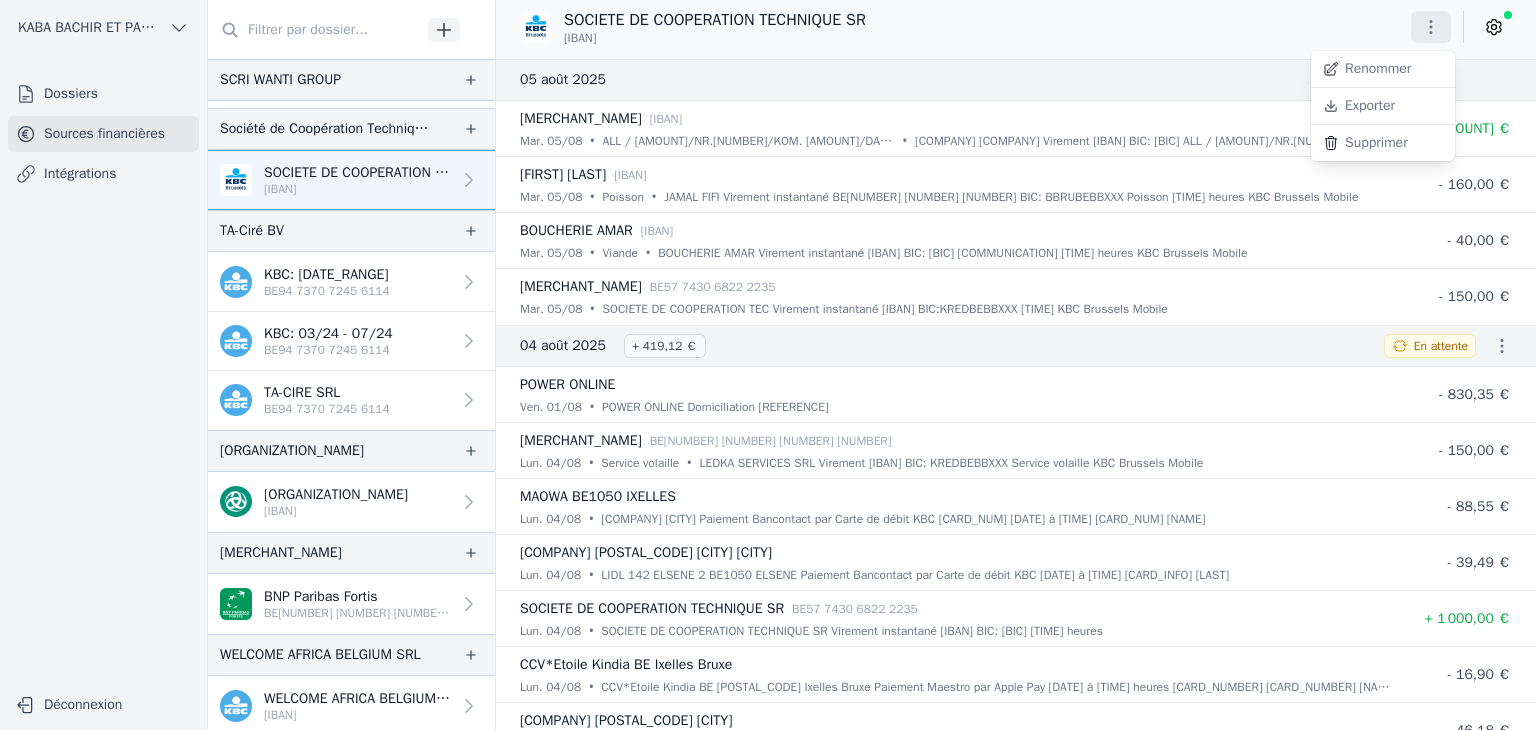click on "Exporter" at bounding box center [1383, 106] 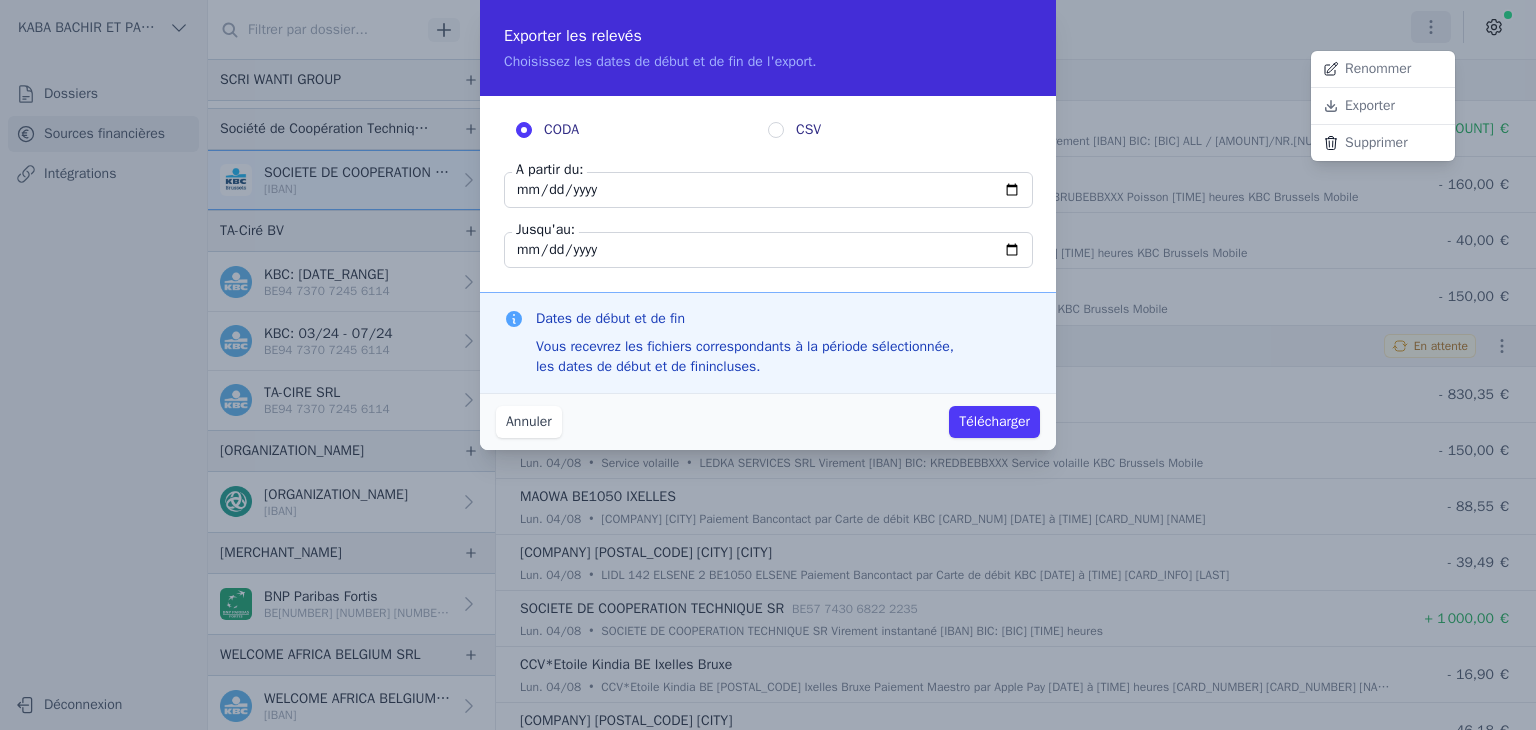 click at bounding box center [768, 365] 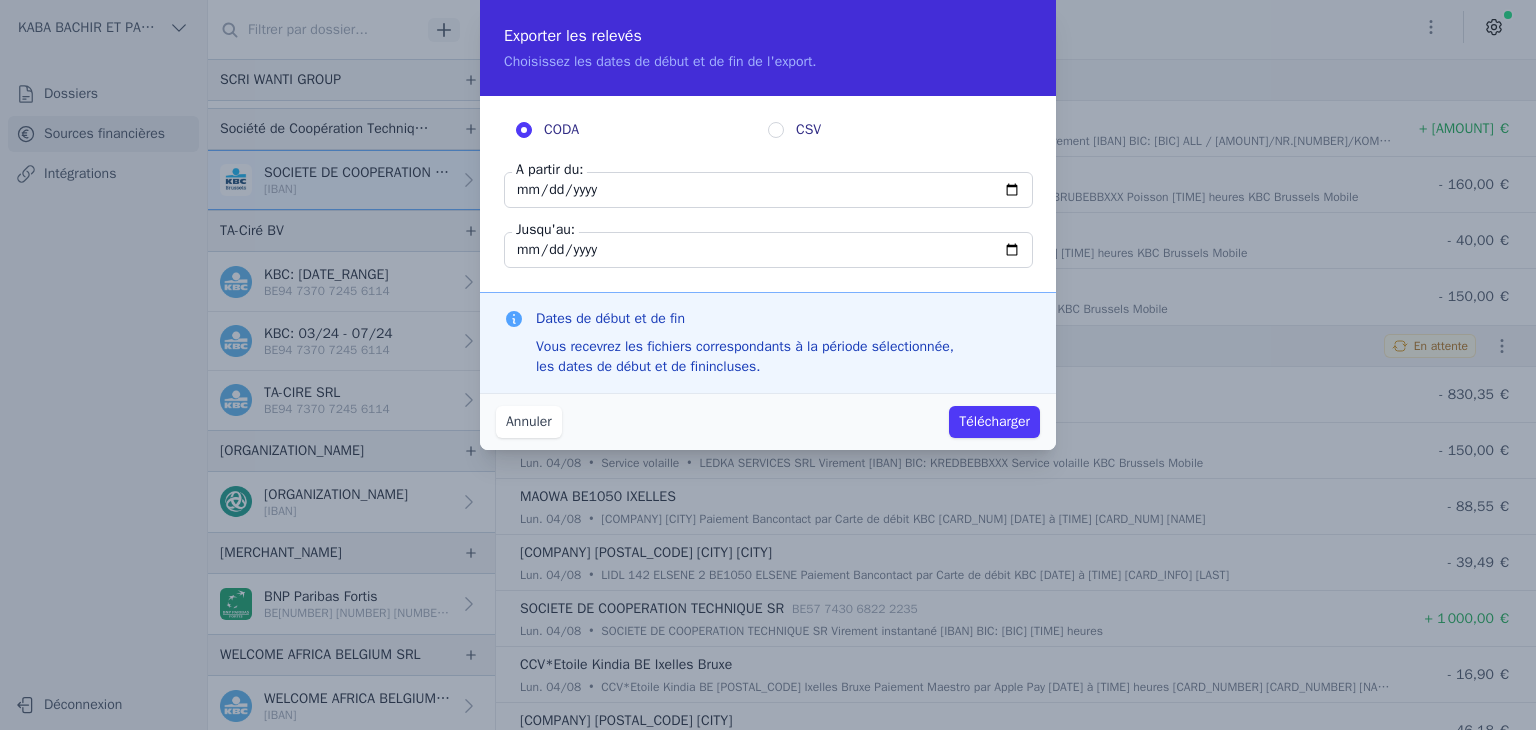 click on "[DATE]" at bounding box center [768, 190] 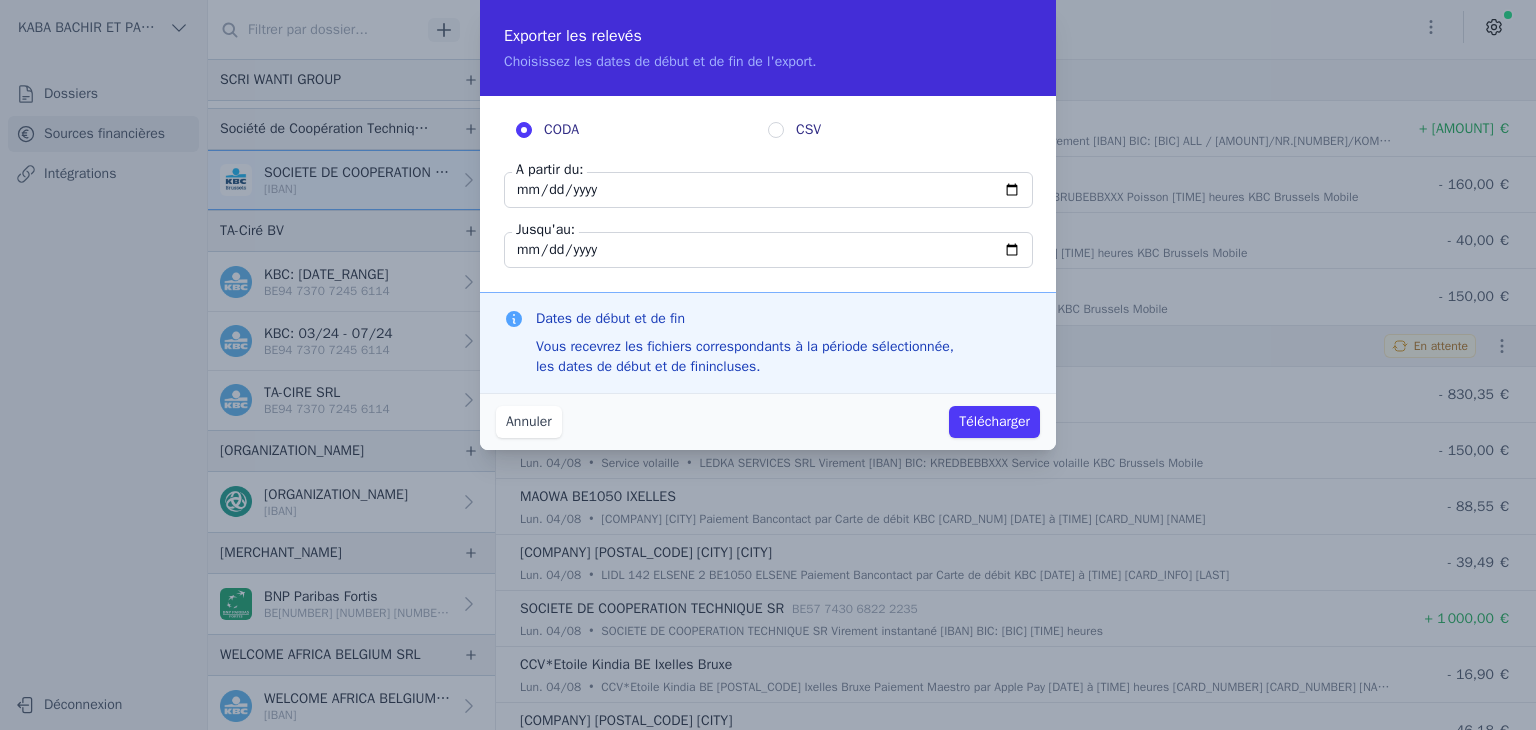 type on "[DATE]" 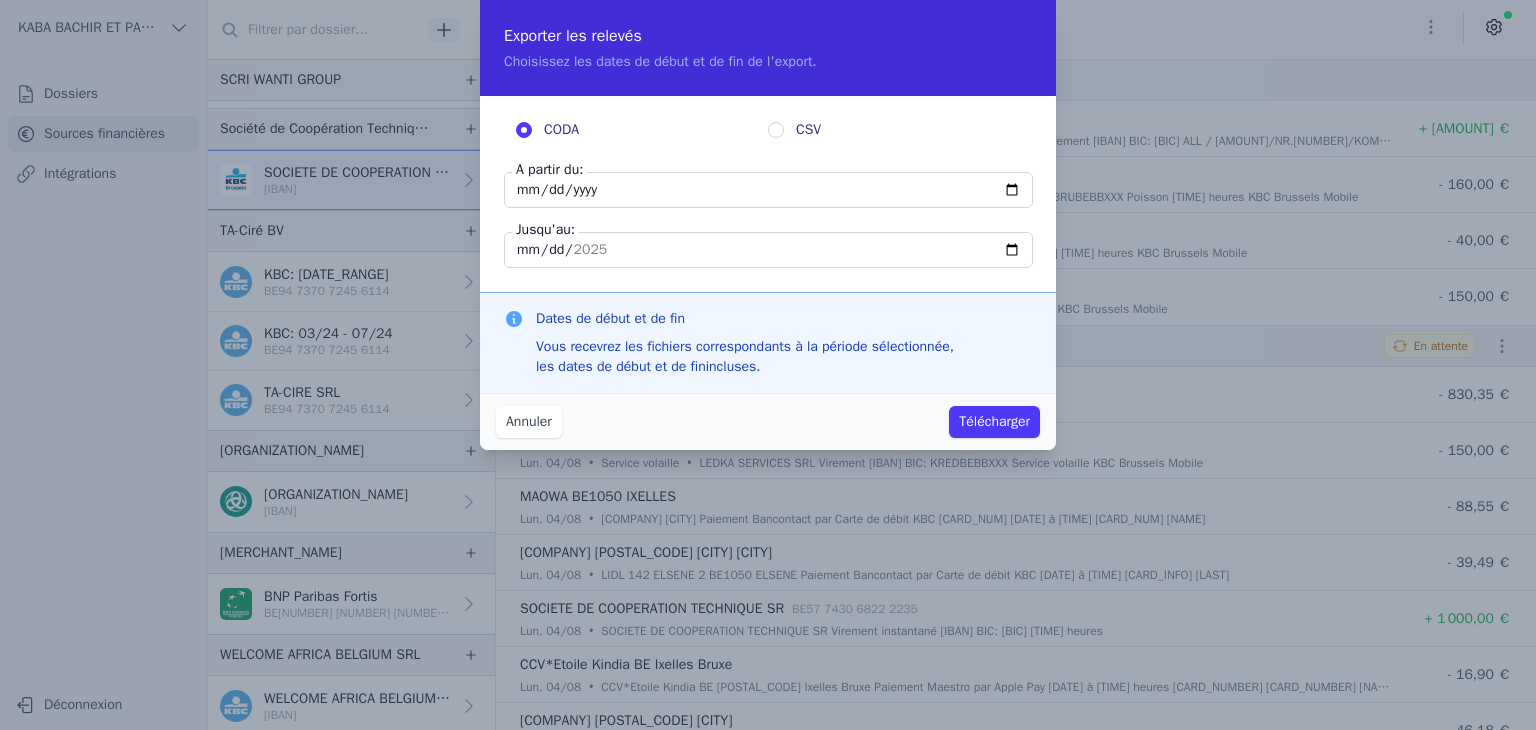 click on "Télécharger" at bounding box center (994, 422) 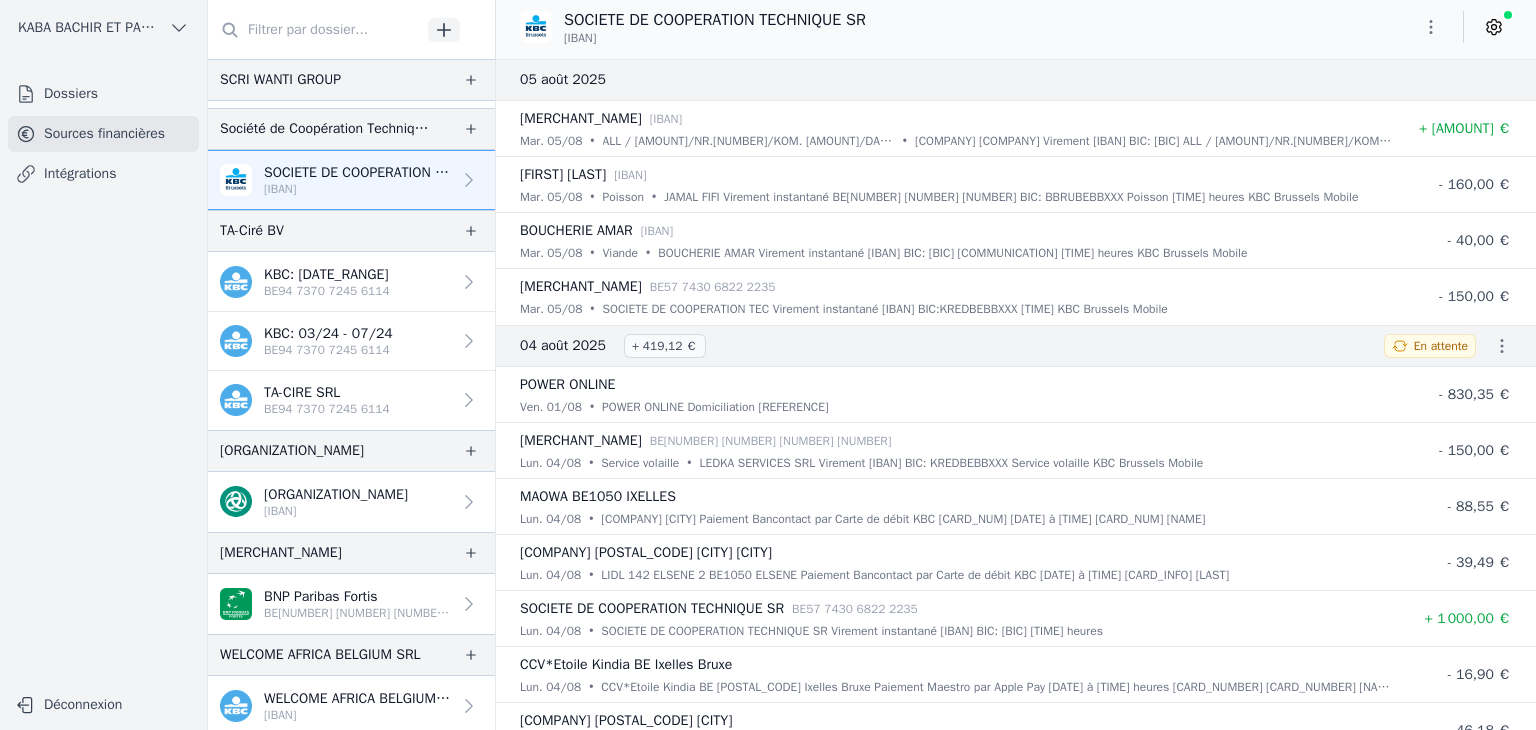 click on "BE94 7370 7245 6114" at bounding box center [327, 291] 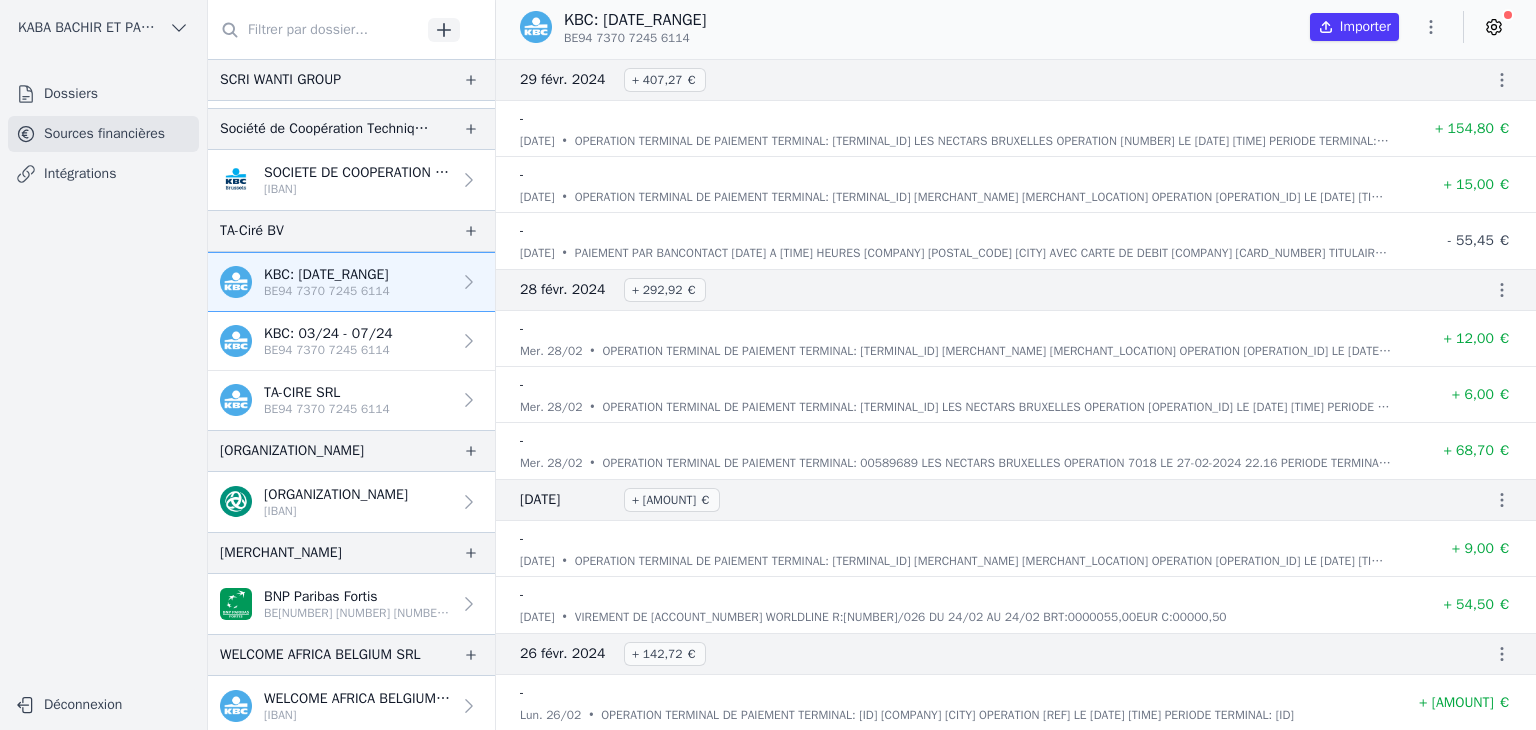 click on "KBC: [DATE_RANGE]
BE[NUMBER] [NUMBER] [NUMBER] [NUMBER]" at bounding box center (351, 341) 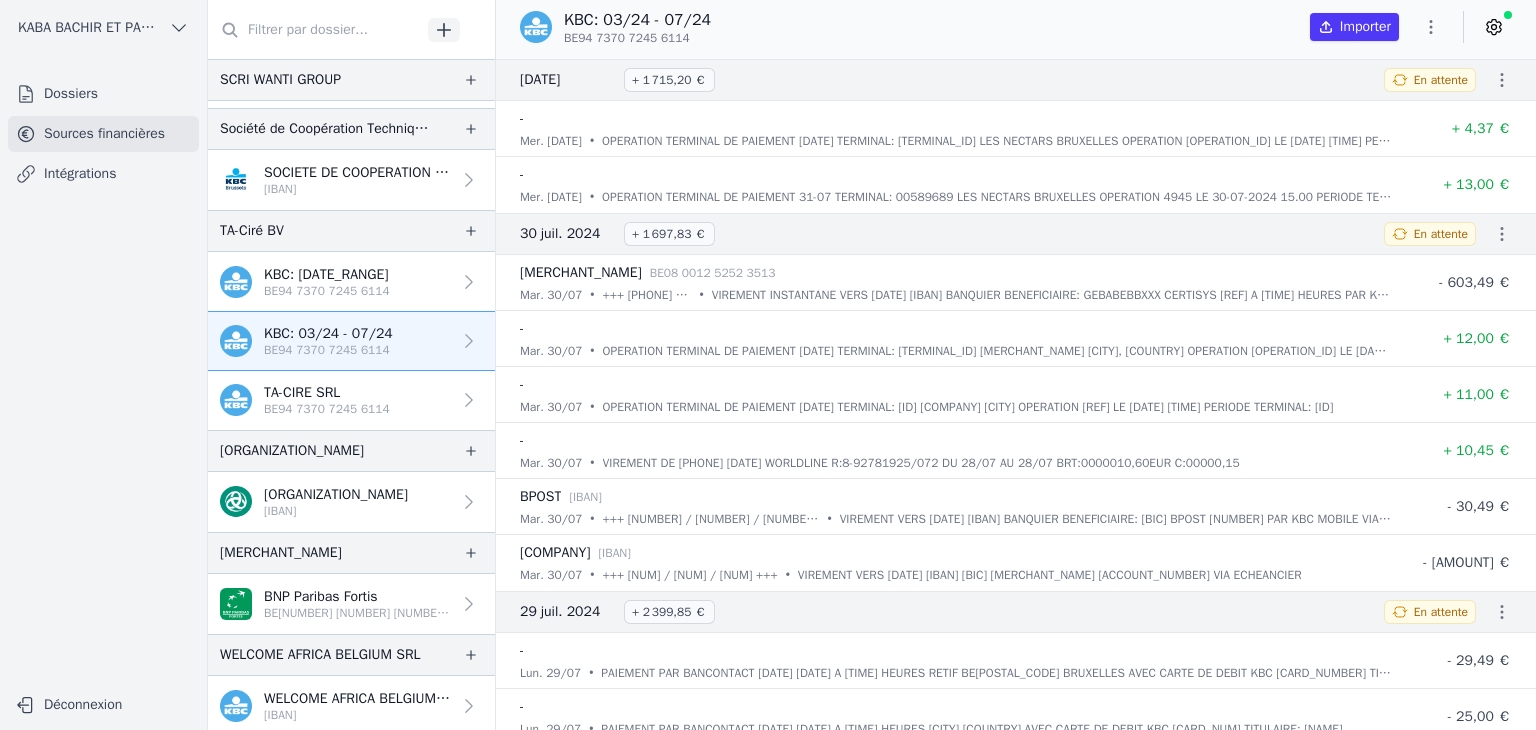 click on "TA-CIRE SRL" at bounding box center (327, 393) 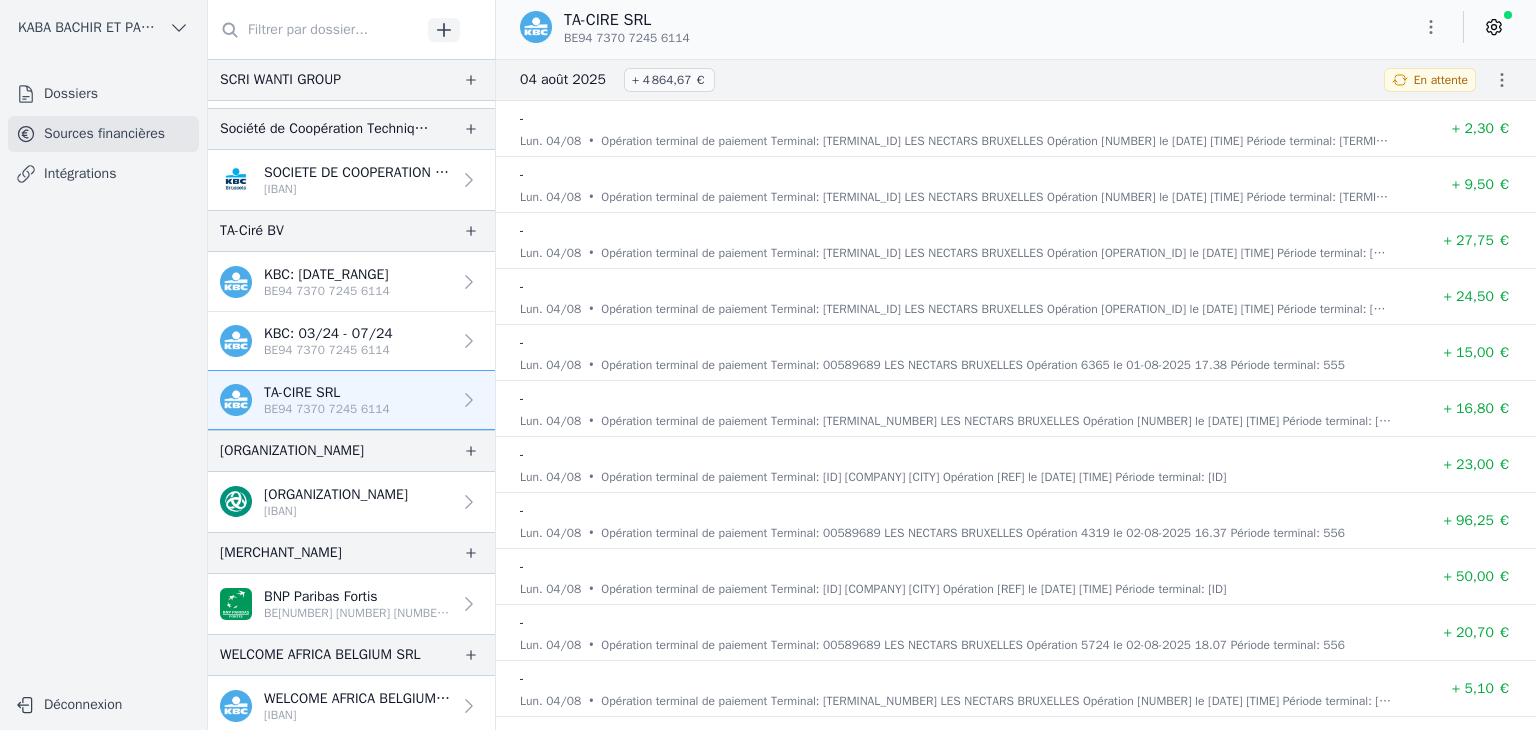 click 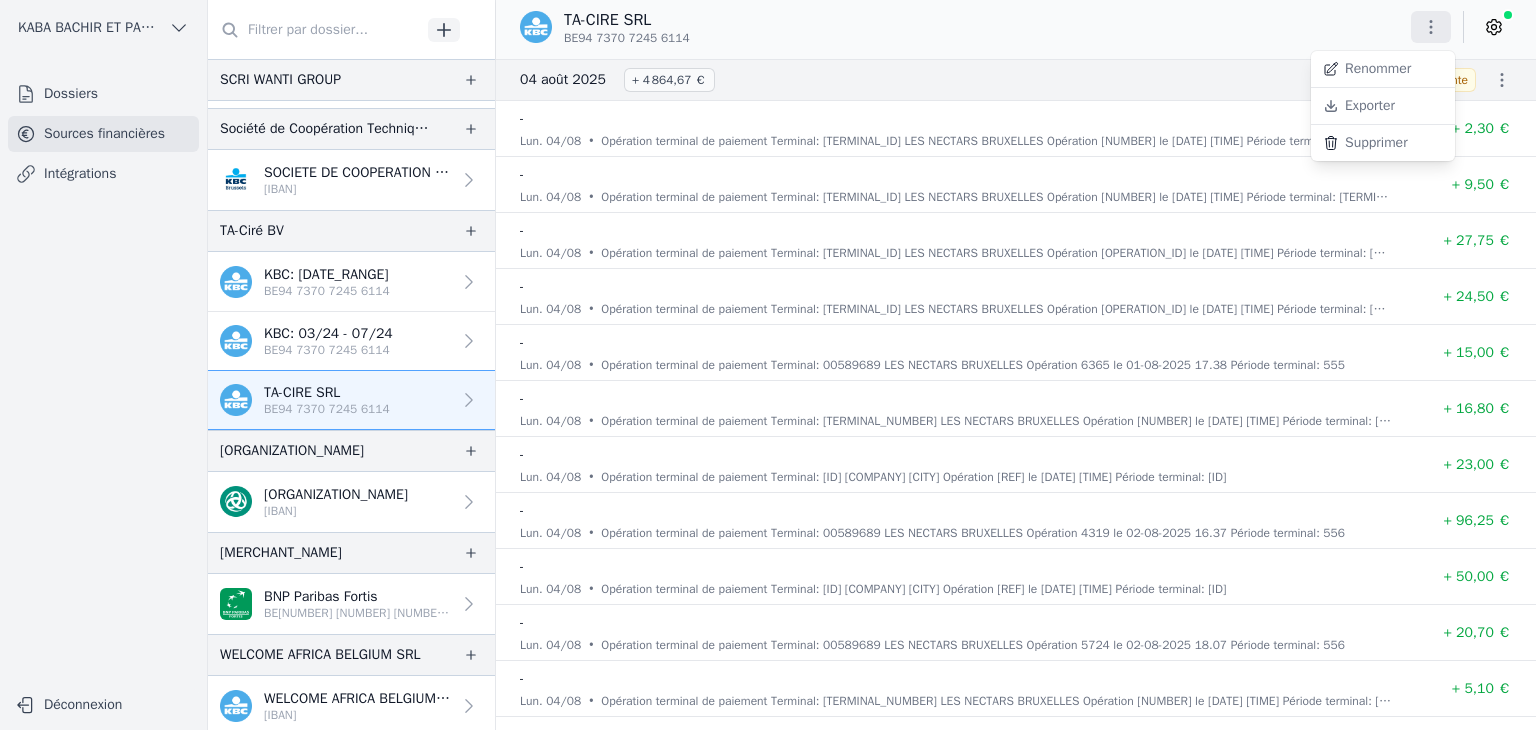 click on "Exporter" at bounding box center [1383, 106] 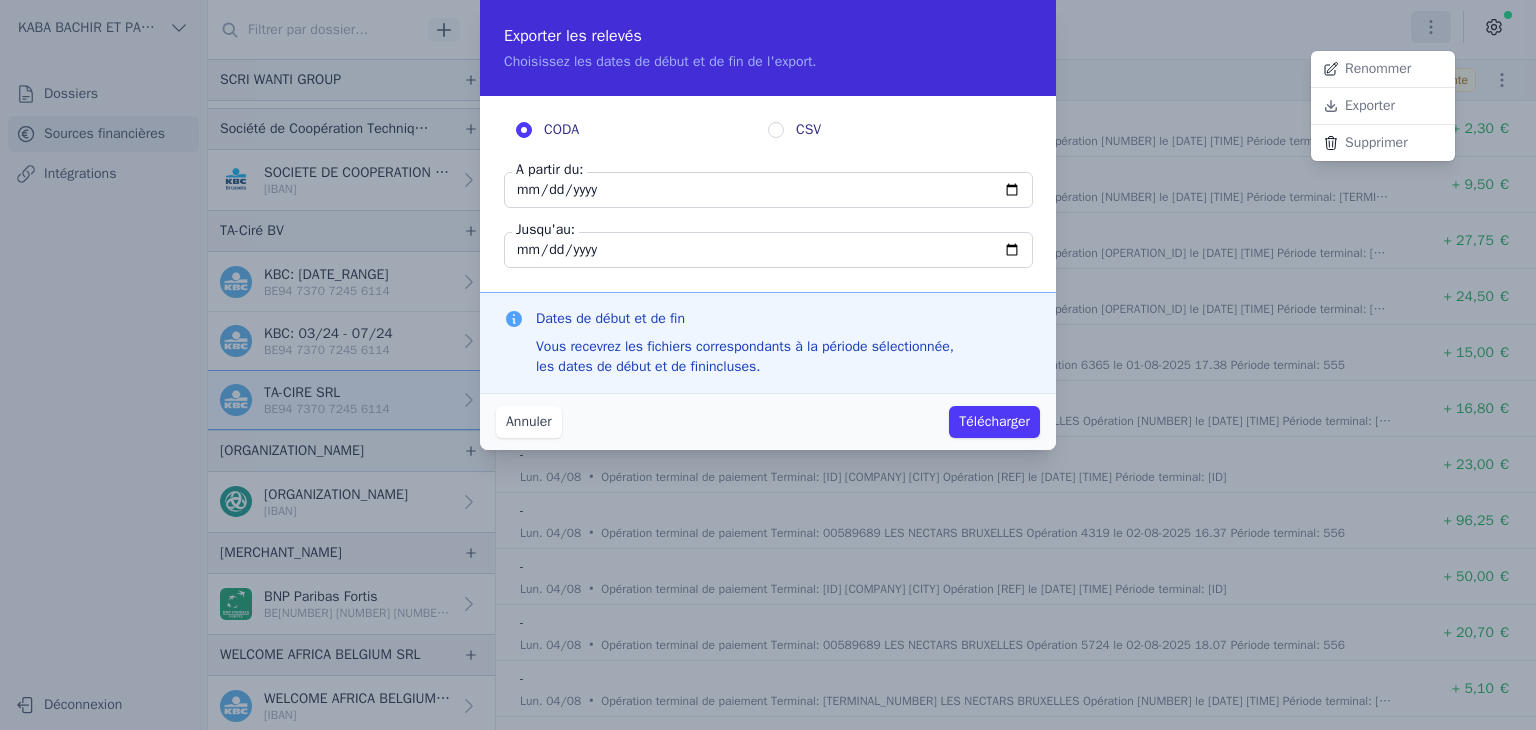 click at bounding box center [768, 365] 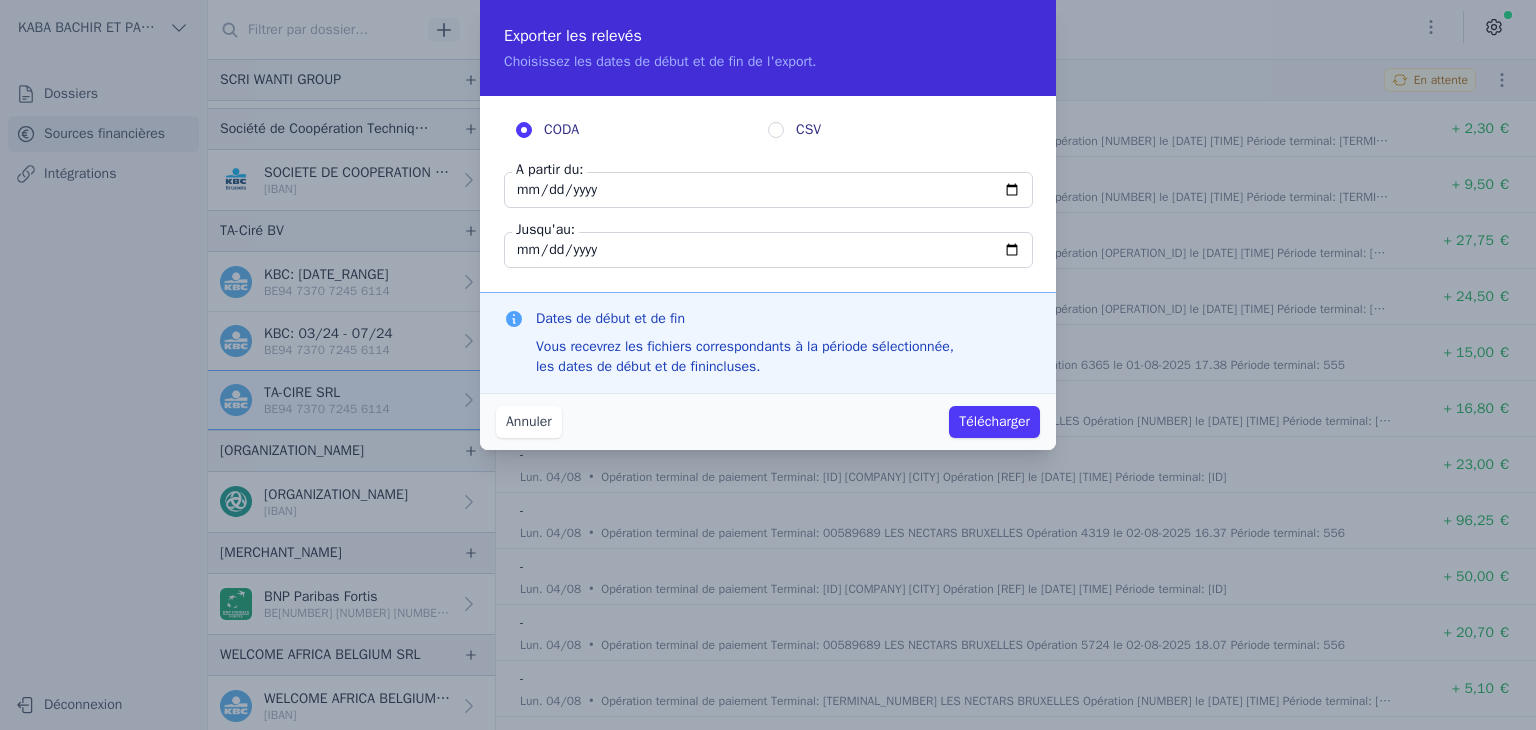 click on "[DATE]" at bounding box center (768, 190) 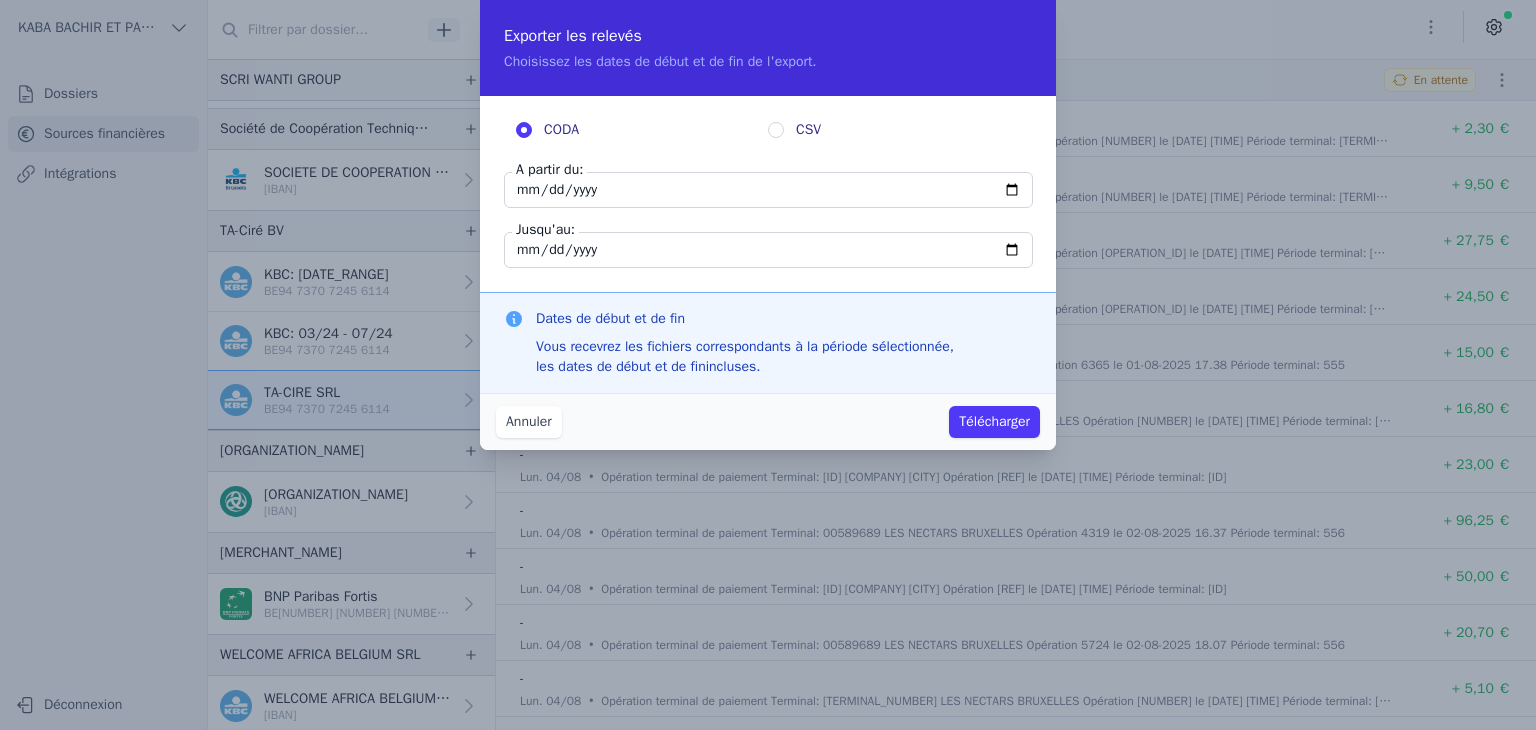type on "2025-07-23" 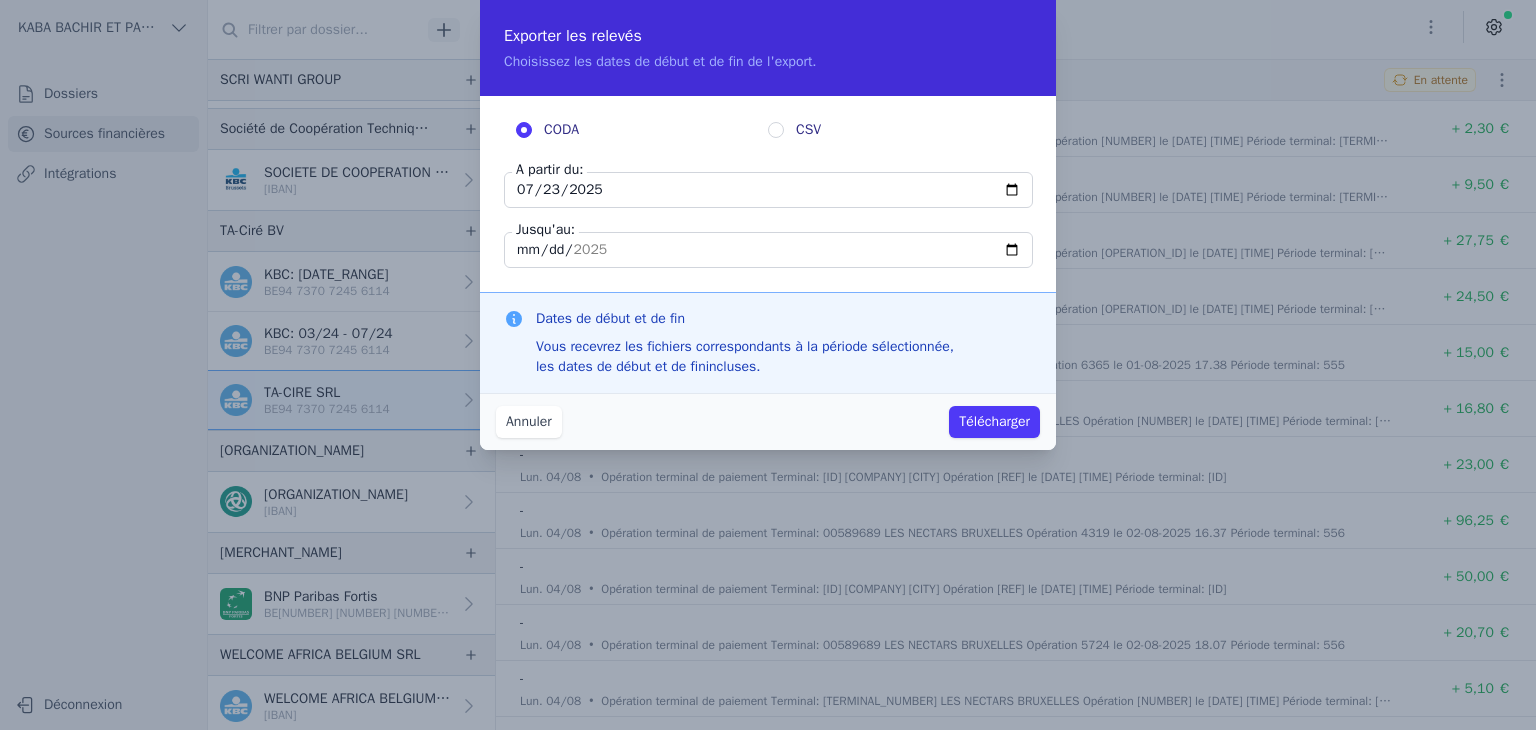 click on "Télécharger" at bounding box center [994, 422] 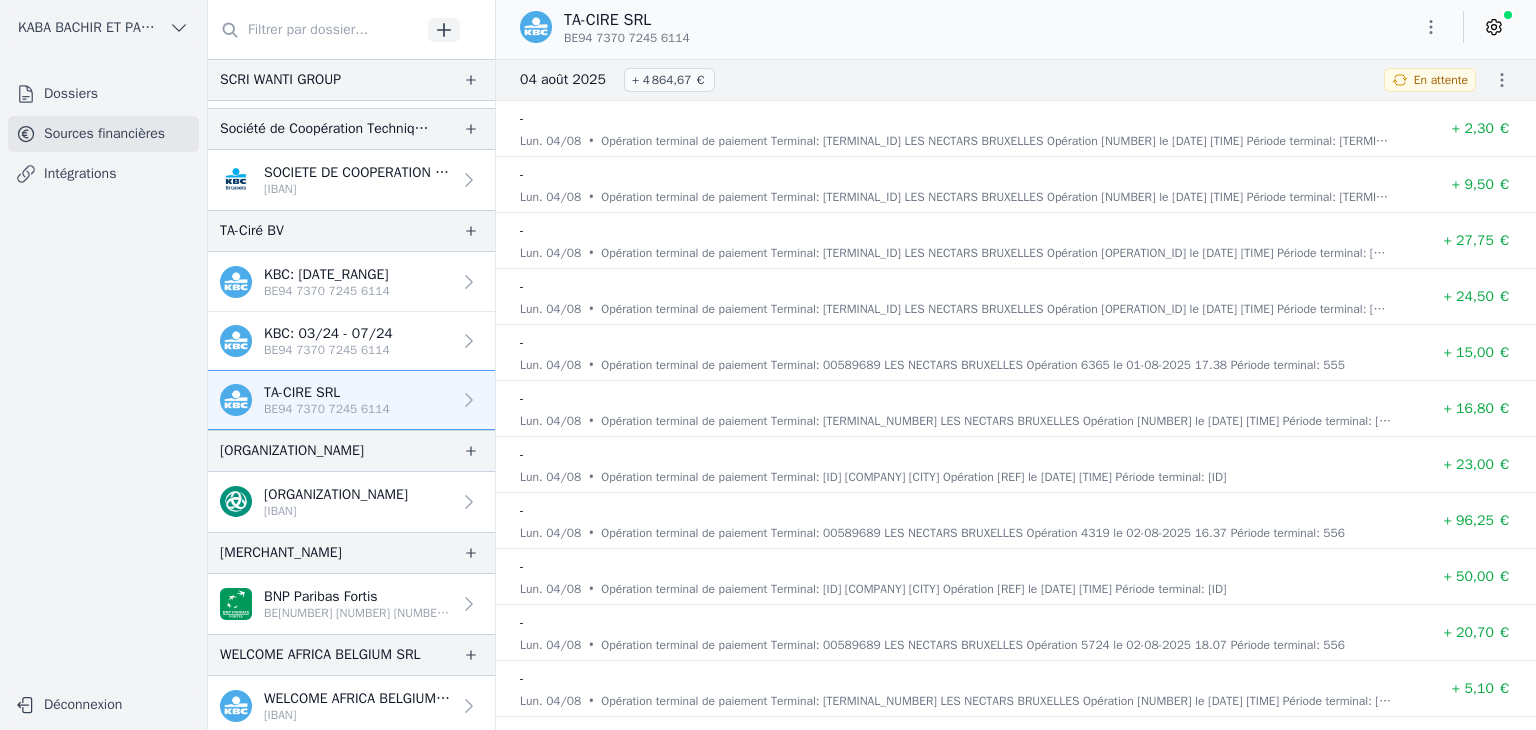 click on "[IBAN]" at bounding box center [336, 511] 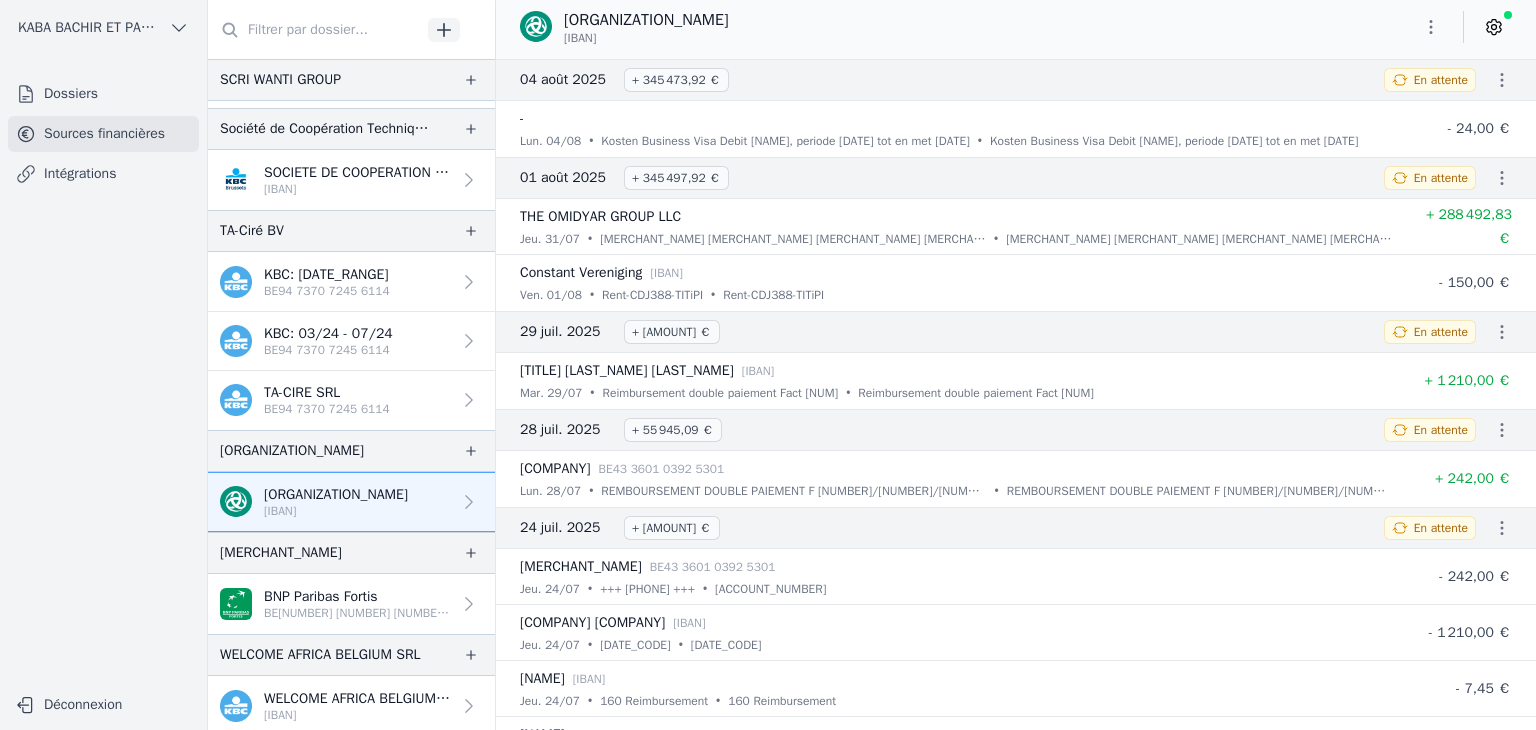 click 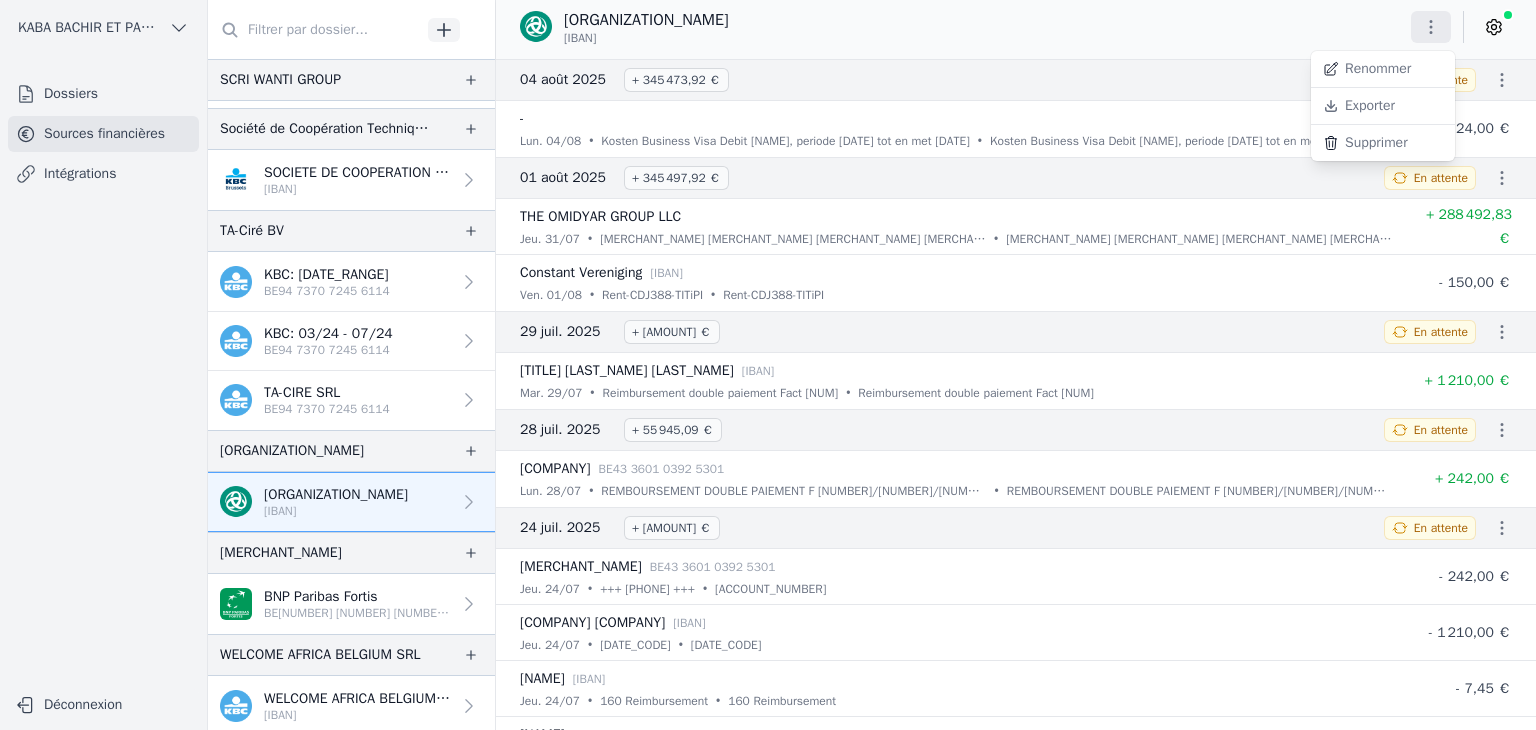 click on "Exporter" at bounding box center [1383, 106] 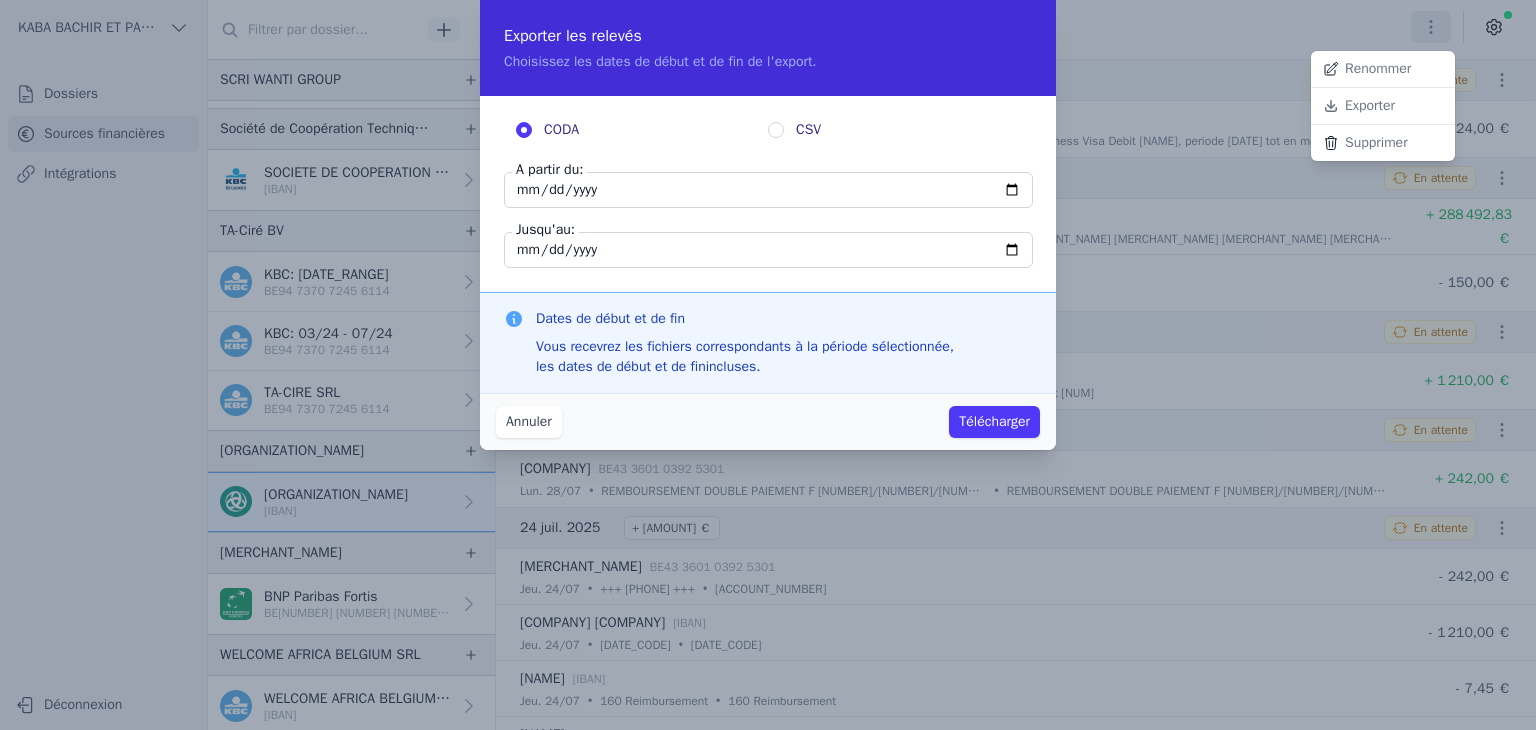 click at bounding box center (768, 365) 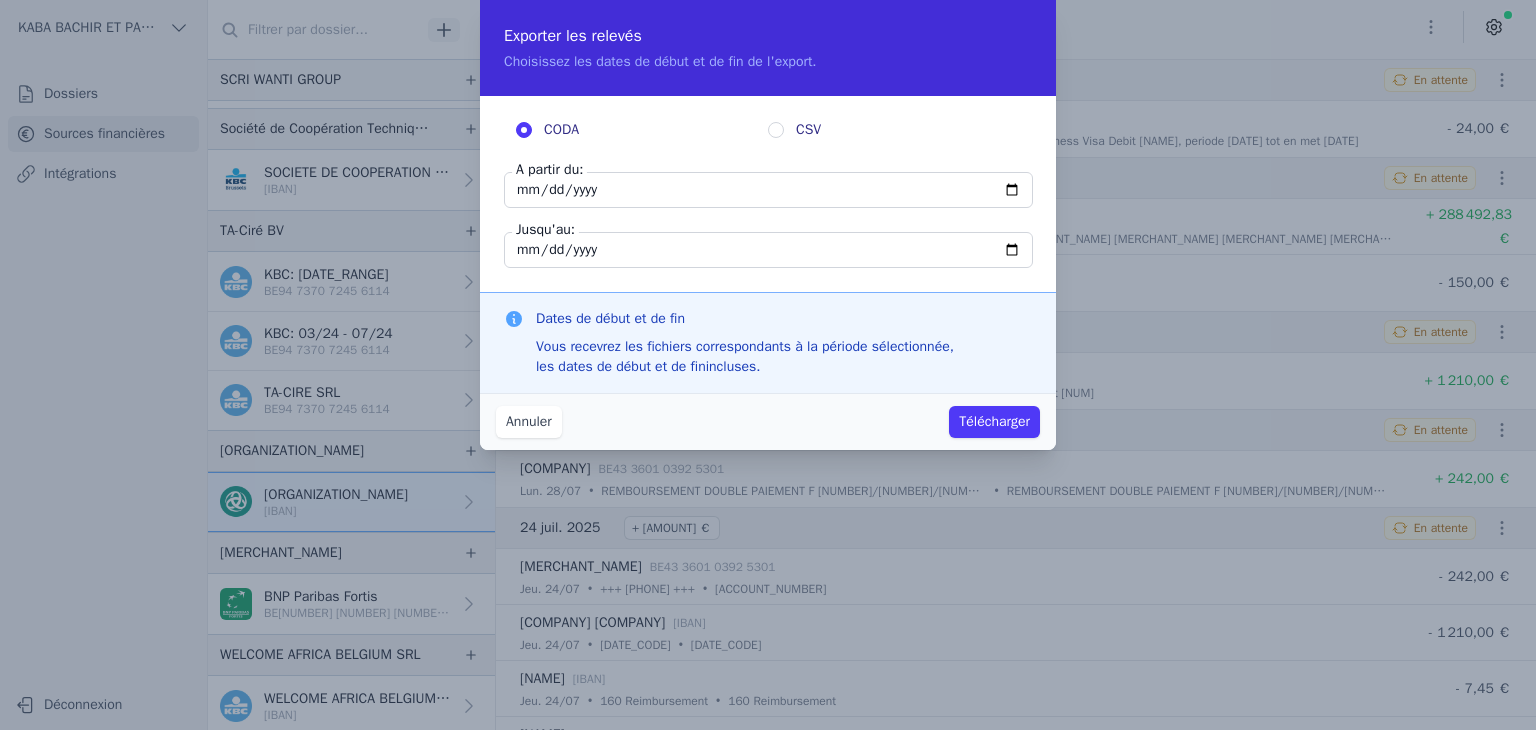 click on "[DATE]" at bounding box center (768, 190) 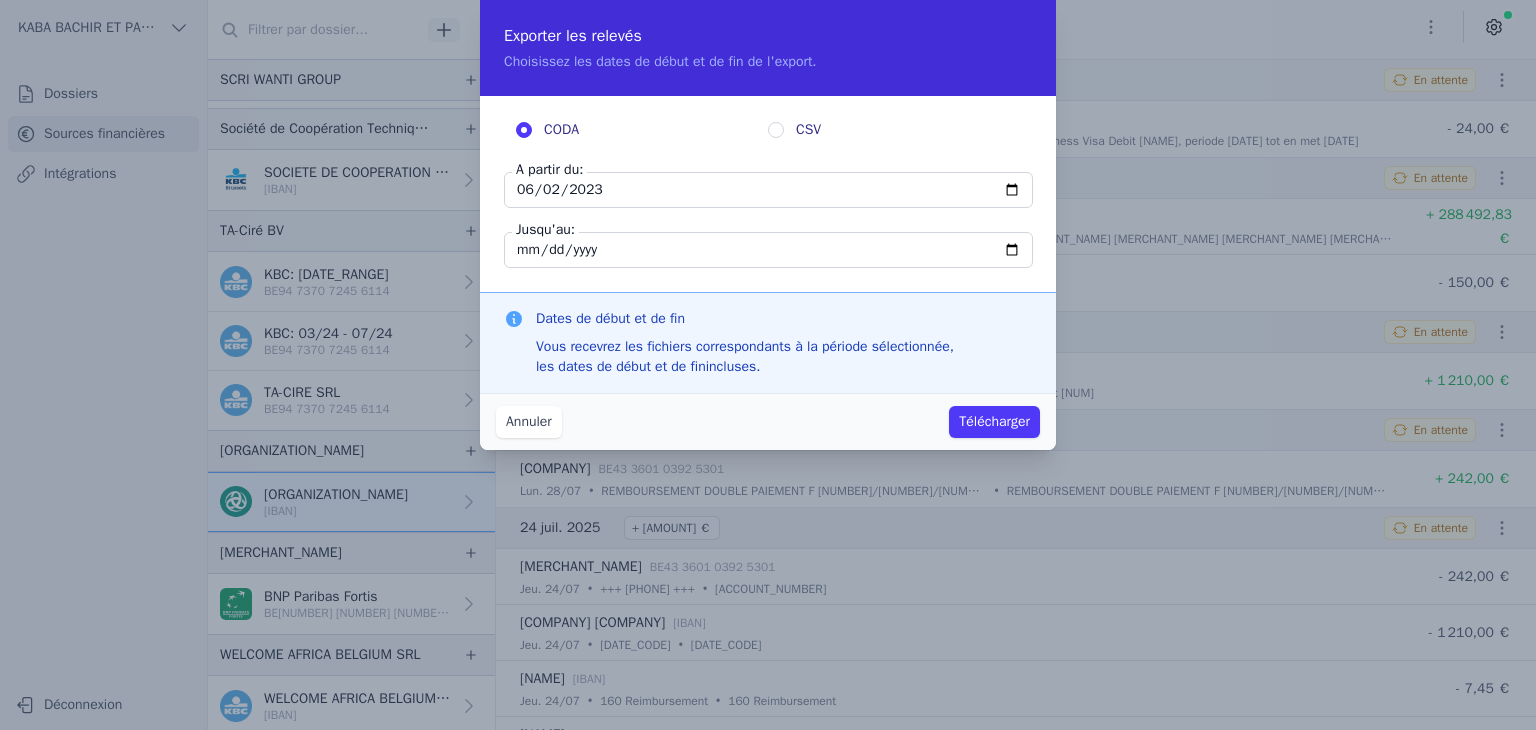 type on "2023-06-29" 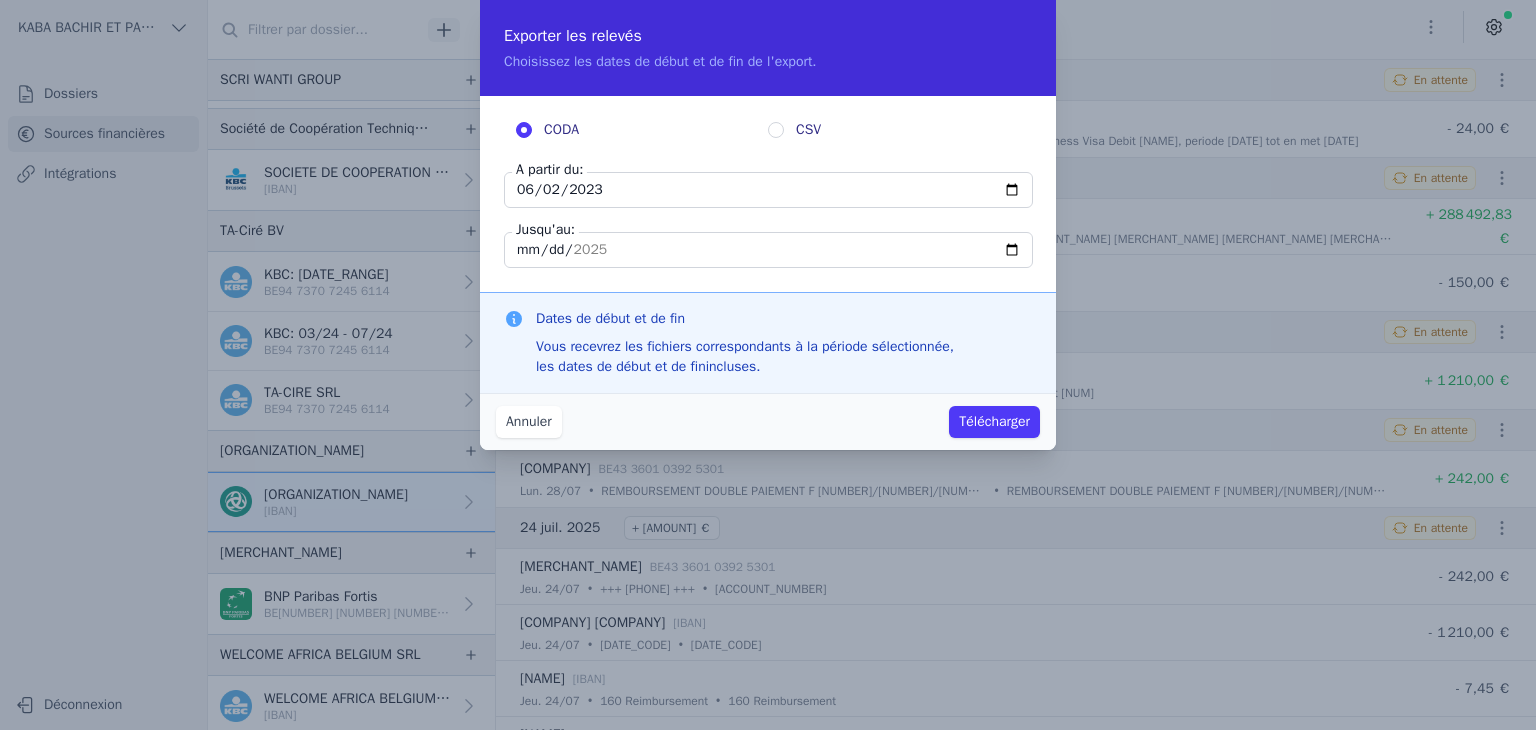 click on "Télécharger" at bounding box center (994, 422) 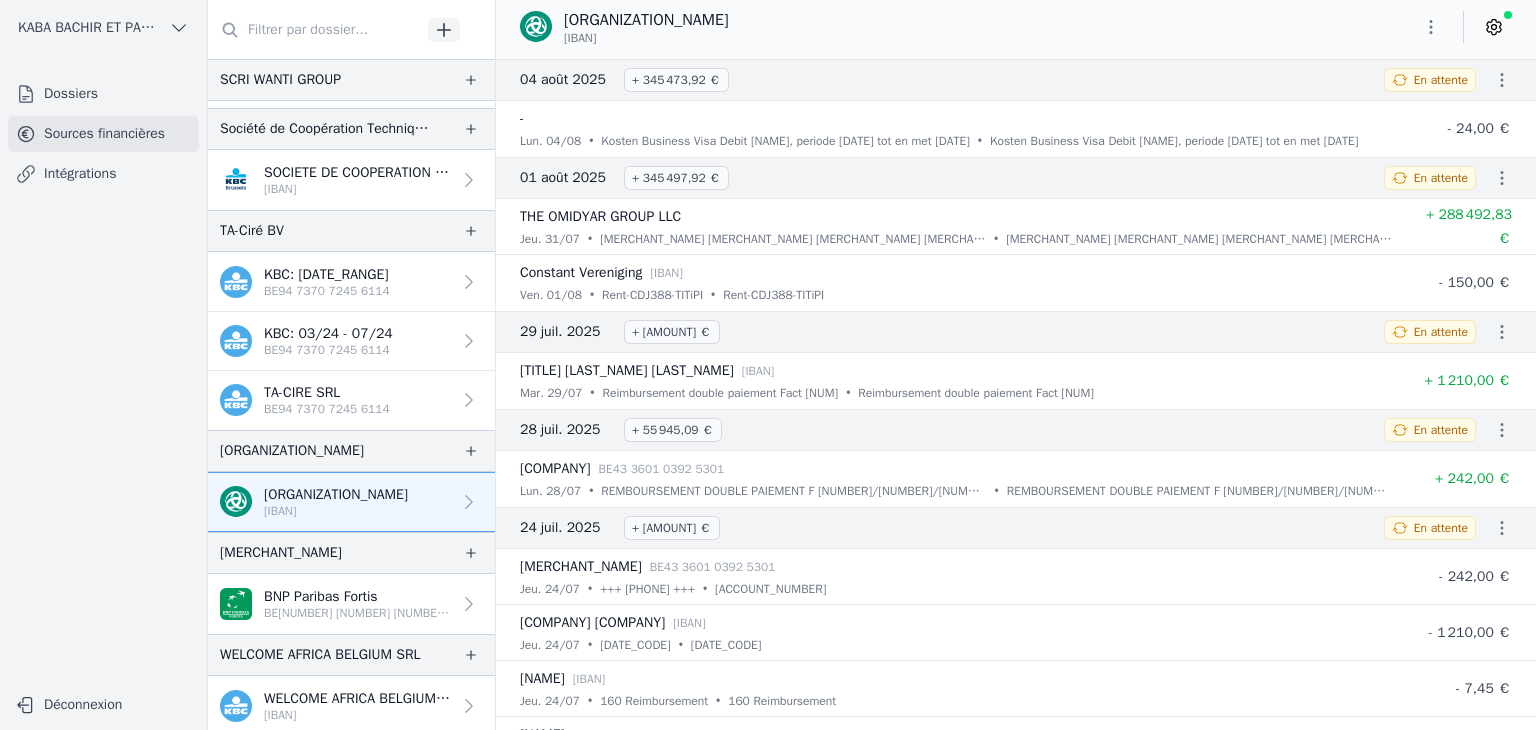 click on "[BANK_NAME]
[IBAN]" at bounding box center (357, 604) 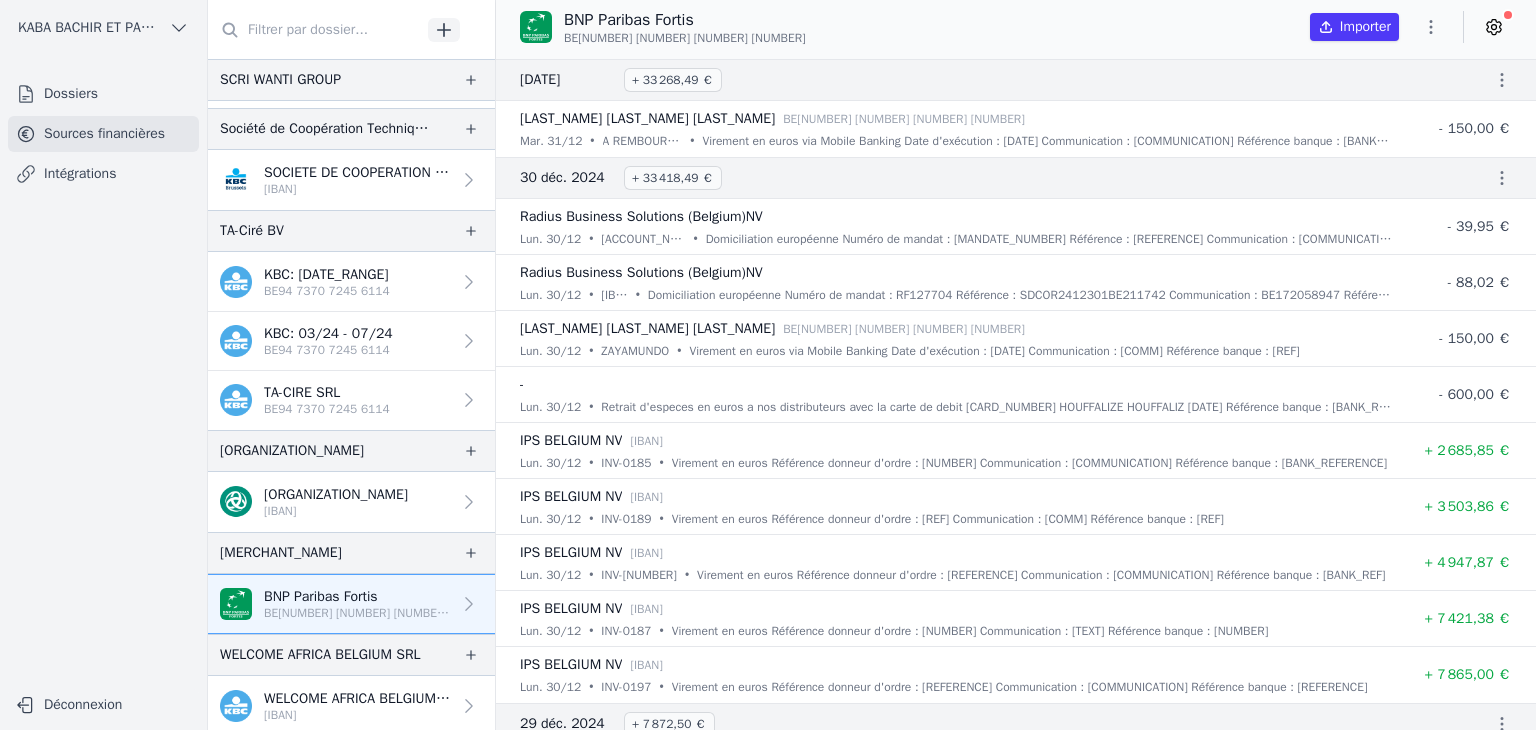 click on "WELCOME AFRICA BELGIUM SRL" at bounding box center [357, 699] 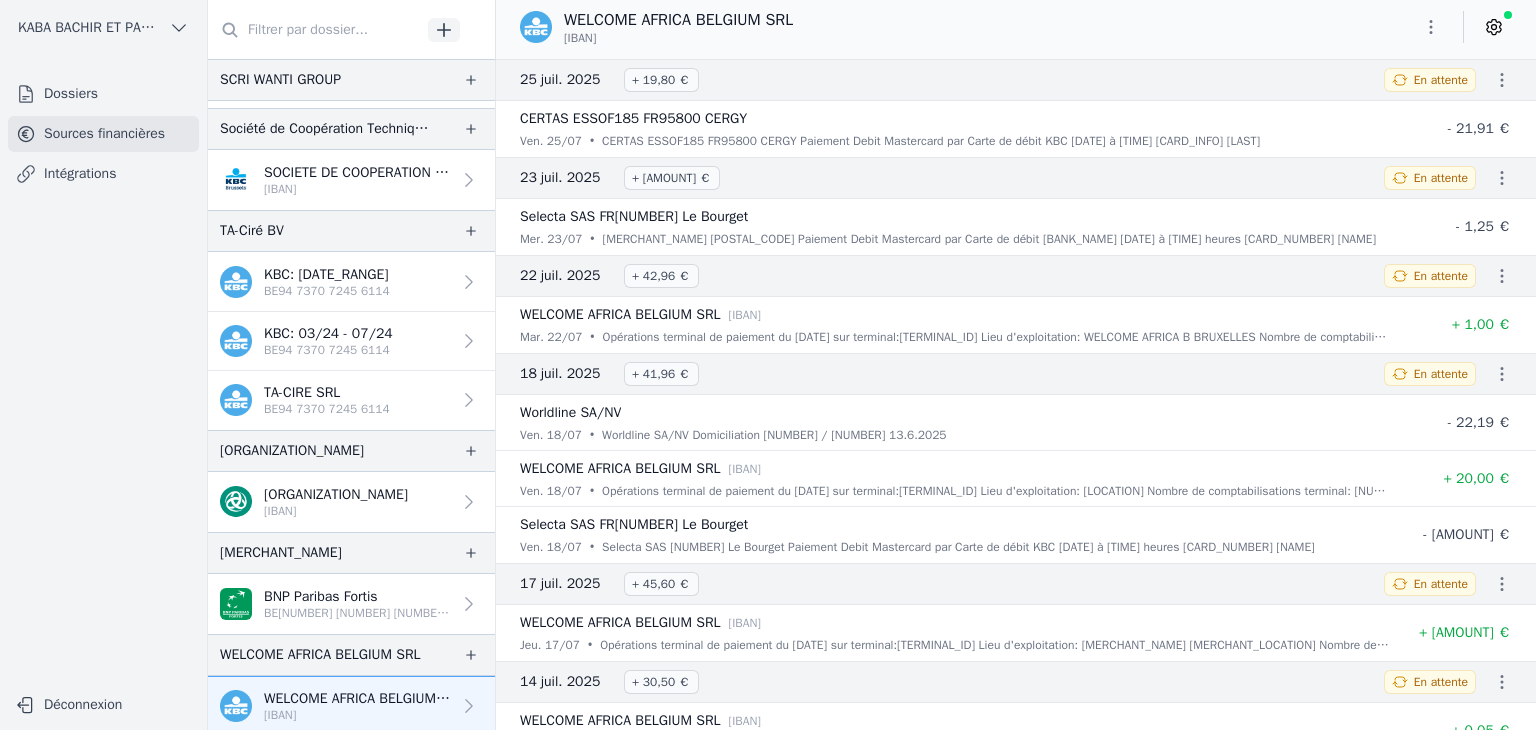 click 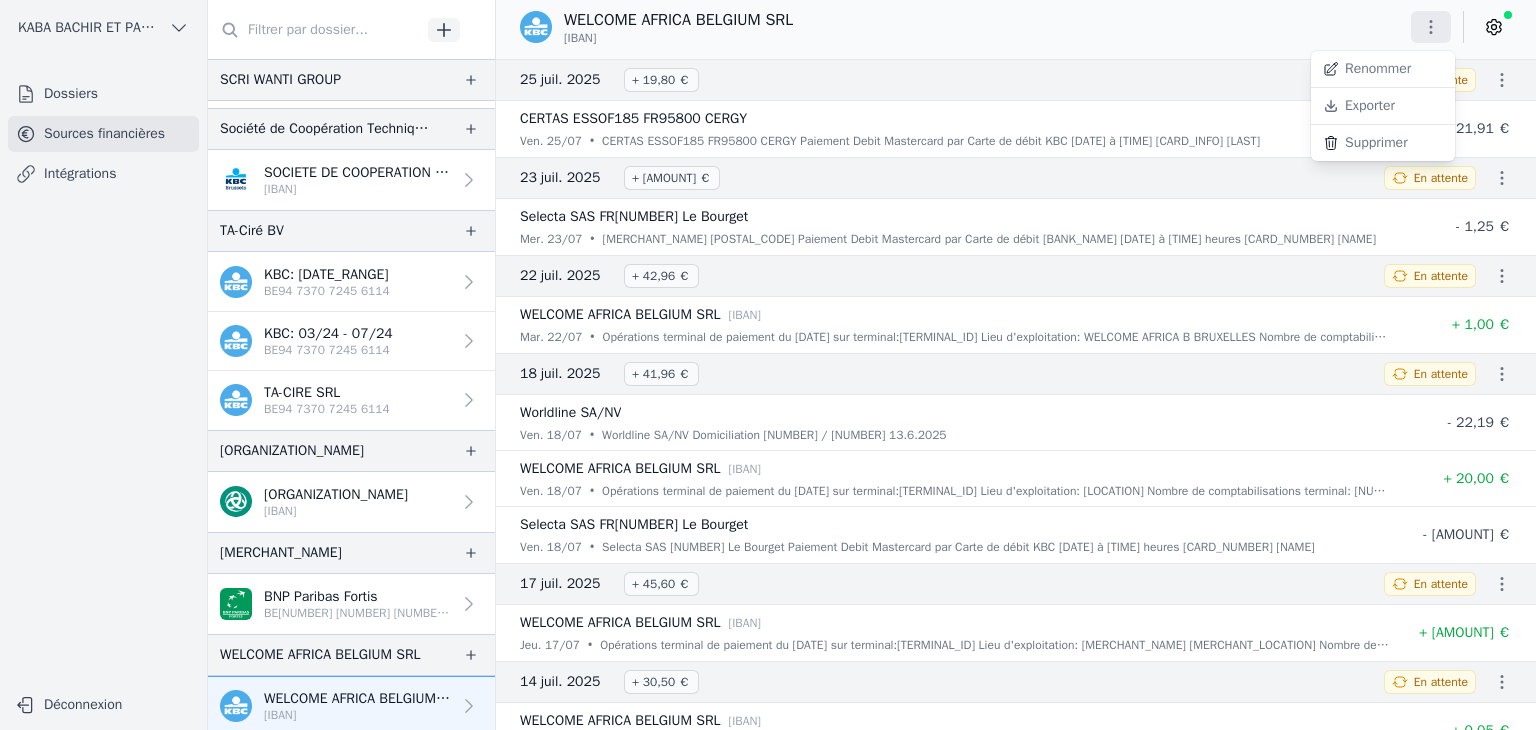 click at bounding box center (768, 365) 